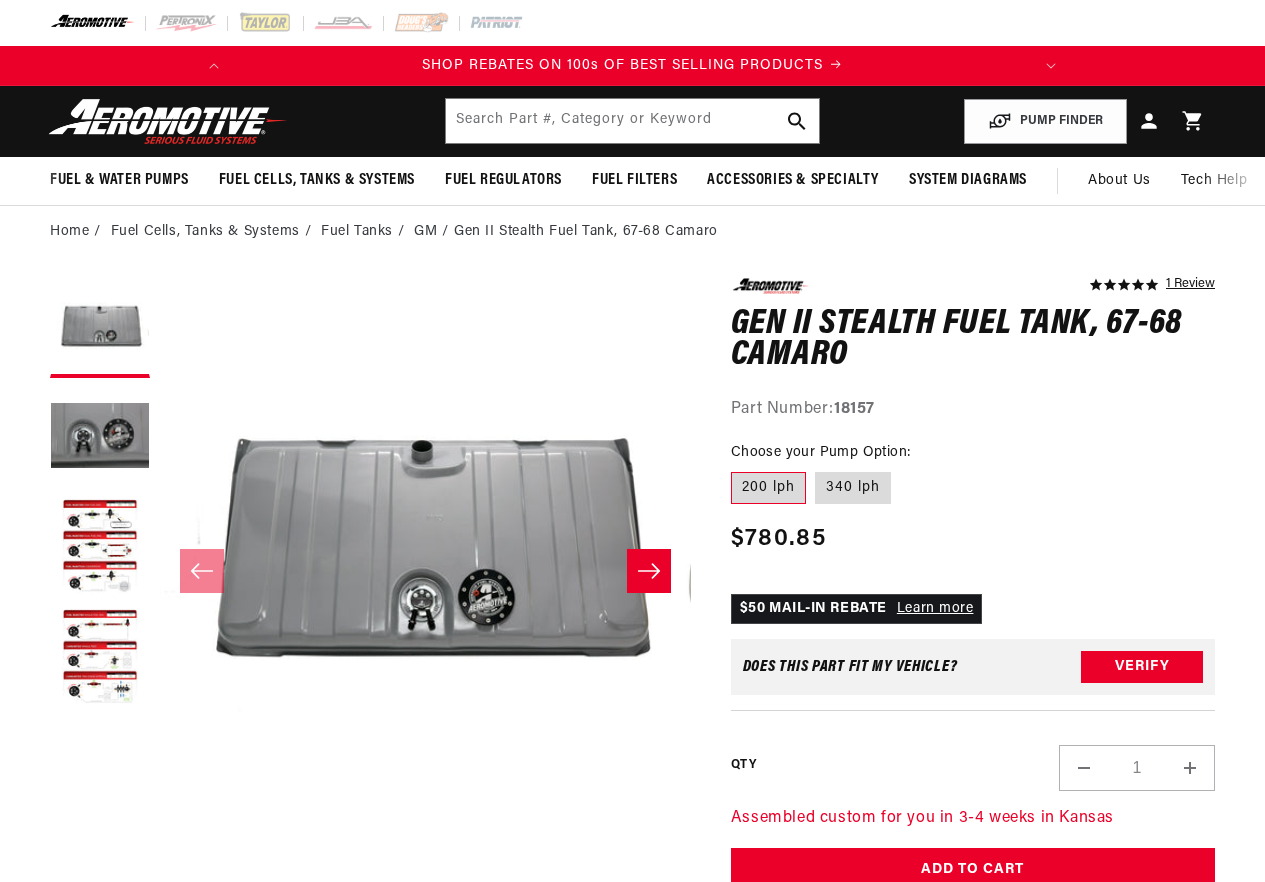scroll, scrollTop: 0, scrollLeft: 0, axis: both 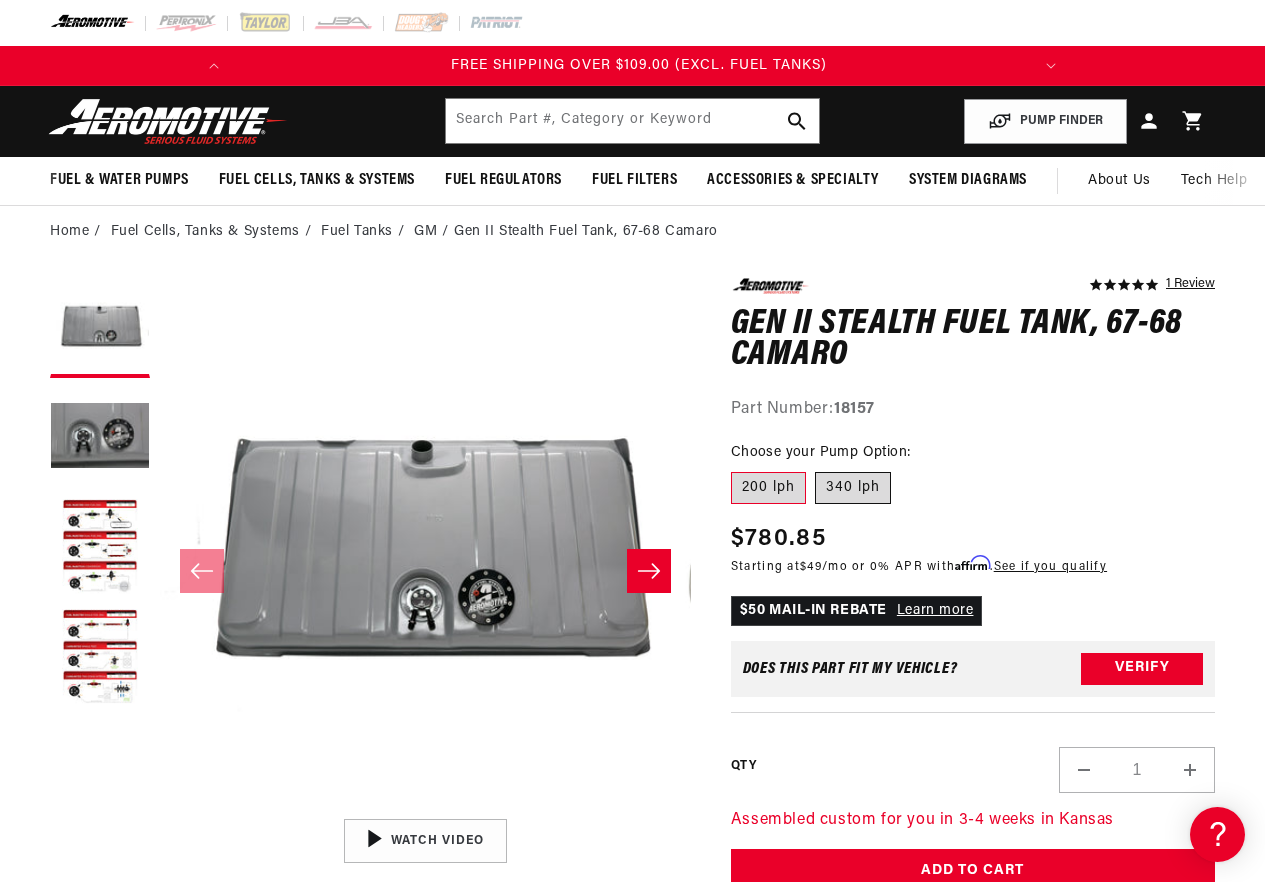 click on "340 lph" at bounding box center [853, 488] 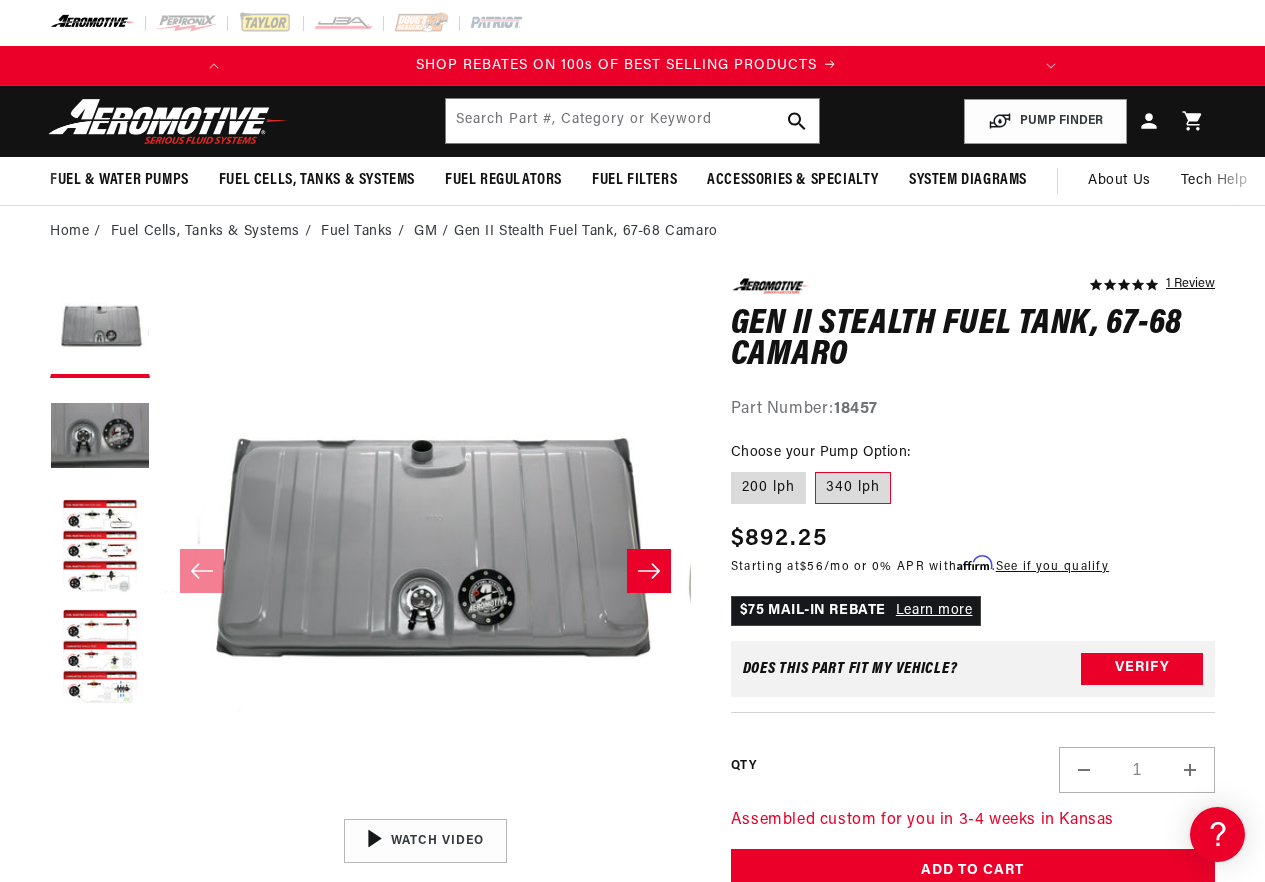 scroll, scrollTop: 0, scrollLeft: 0, axis: both 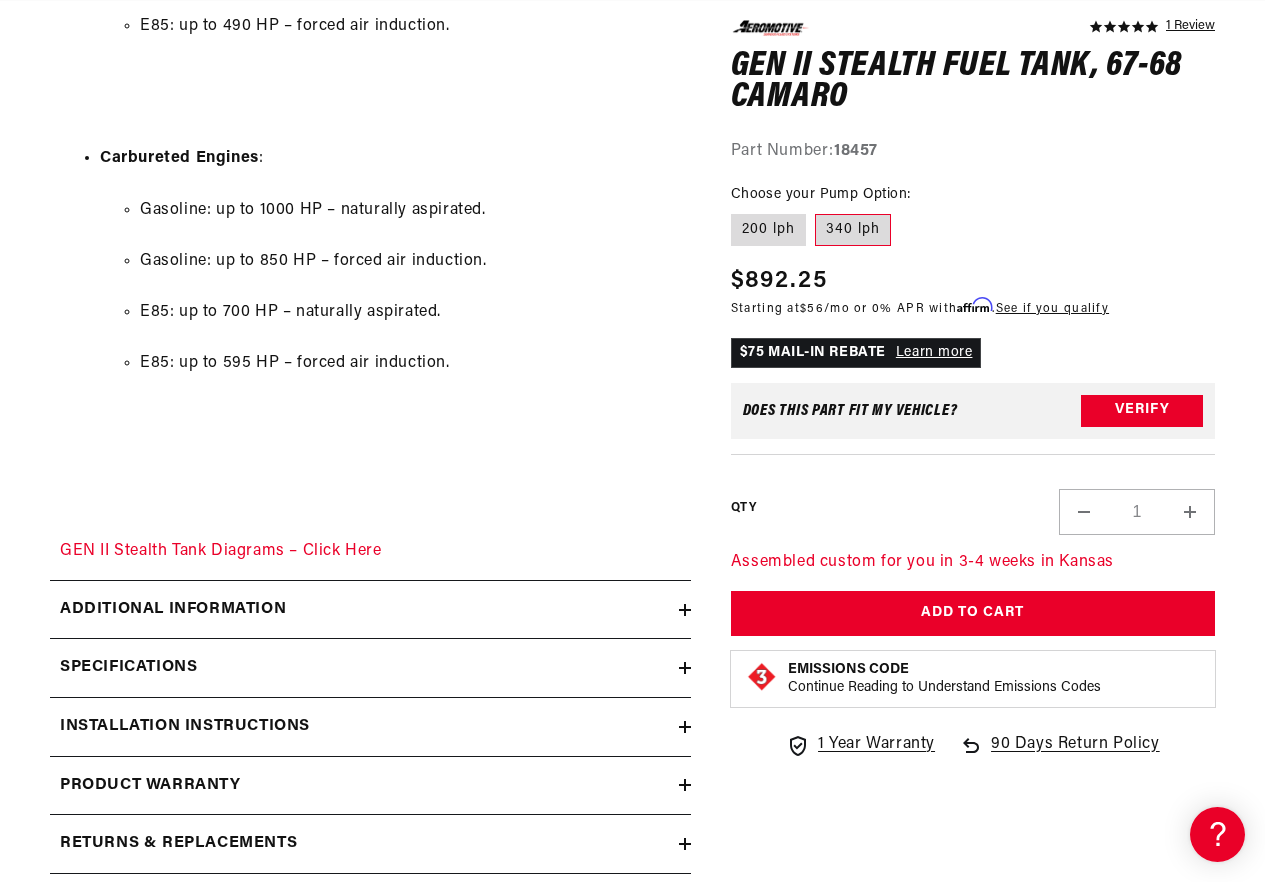 click on "Specifications" at bounding box center [128, 668] 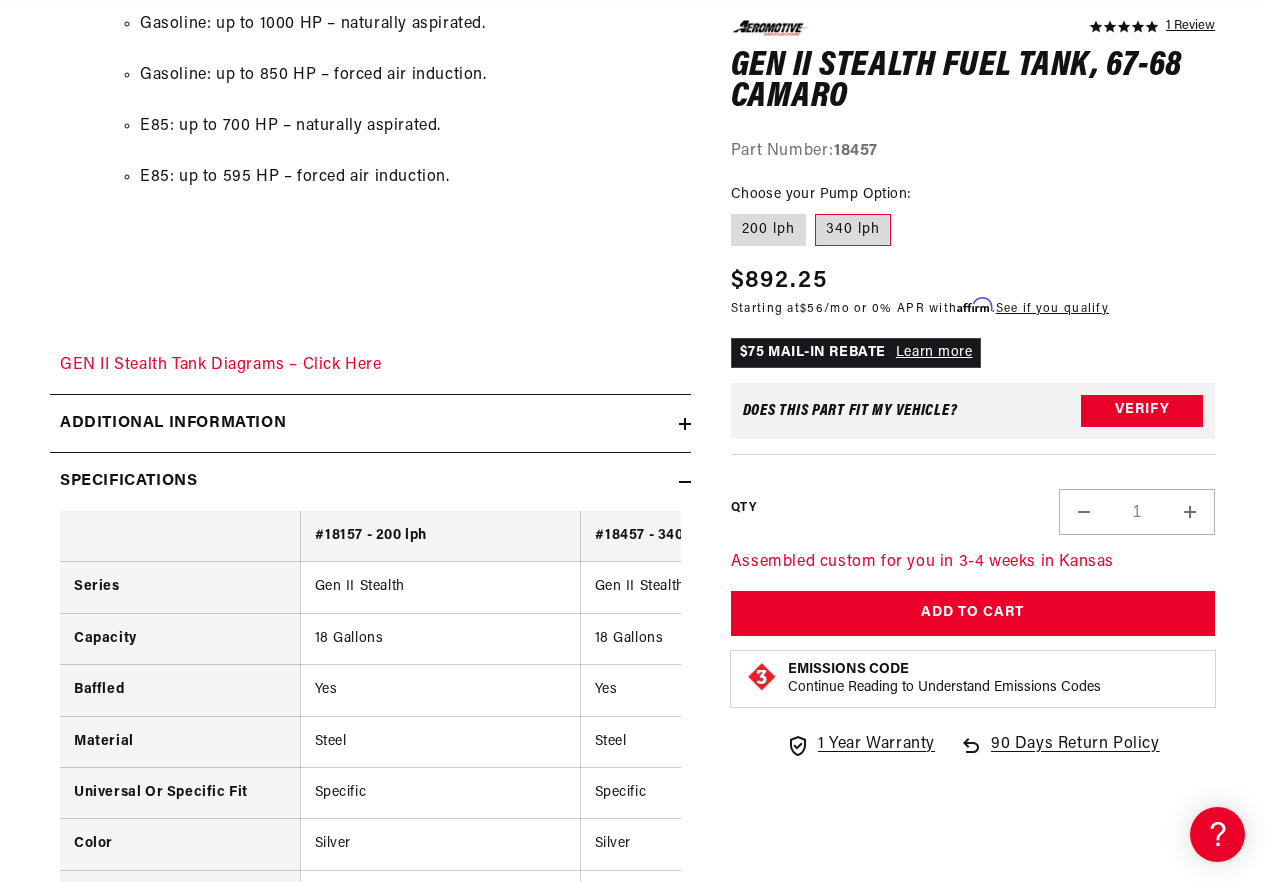 scroll, scrollTop: 2800, scrollLeft: 0, axis: vertical 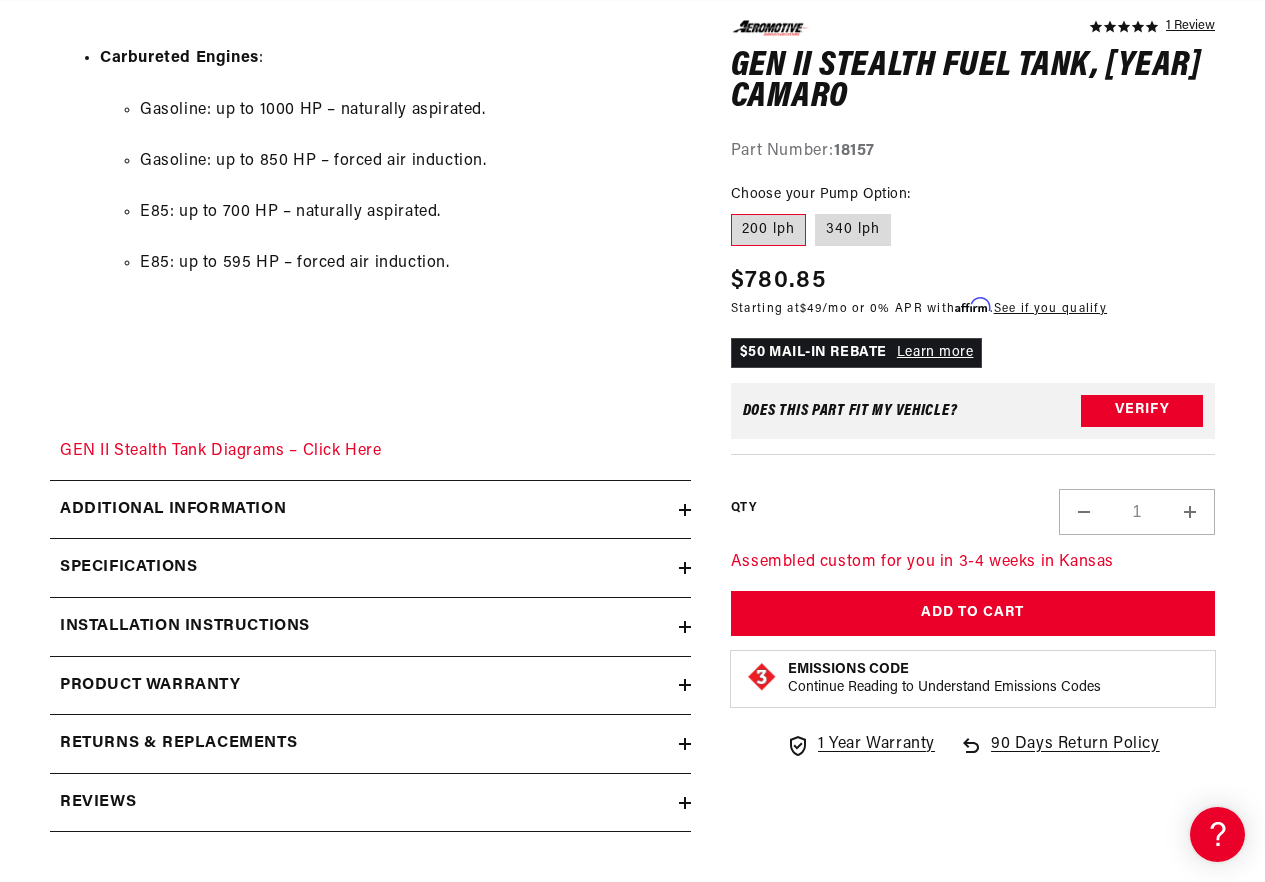 click on "Specifications" at bounding box center (364, 568) 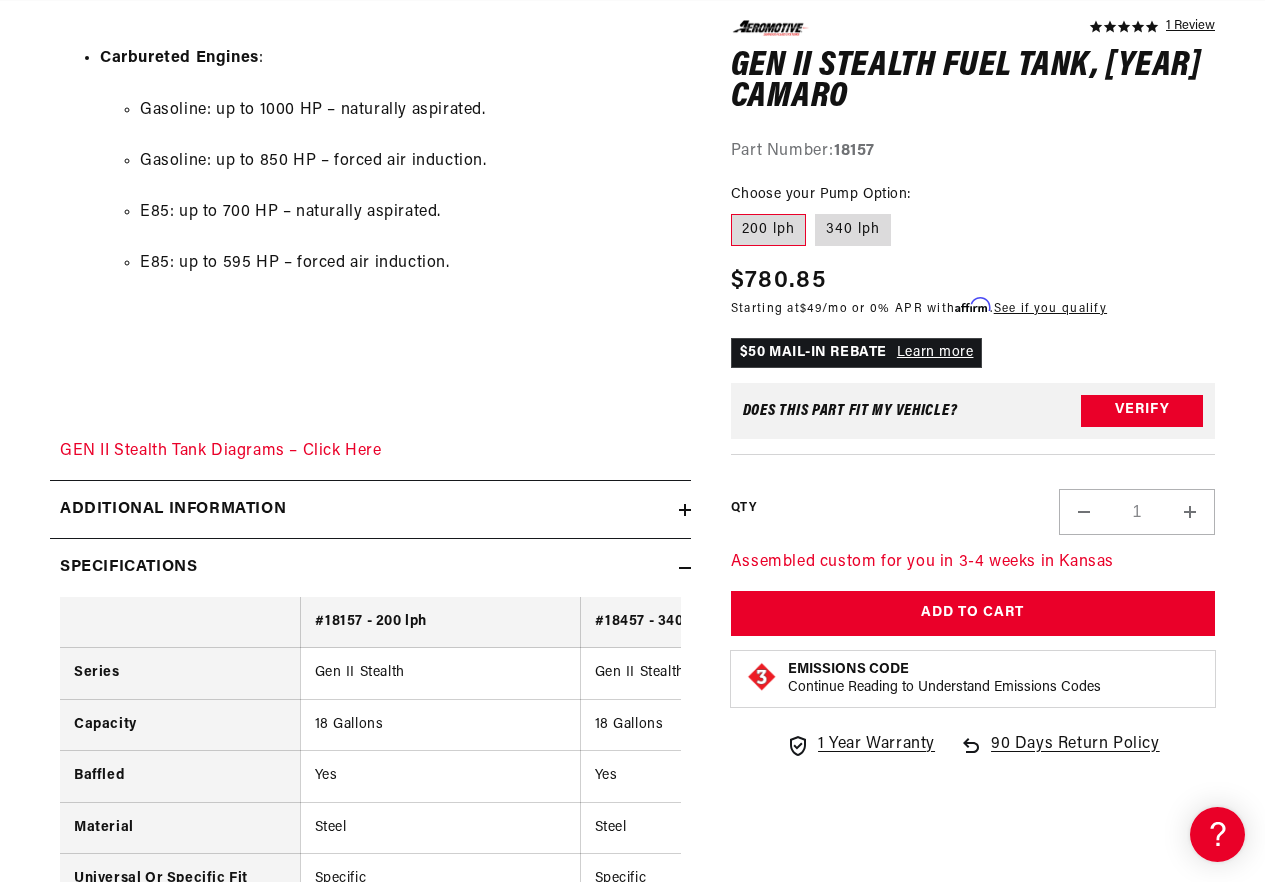 scroll, scrollTop: 0, scrollLeft: 0, axis: both 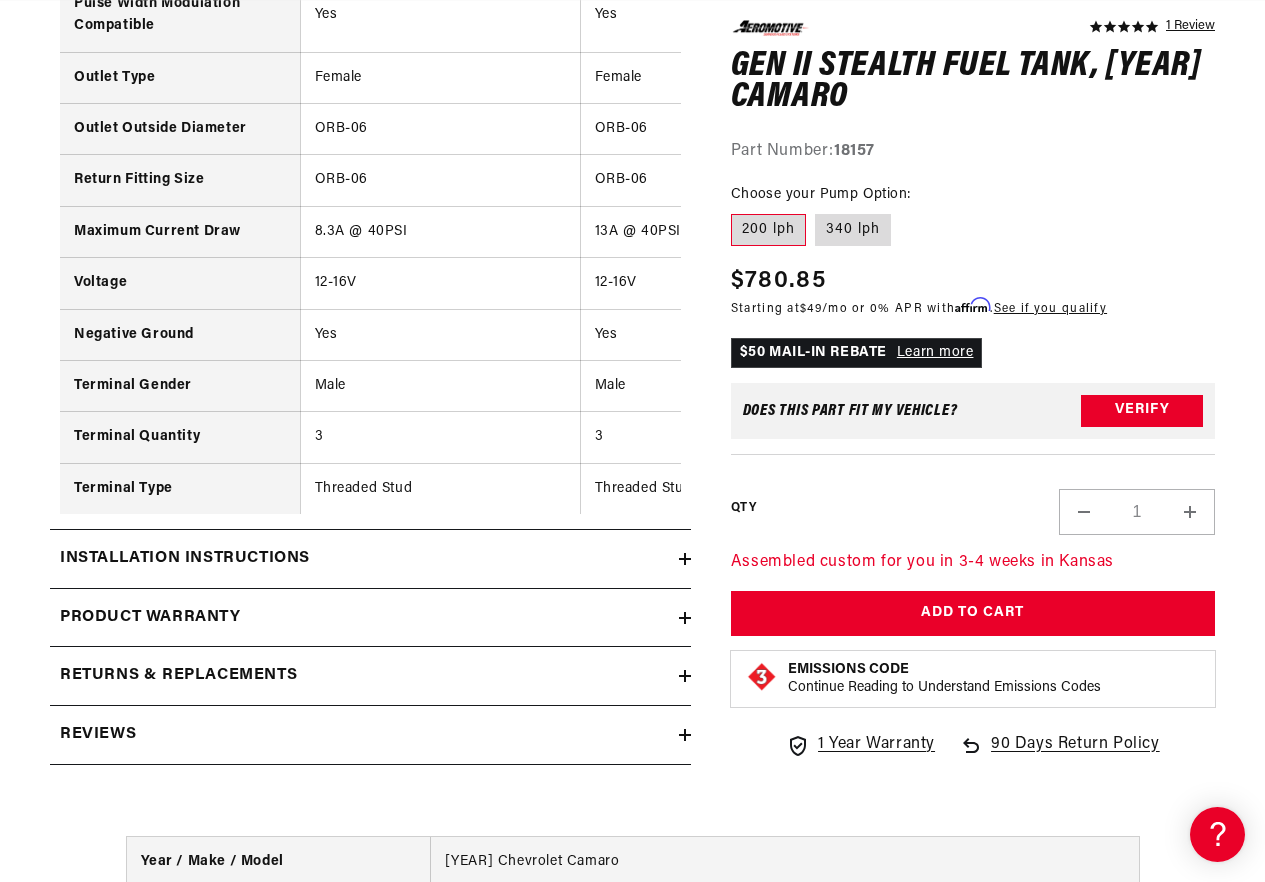 click on "Installation Instructions" at bounding box center [185, 559] 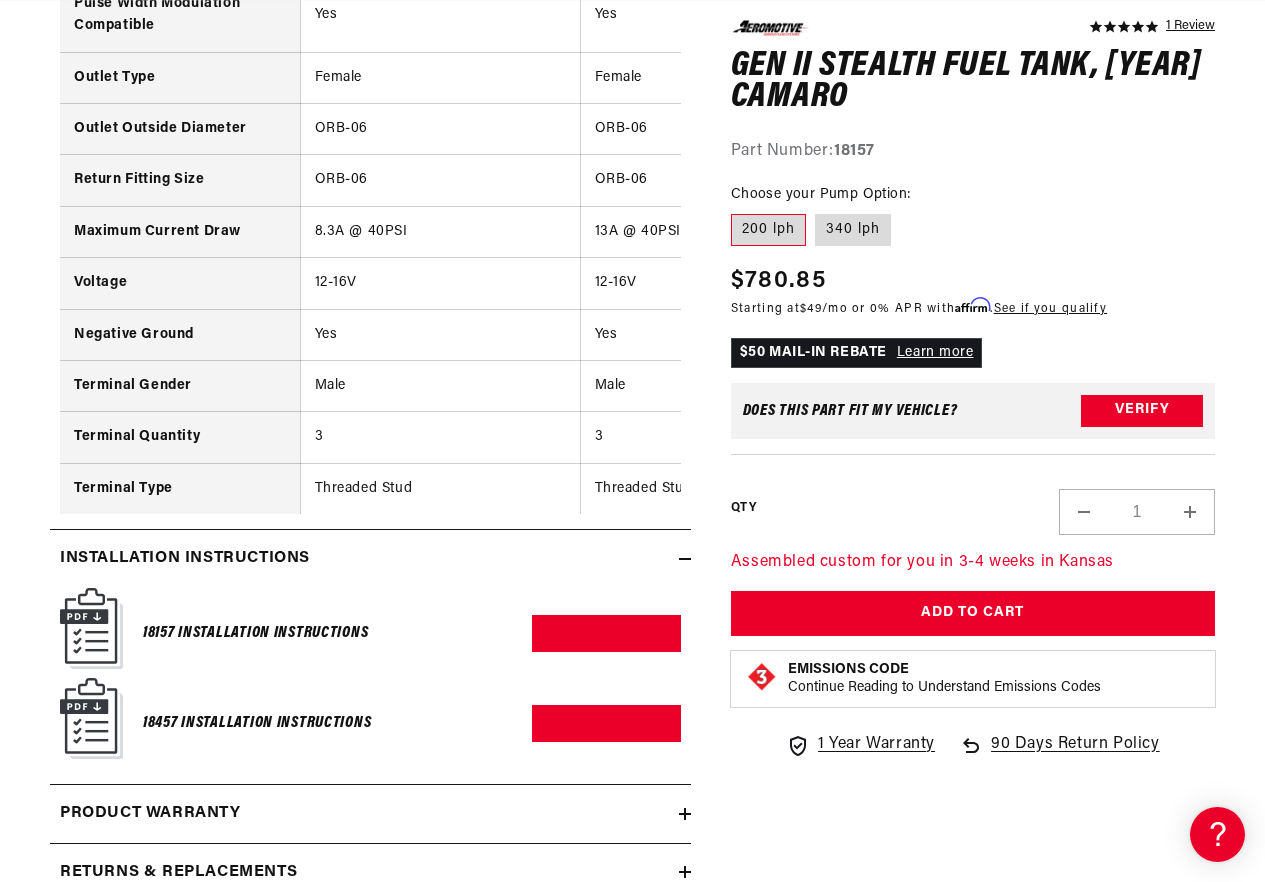 scroll, scrollTop: 0, scrollLeft: 791, axis: horizontal 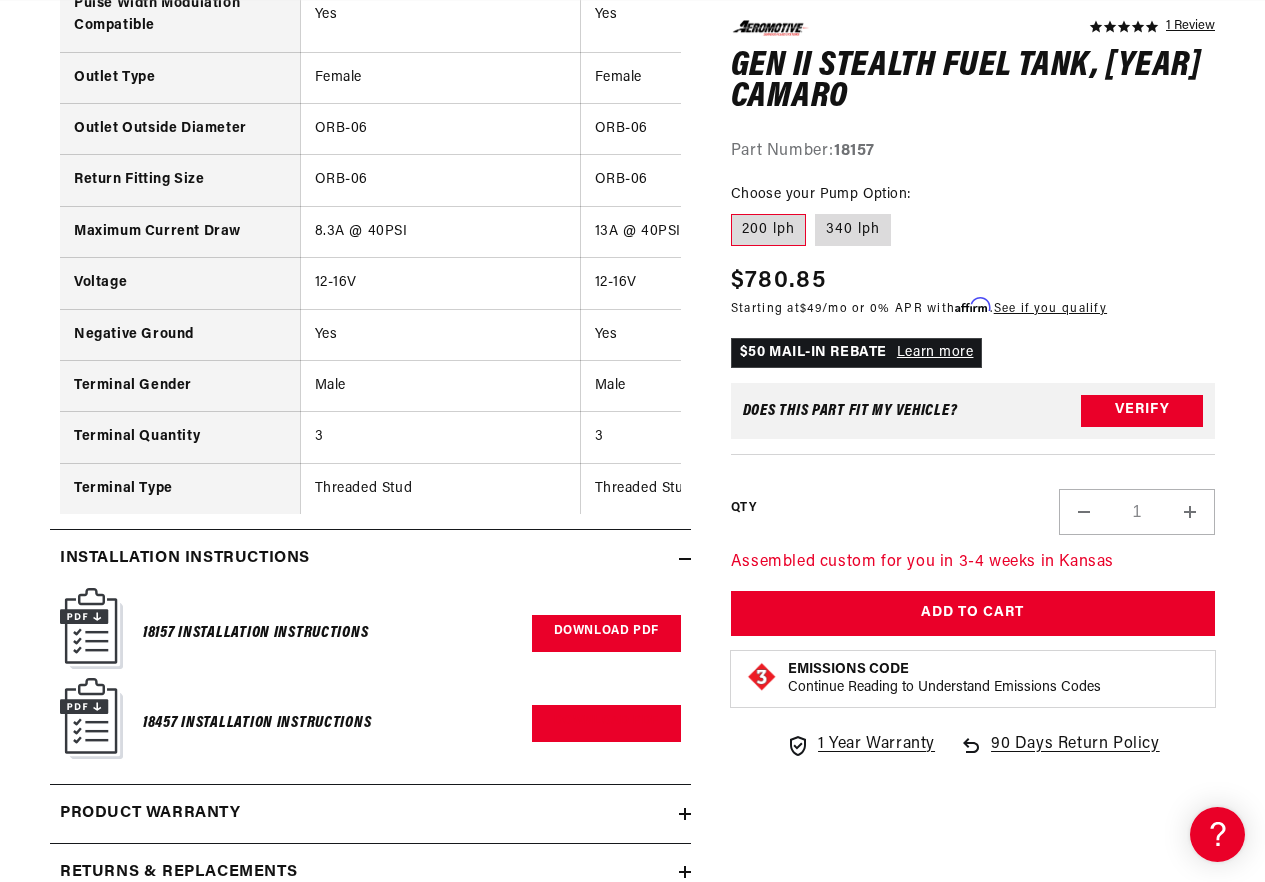 click on "Download PDF" at bounding box center [606, 633] 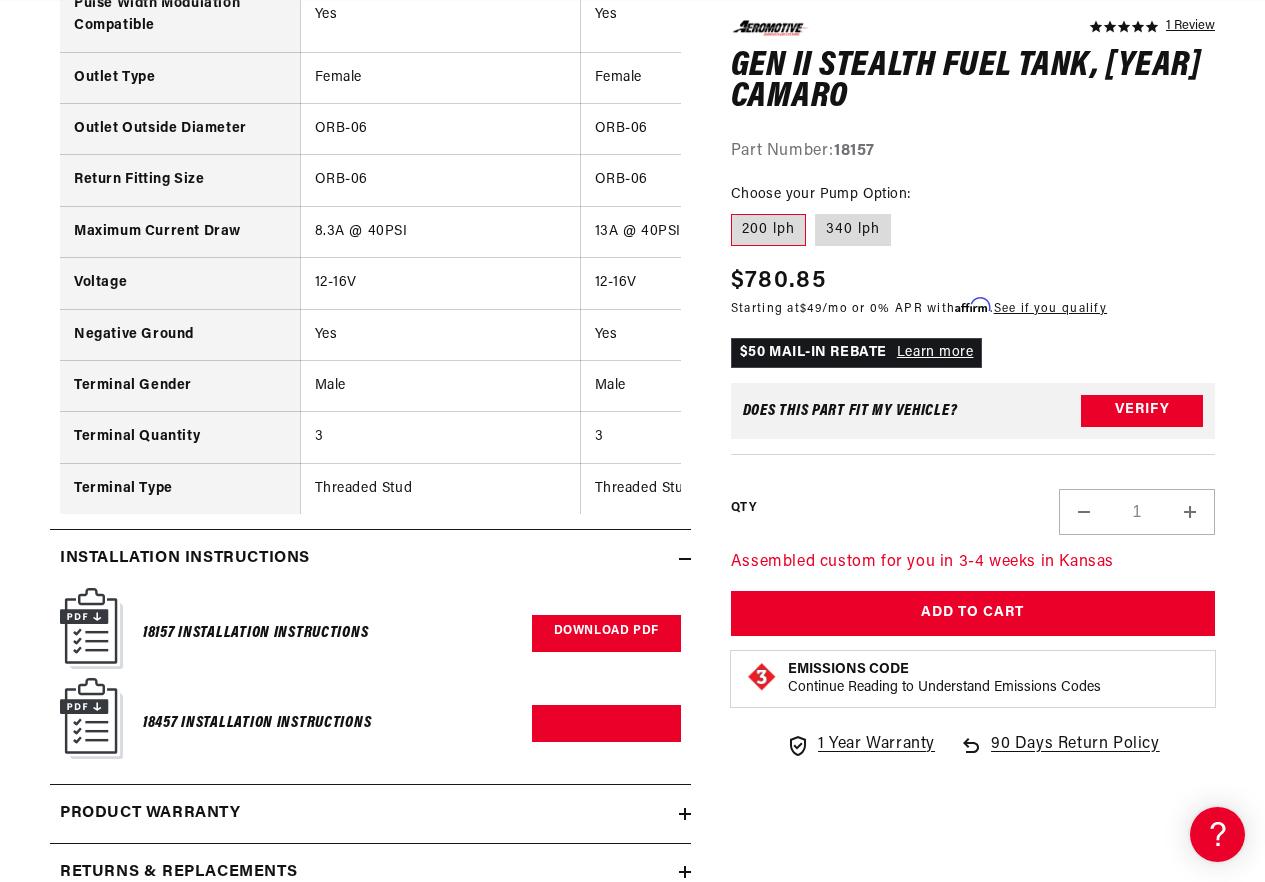 scroll, scrollTop: 0, scrollLeft: 0, axis: both 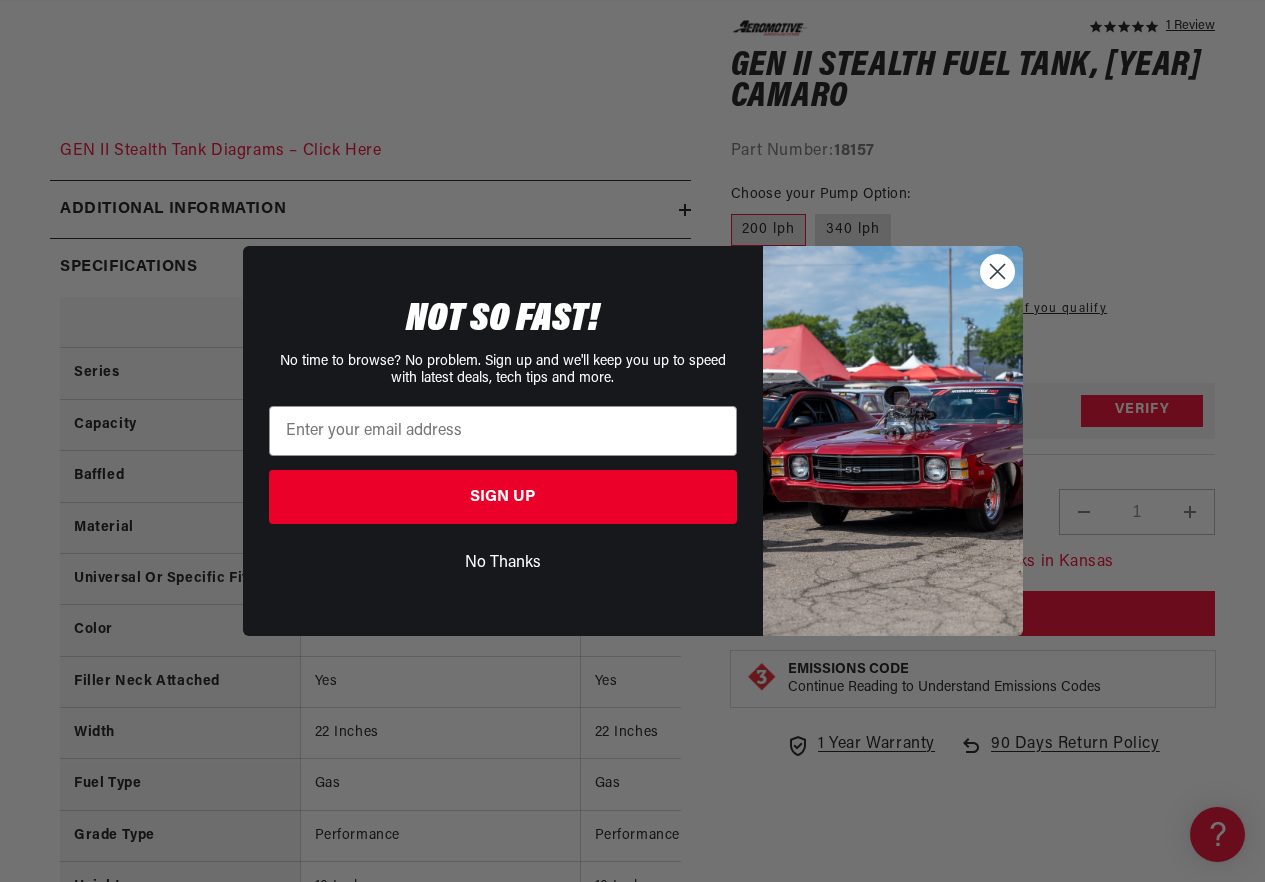 click 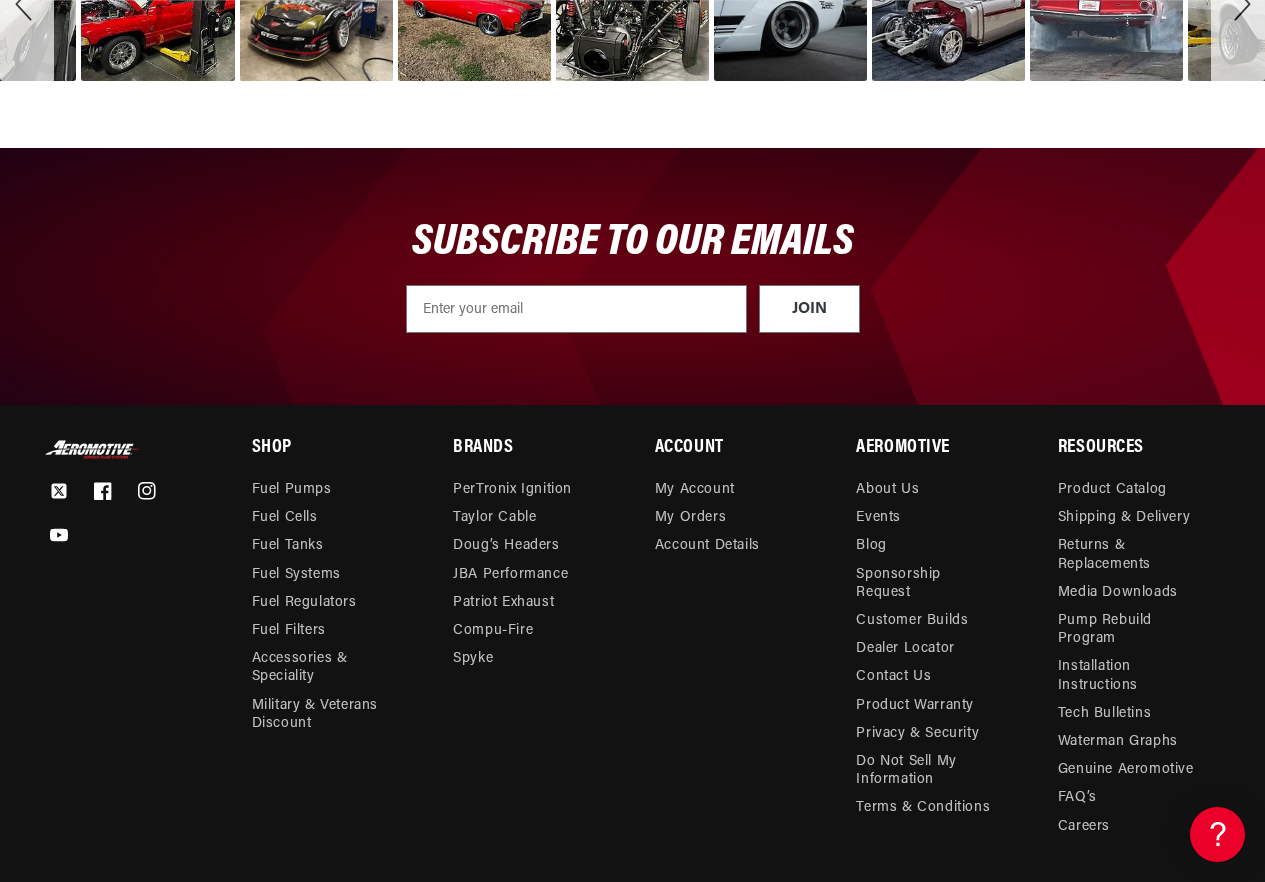 scroll, scrollTop: 7100, scrollLeft: 0, axis: vertical 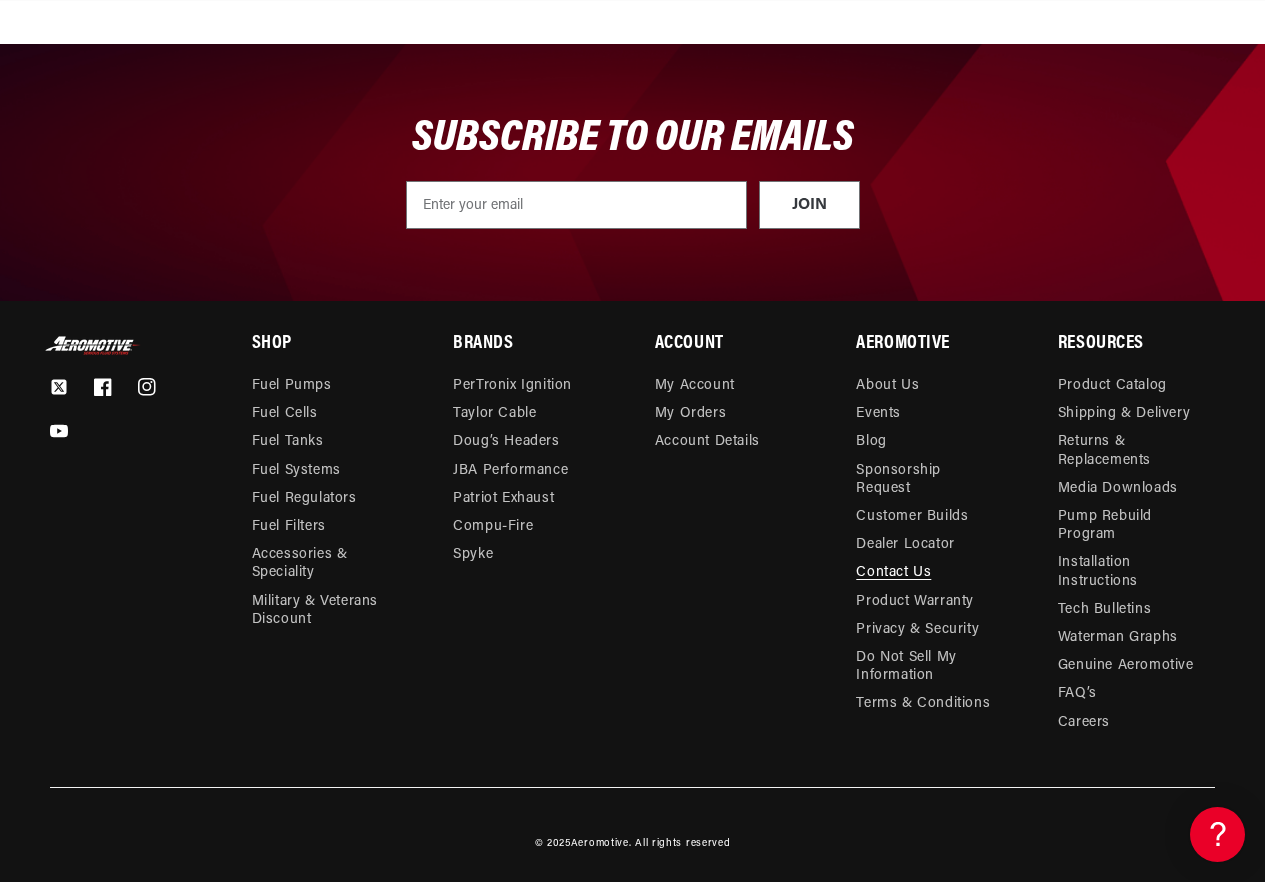 click on "Contact Us" at bounding box center (893, 573) 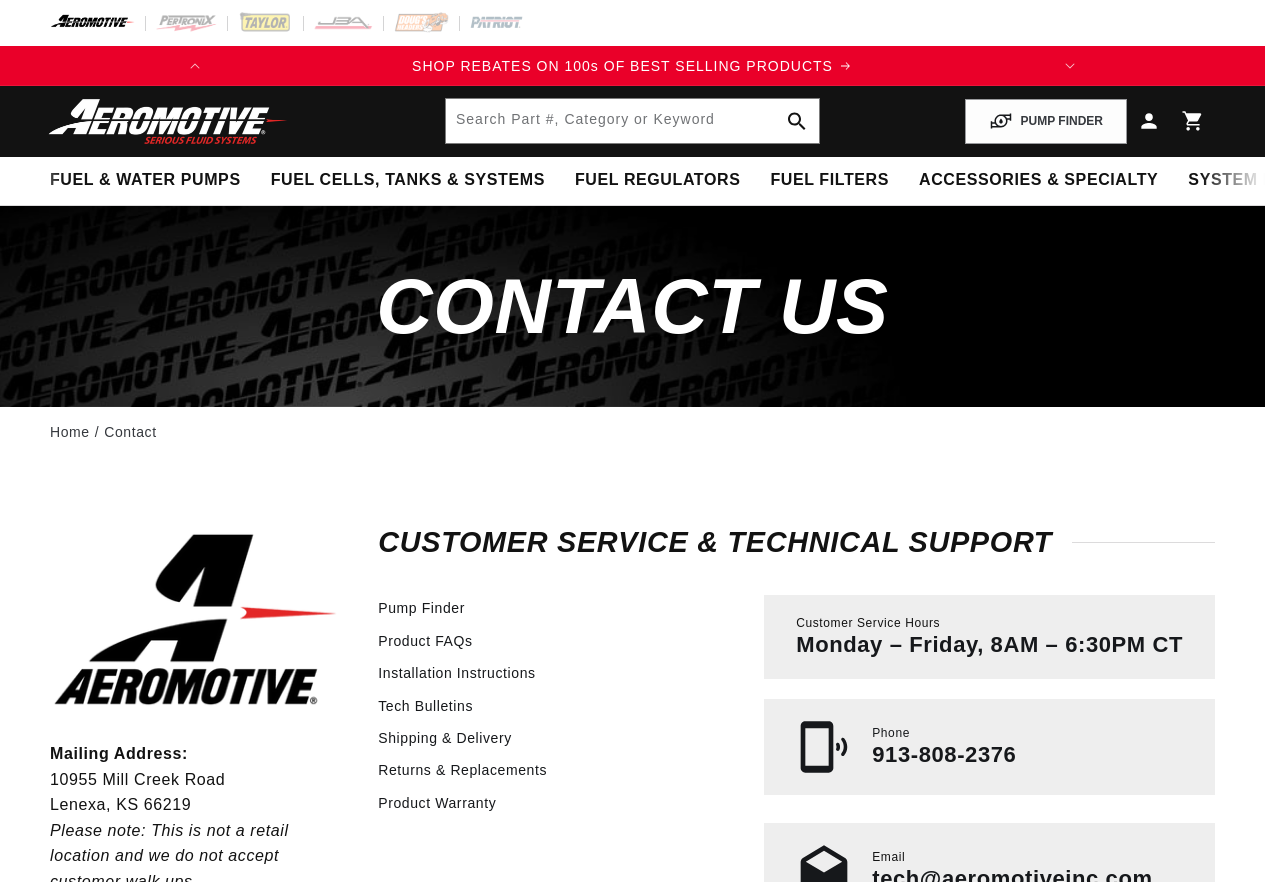 scroll, scrollTop: 0, scrollLeft: 0, axis: both 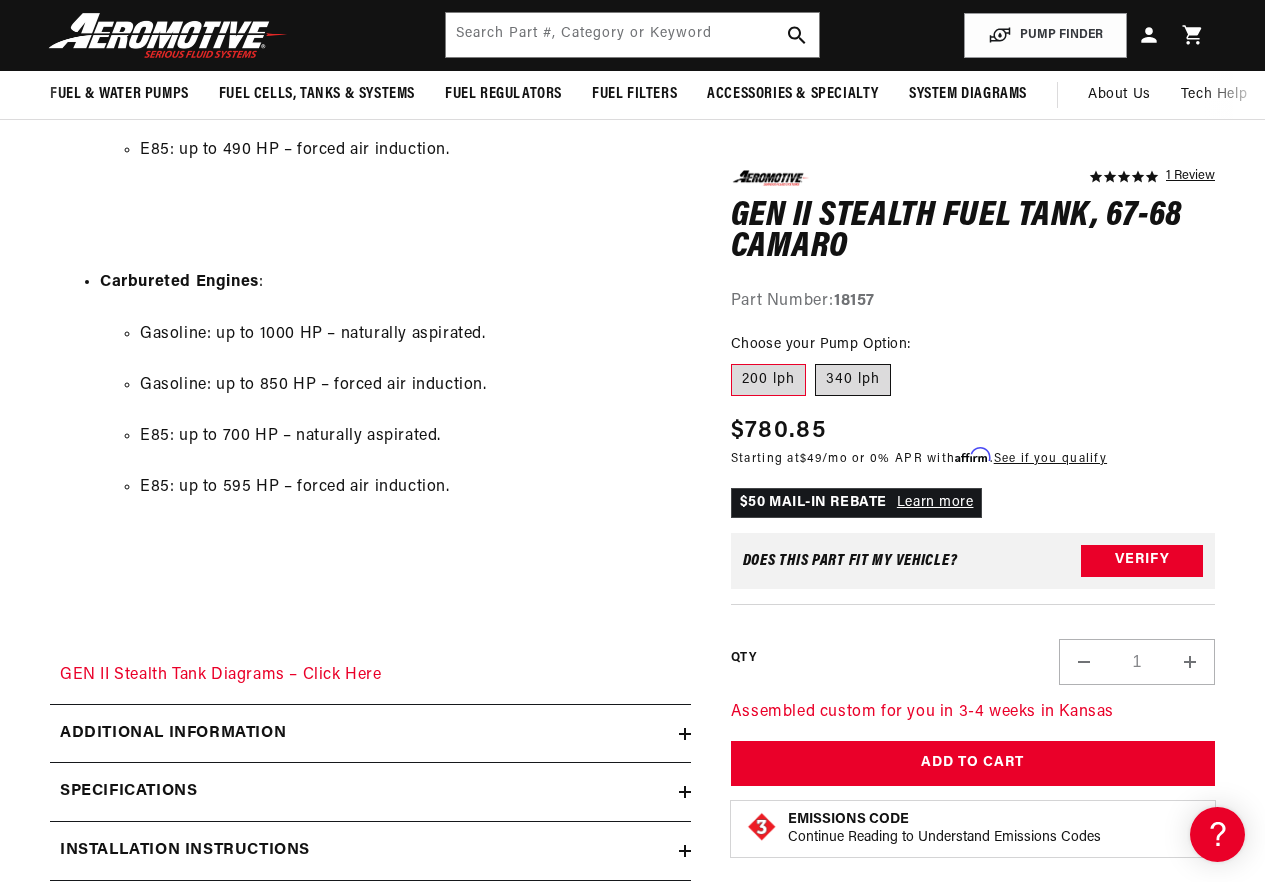 click on "340 lph" at bounding box center [853, 380] 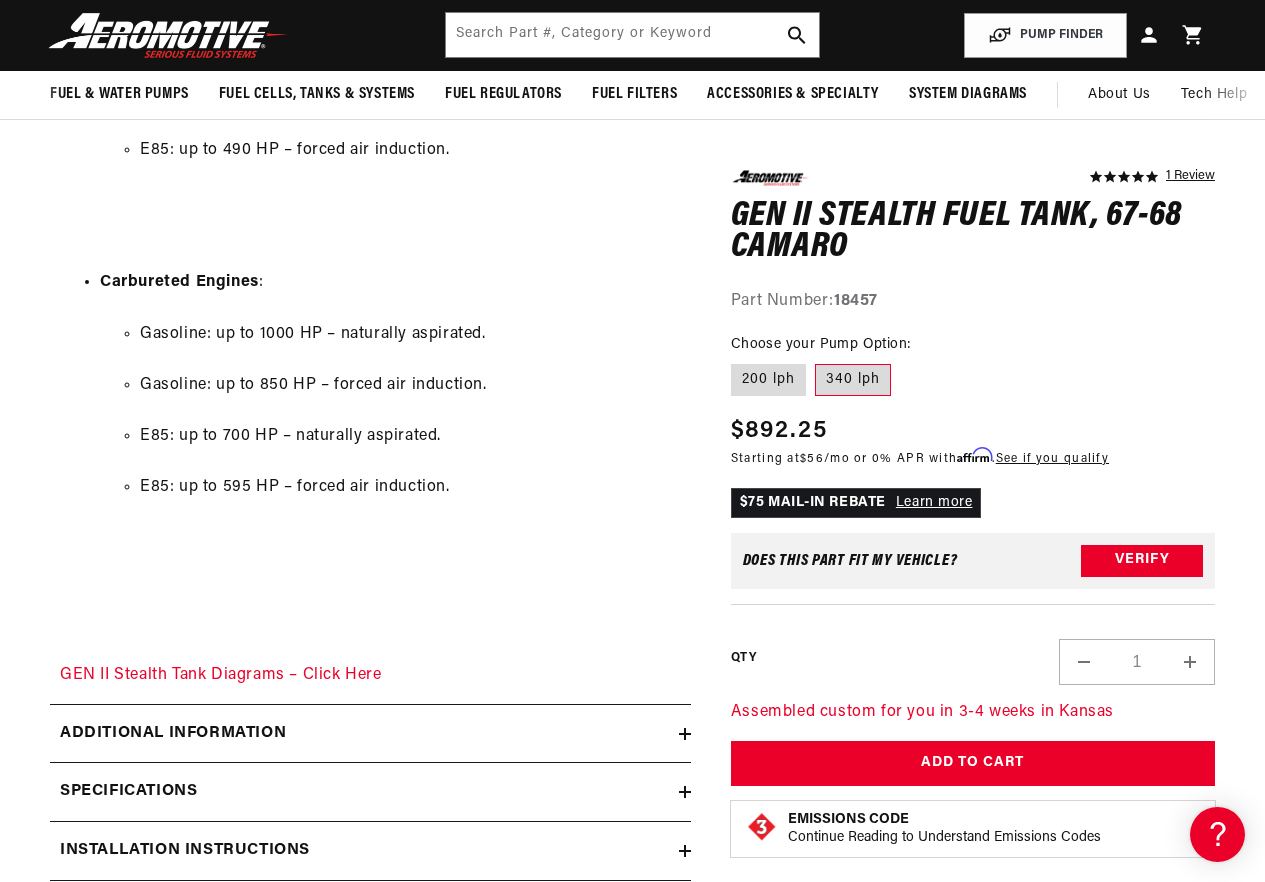 scroll, scrollTop: 0, scrollLeft: 791, axis: horizontal 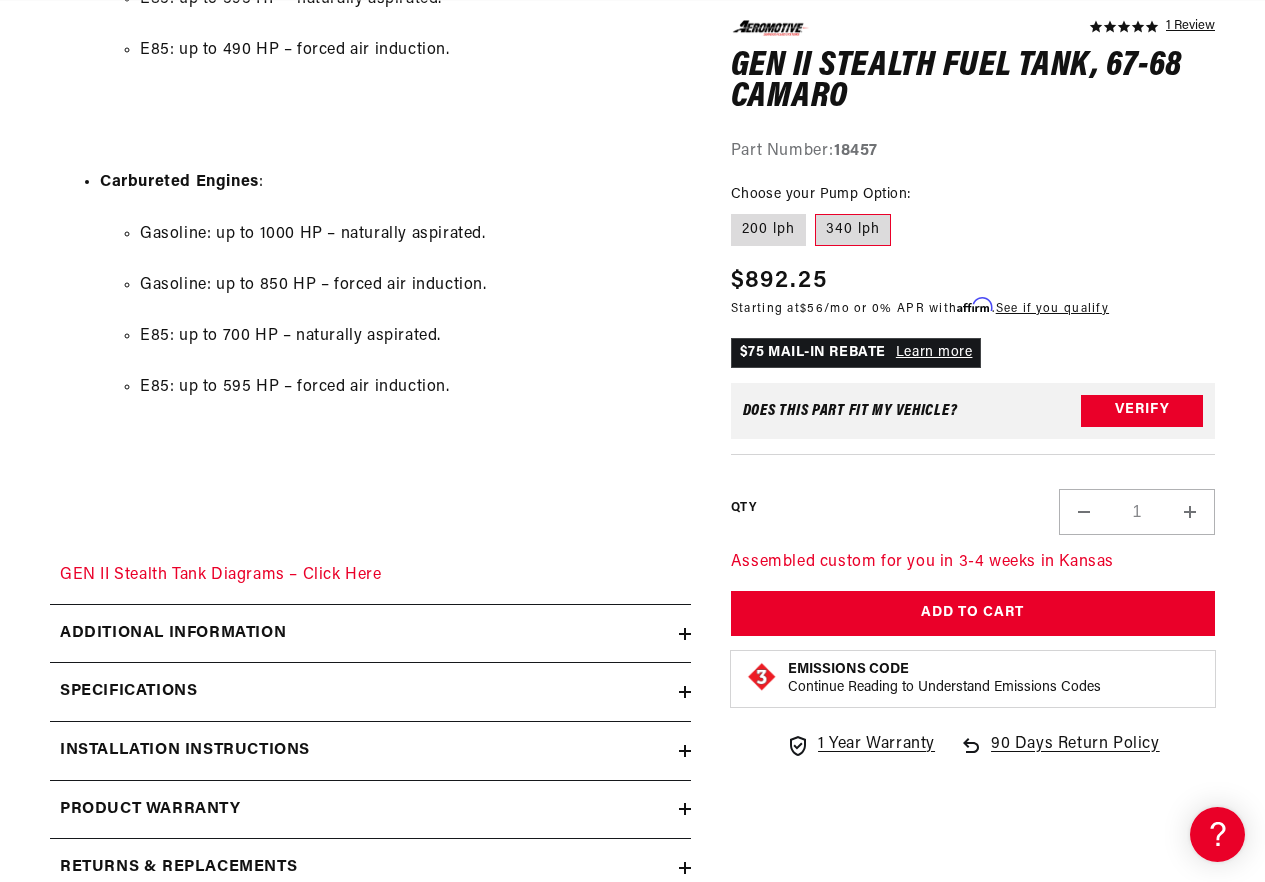 click on "Installation Instructions" at bounding box center (185, 751) 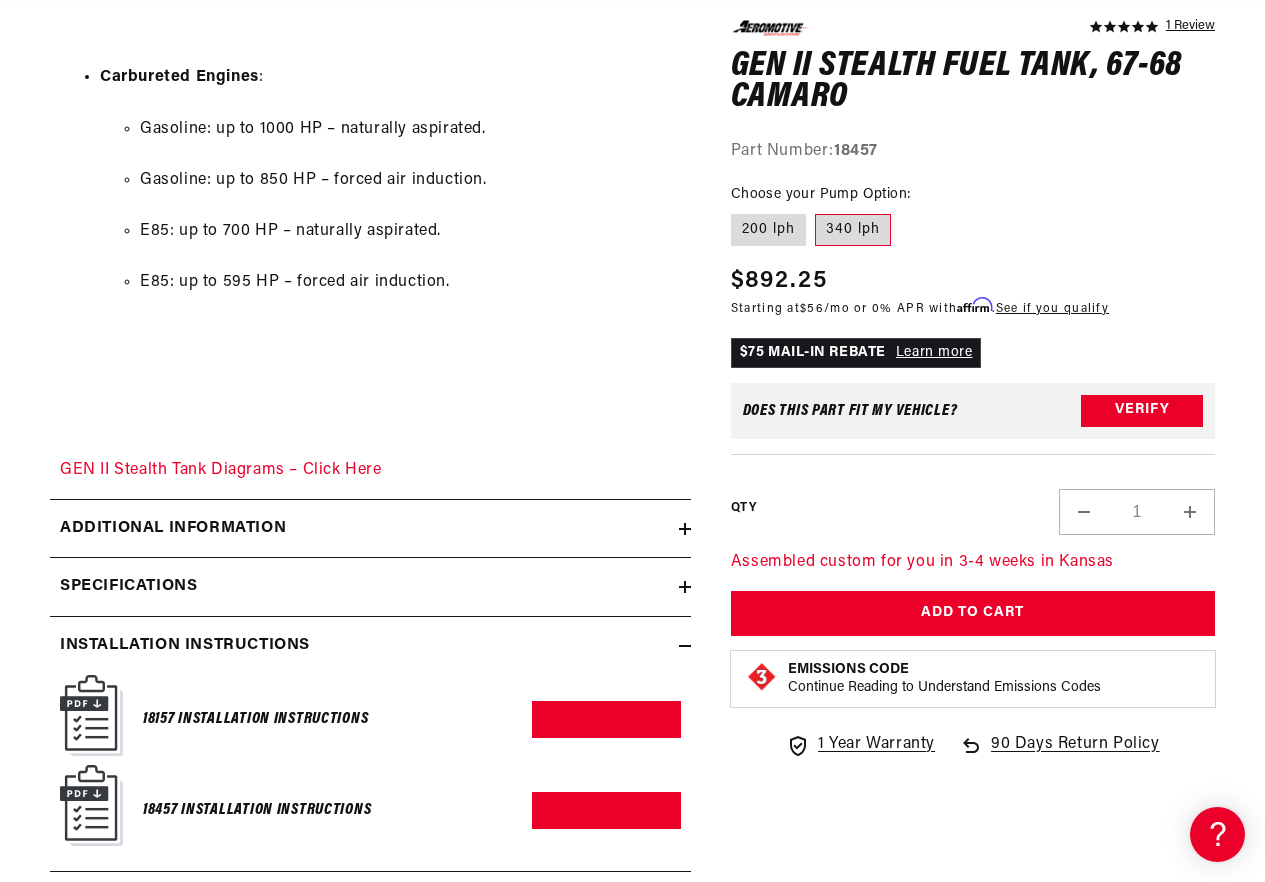 scroll, scrollTop: 2776, scrollLeft: 0, axis: vertical 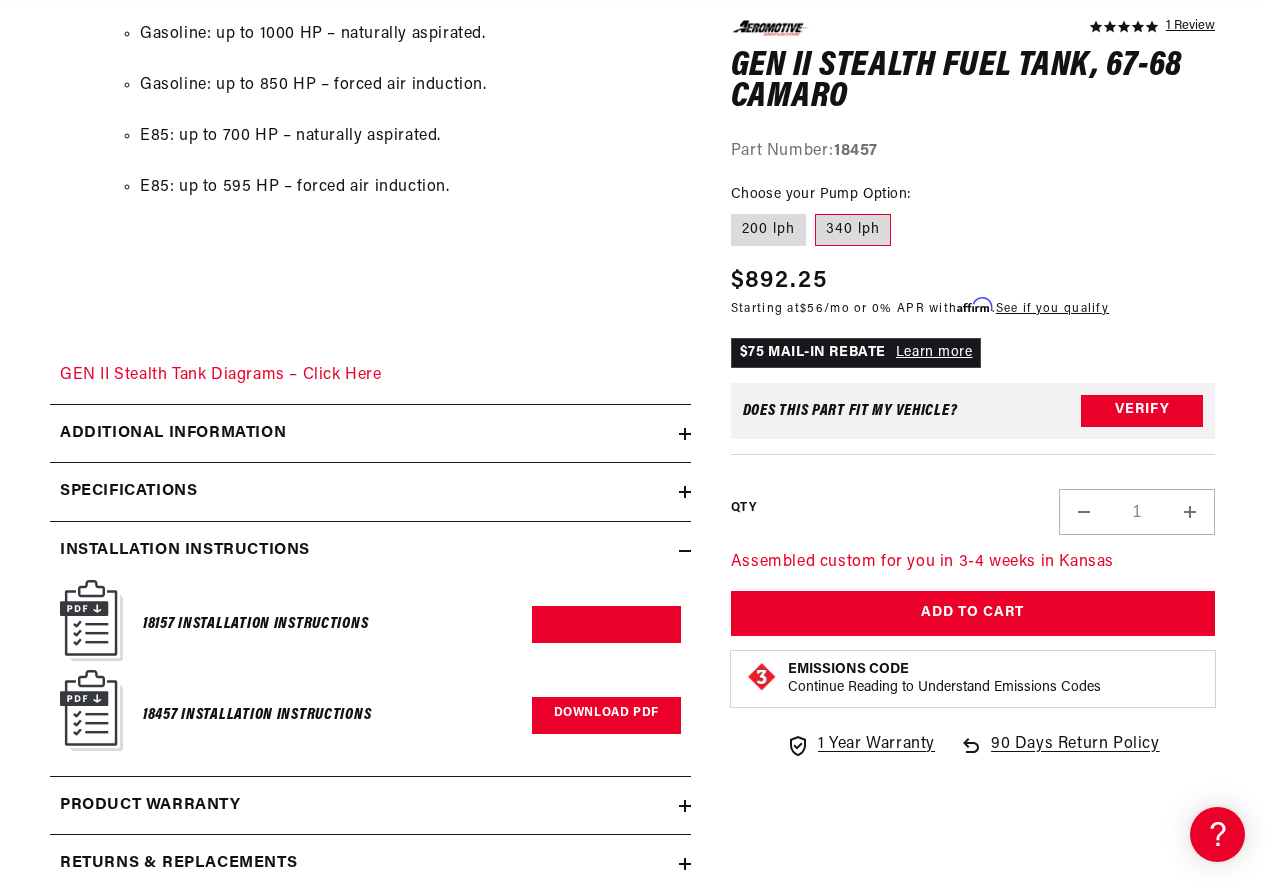 click on "Download PDF" at bounding box center (606, 715) 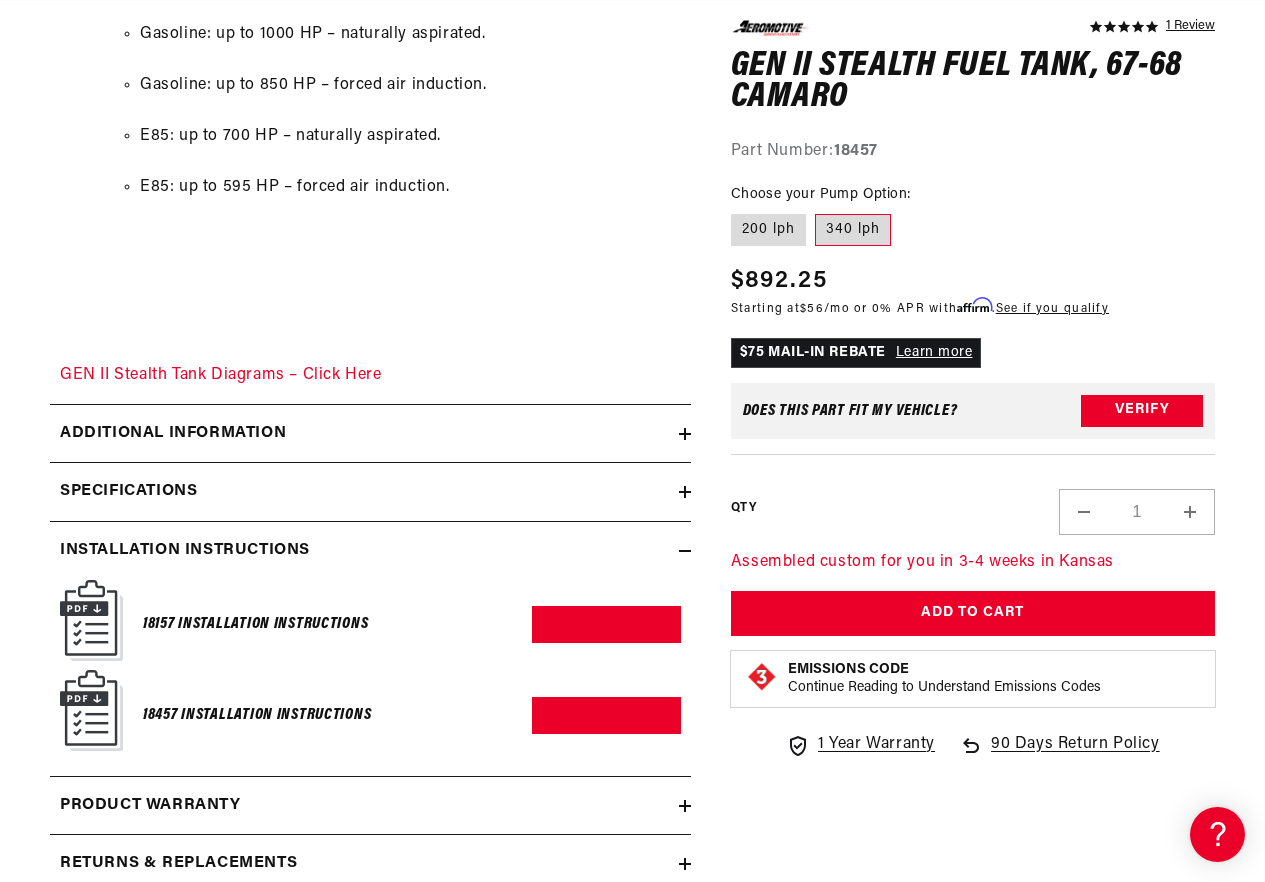 scroll, scrollTop: 0, scrollLeft: 0, axis: both 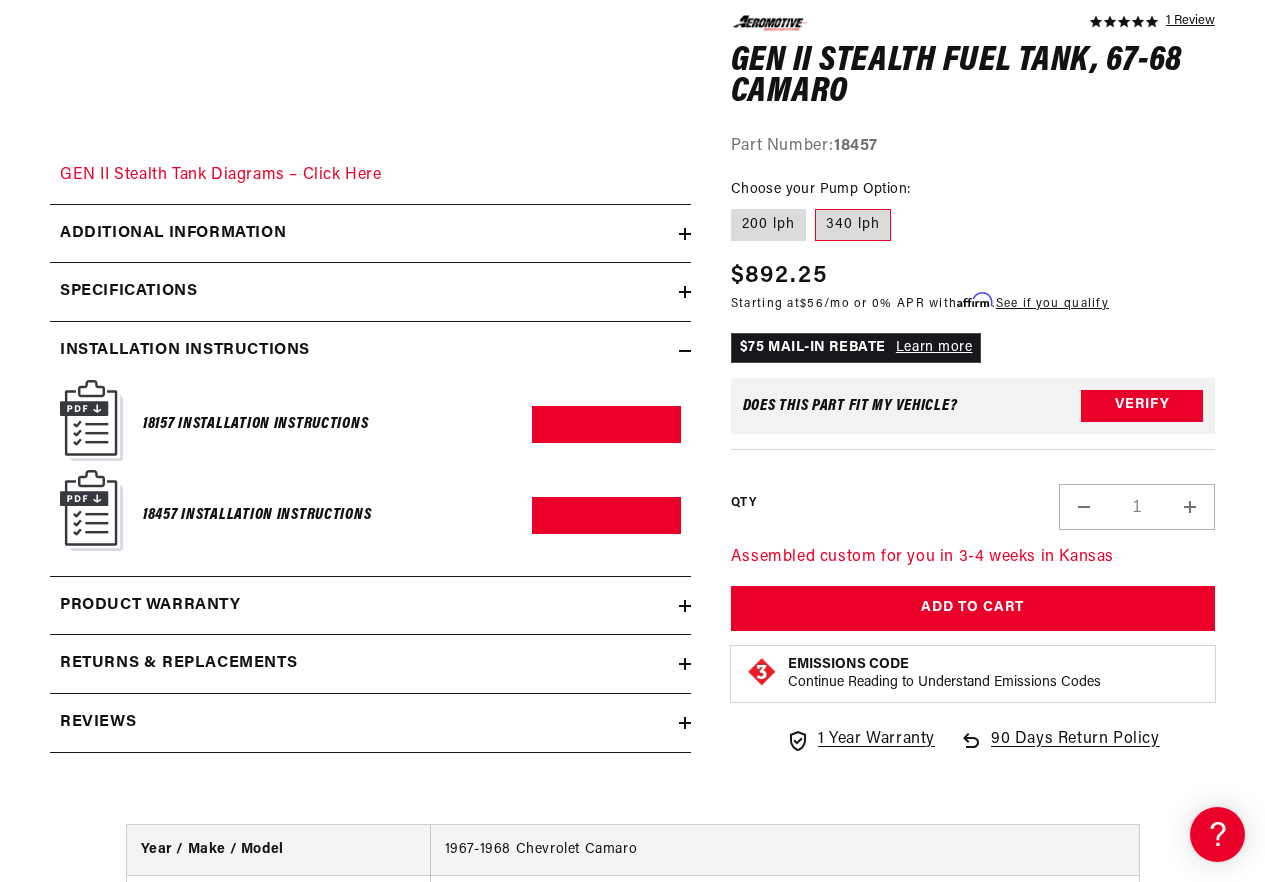 click on "Product warranty" at bounding box center (150, 606) 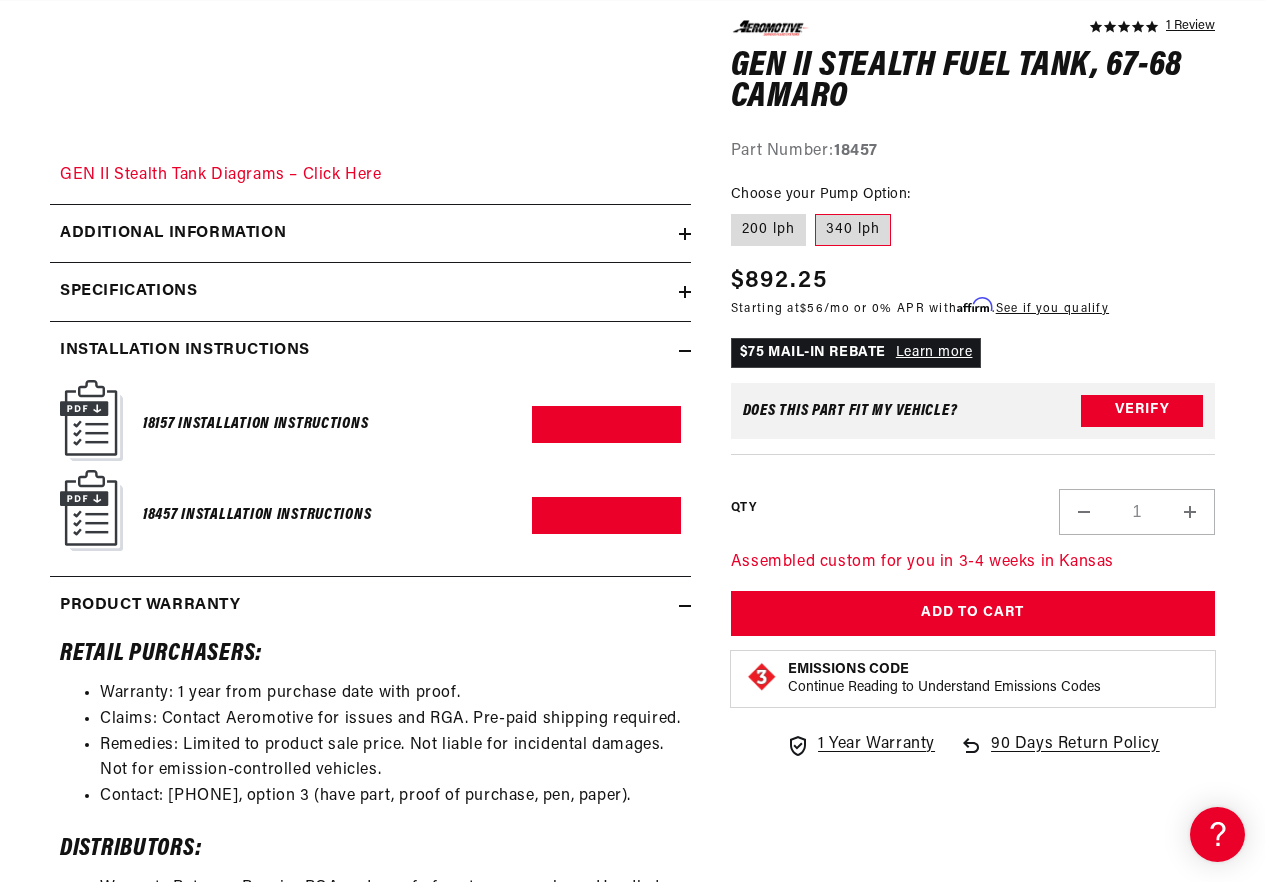 scroll, scrollTop: 0, scrollLeft: 791, axis: horizontal 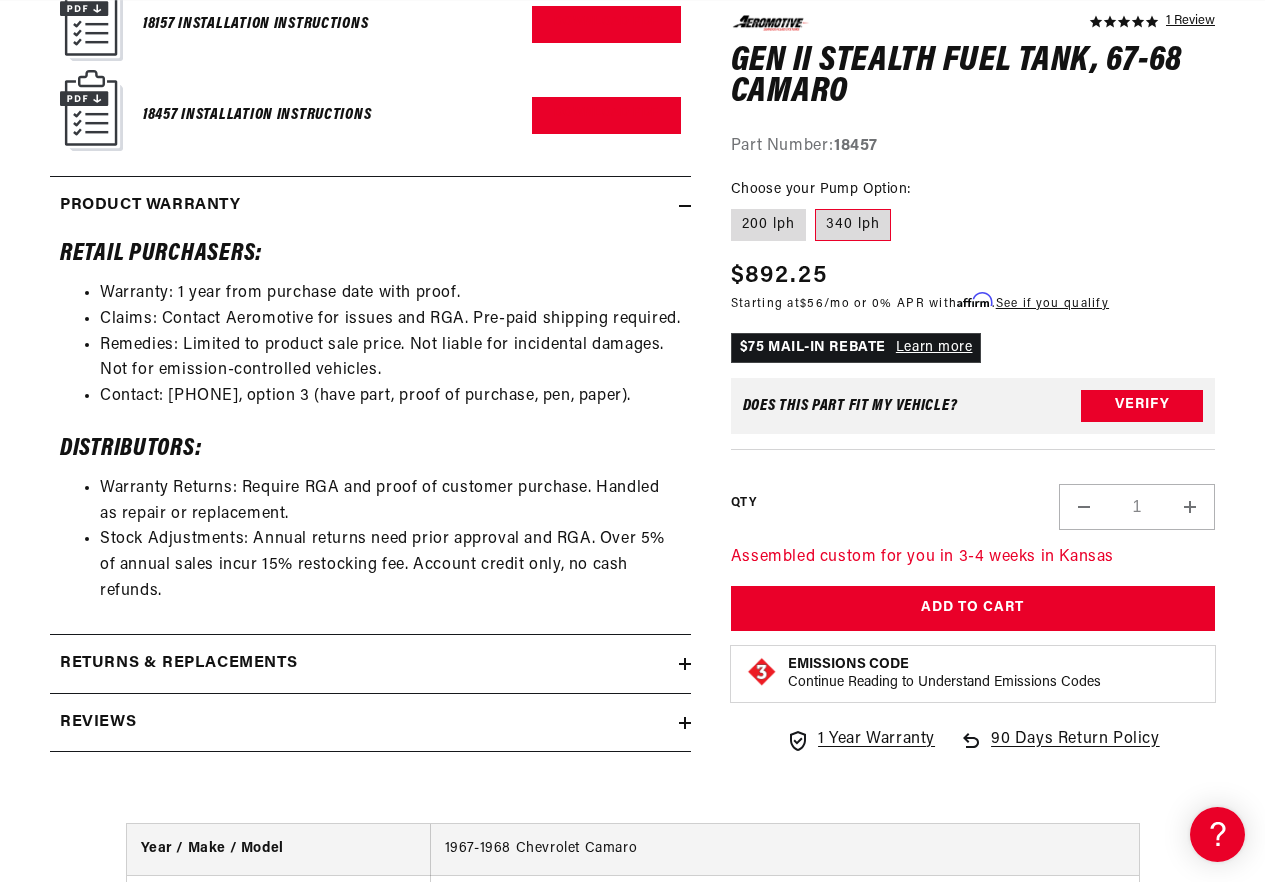 click on "Returns & replacements" at bounding box center [178, 664] 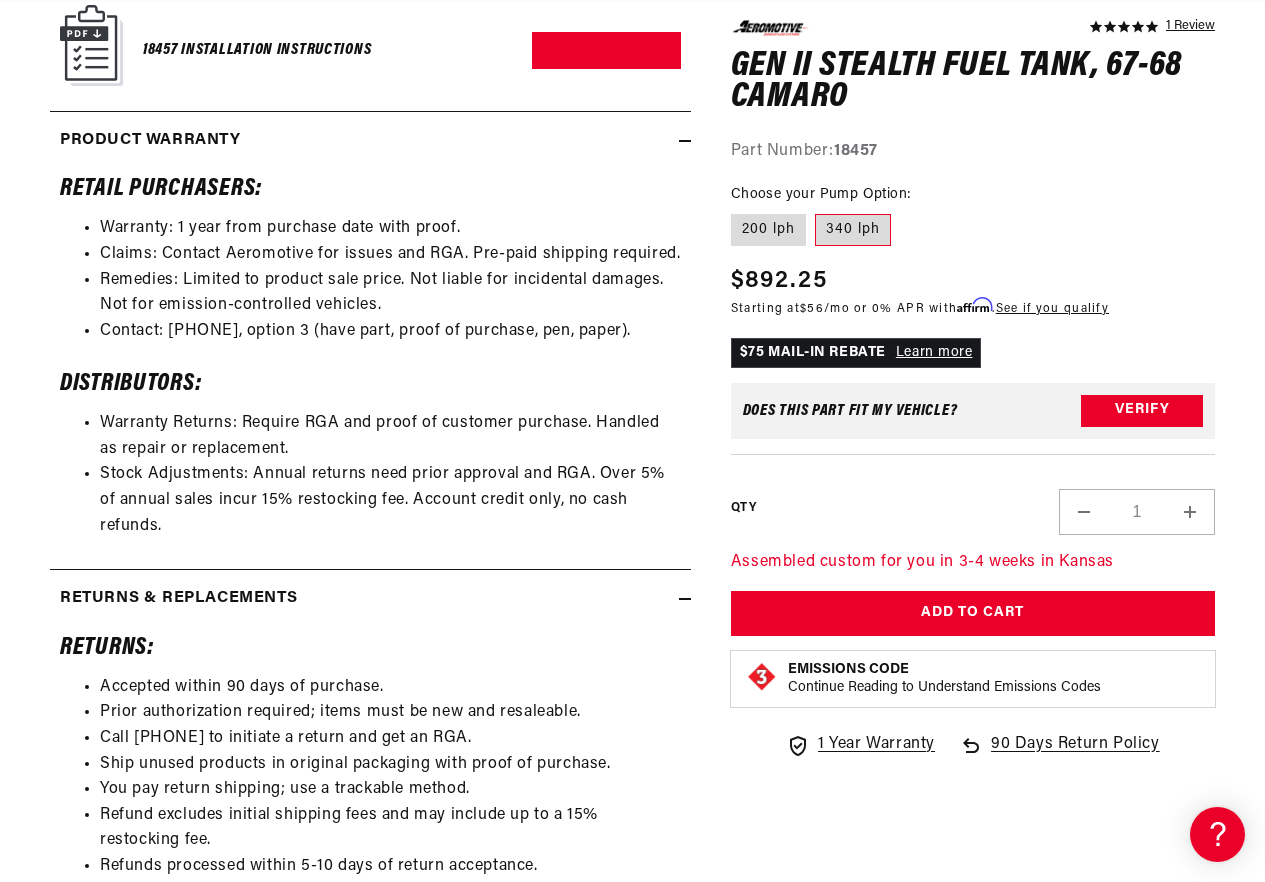 scroll, scrollTop: 3564, scrollLeft: 0, axis: vertical 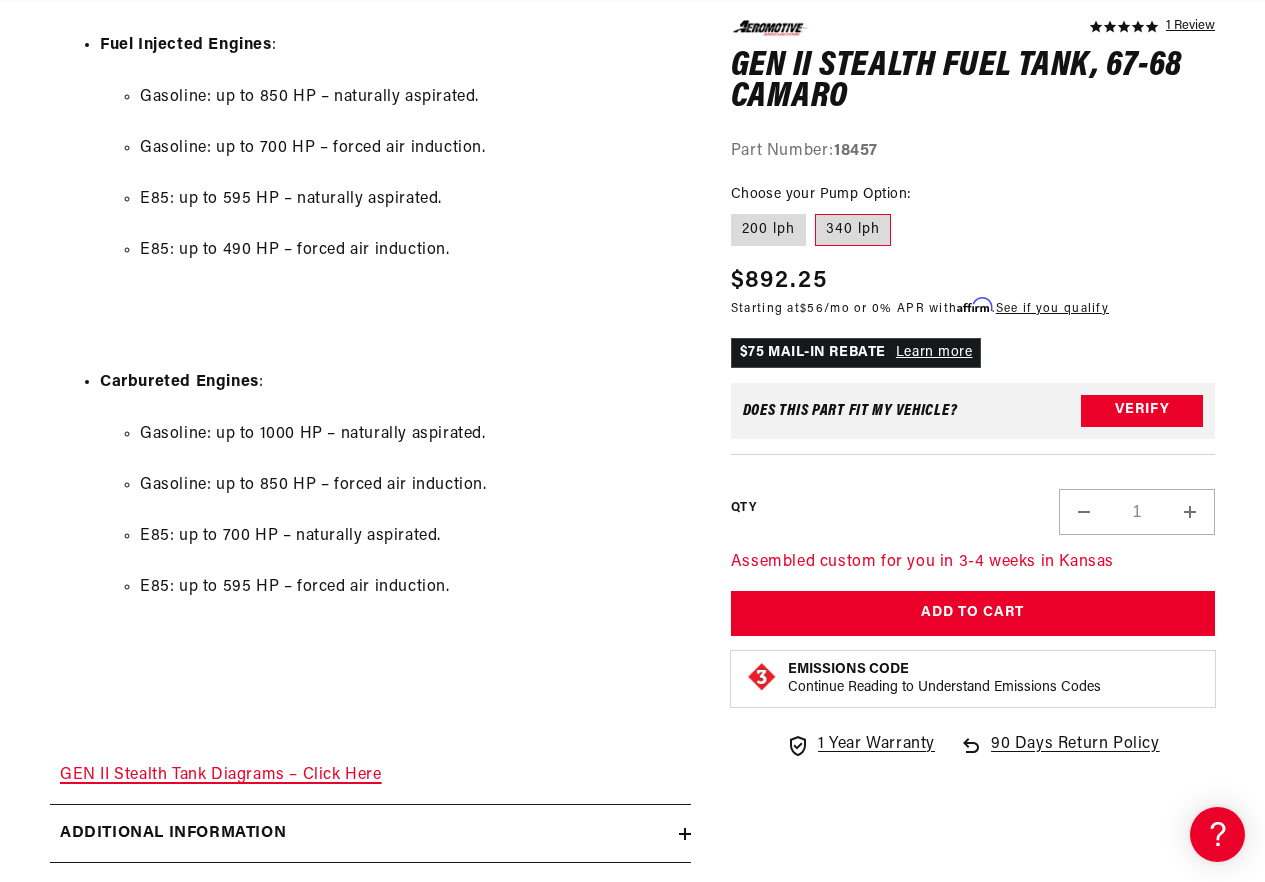 click on "GEN II Stealth Tank Diagrams – Click Here" at bounding box center [221, 775] 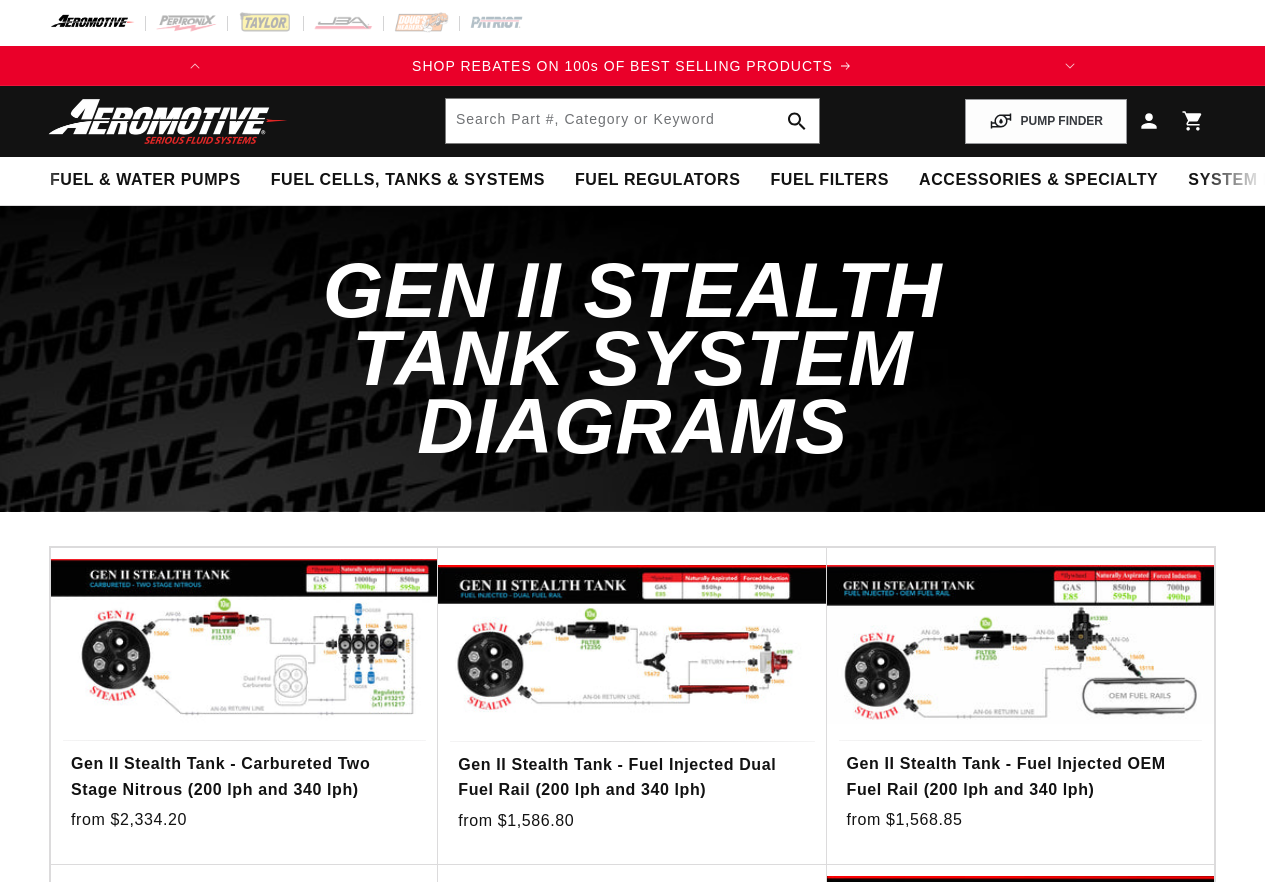 scroll, scrollTop: 0, scrollLeft: 0, axis: both 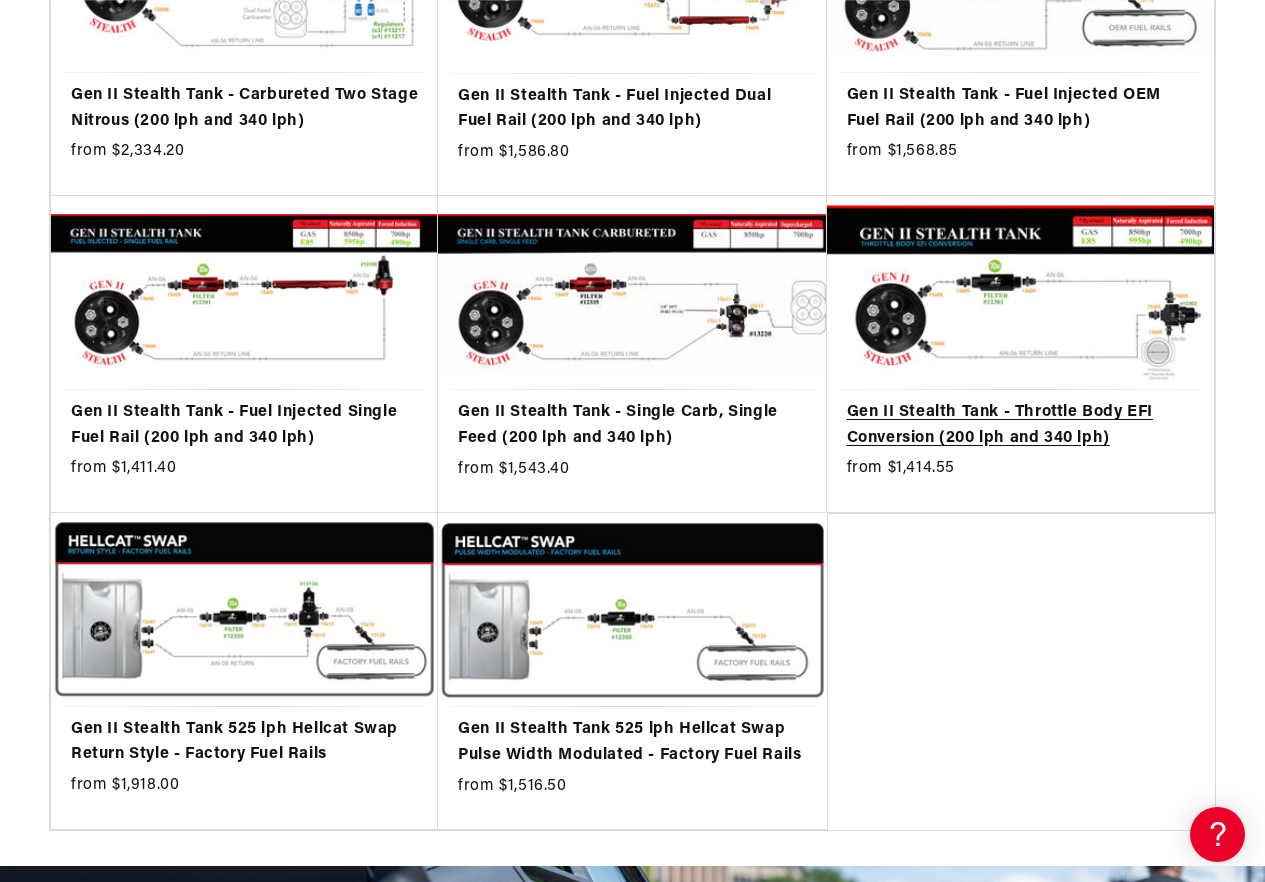 click on "Gen II Stealth Tank - Throttle Body EFI Conversion (200 lph and 340 lph)" at bounding box center [1020, 425] 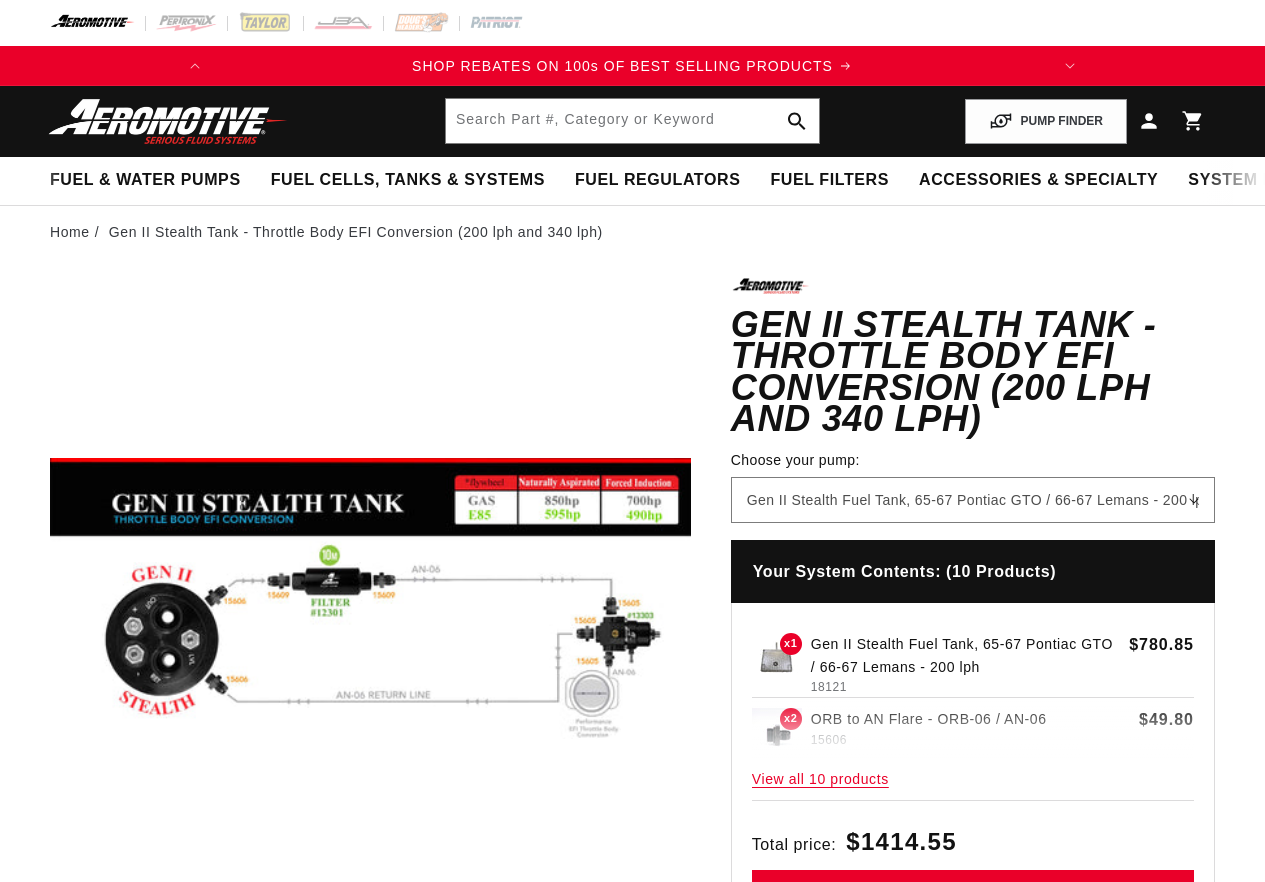 scroll, scrollTop: 0, scrollLeft: 0, axis: both 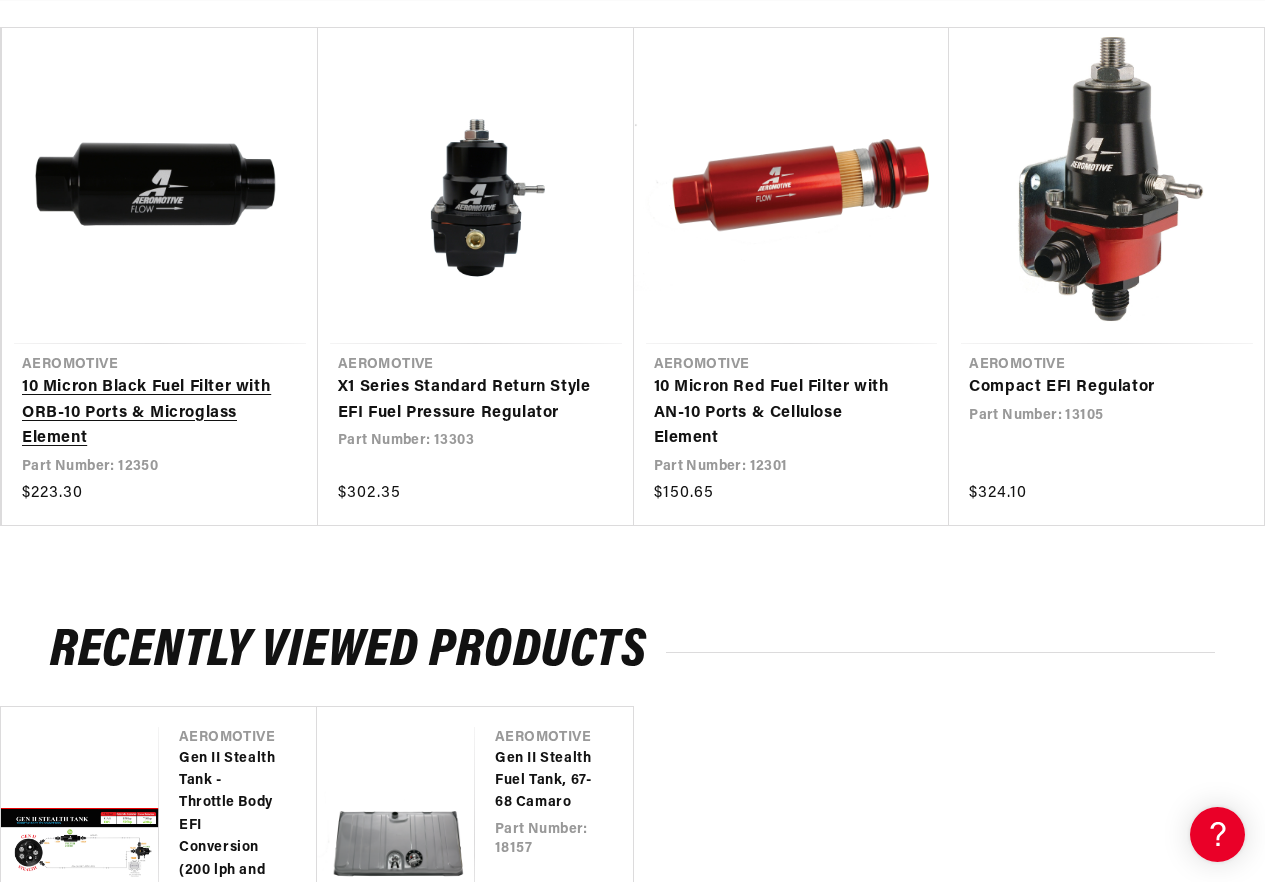 click on "10 Micron Black Fuel Filter with ORB-10 Ports & Microglass Element" at bounding box center (150, 413) 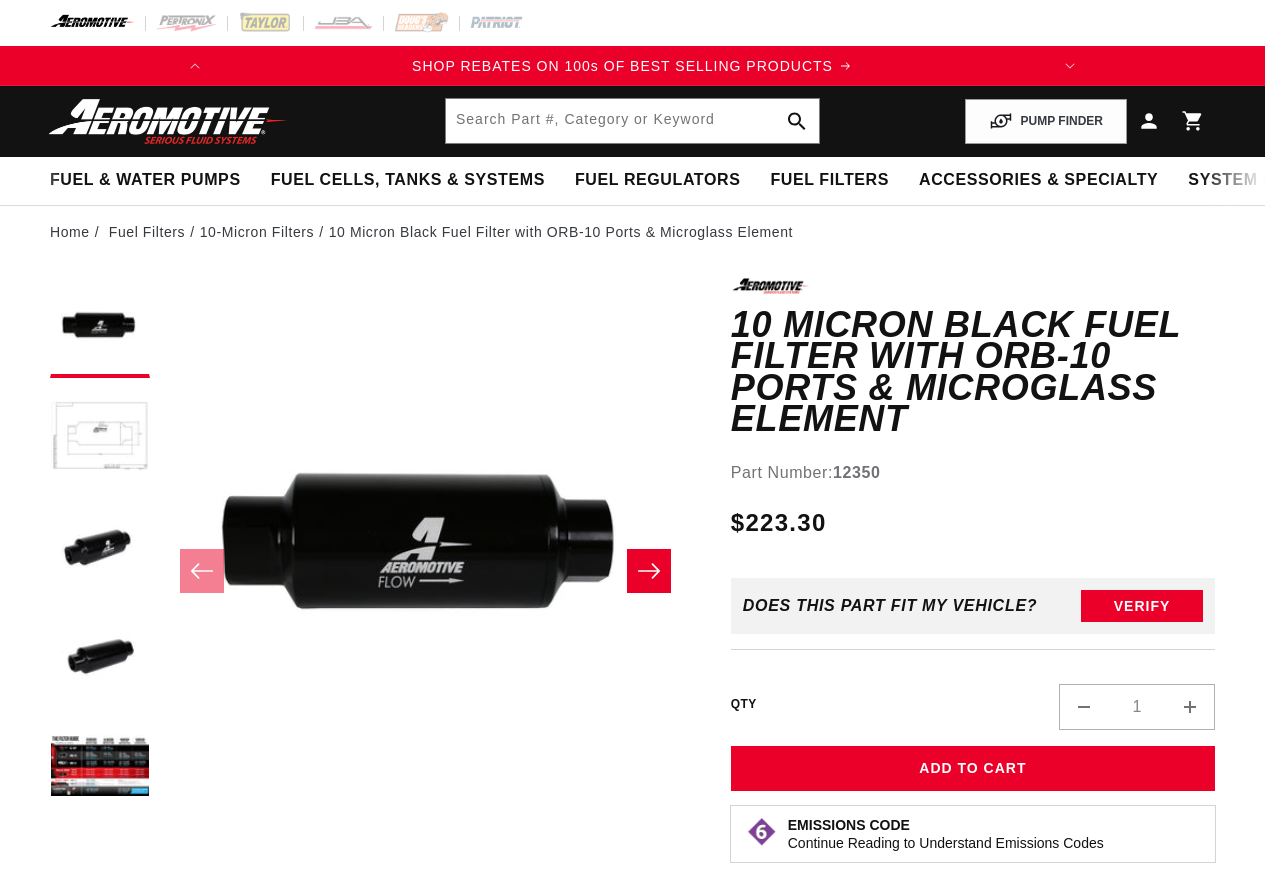 scroll, scrollTop: 0, scrollLeft: 0, axis: both 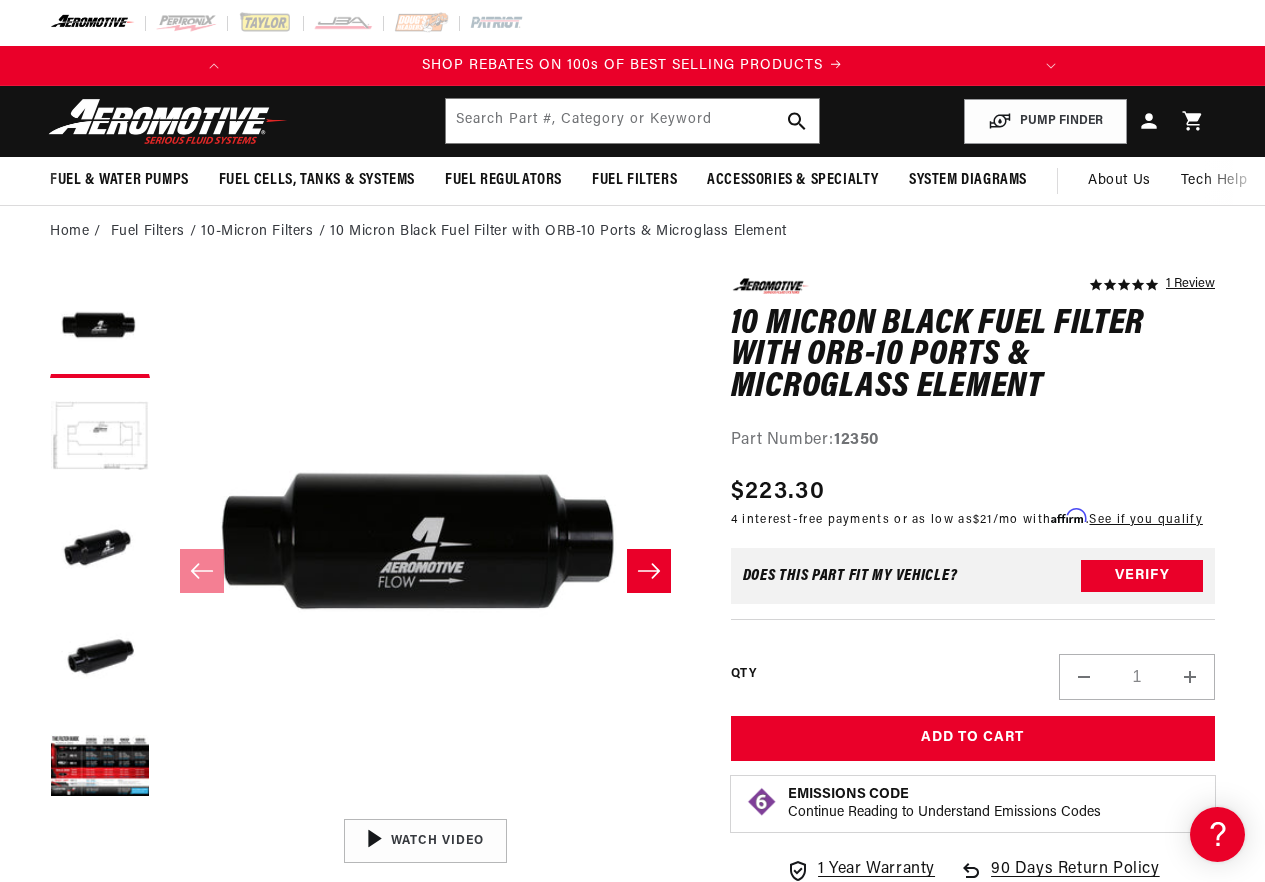 click at bounding box center (649, 571) 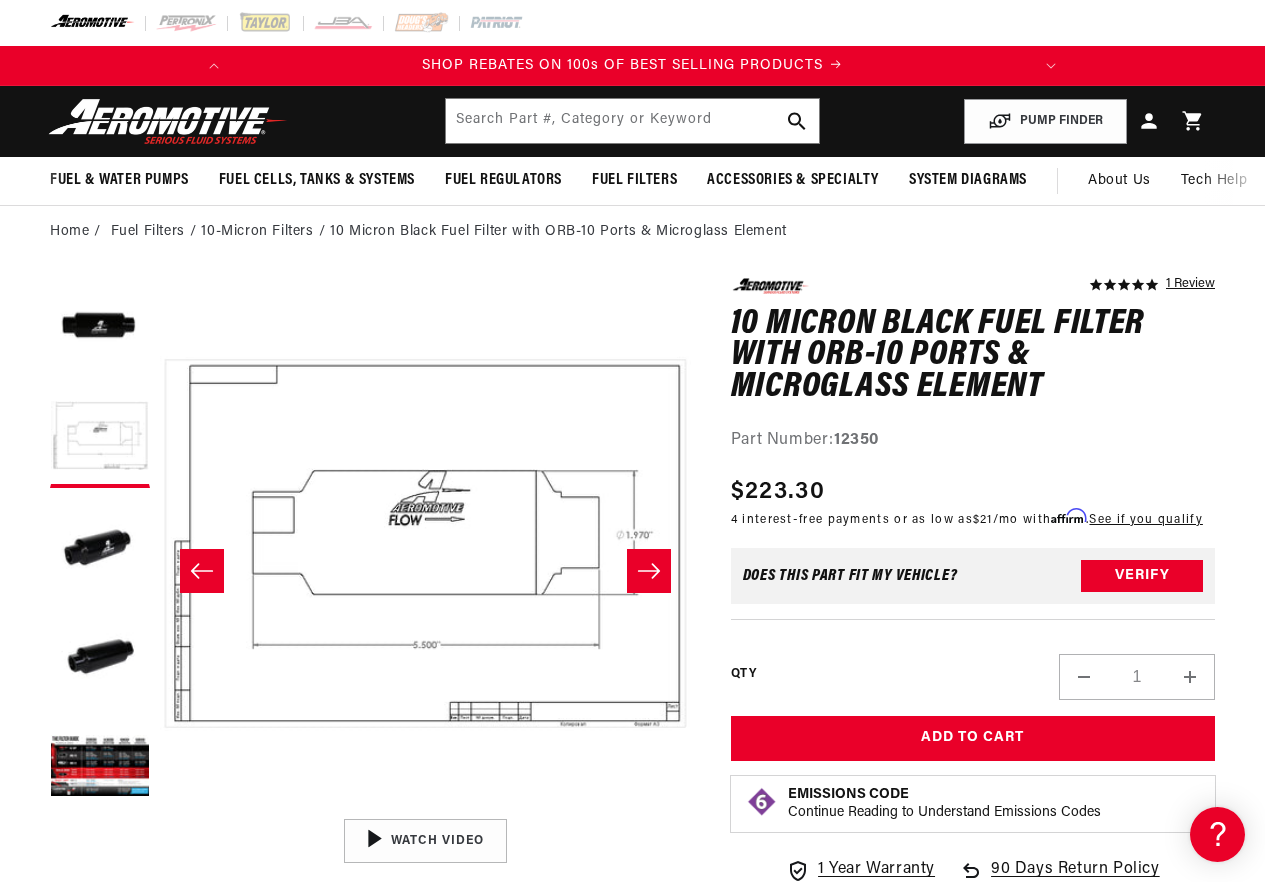 click at bounding box center [649, 571] 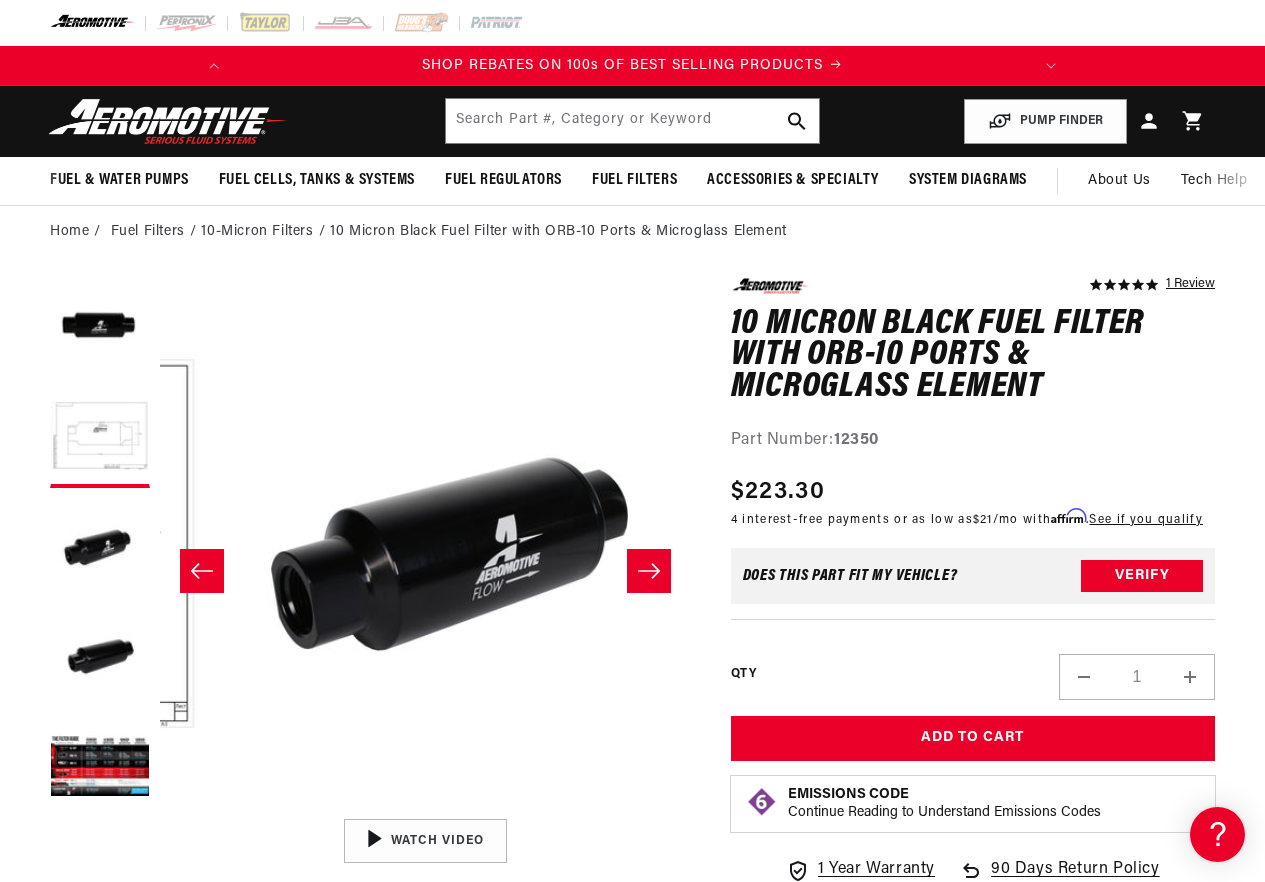 scroll, scrollTop: 0, scrollLeft: 1062, axis: horizontal 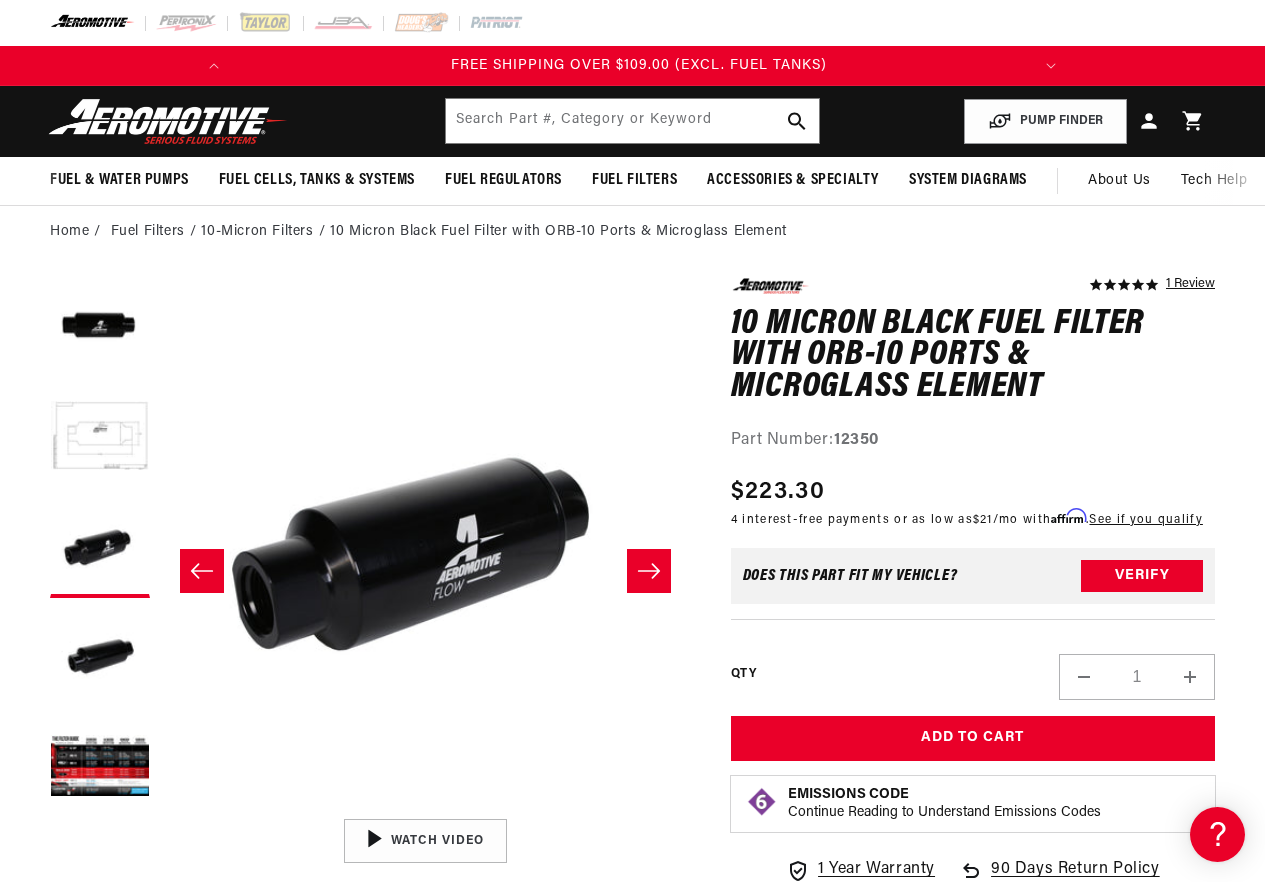 click at bounding box center (649, 571) 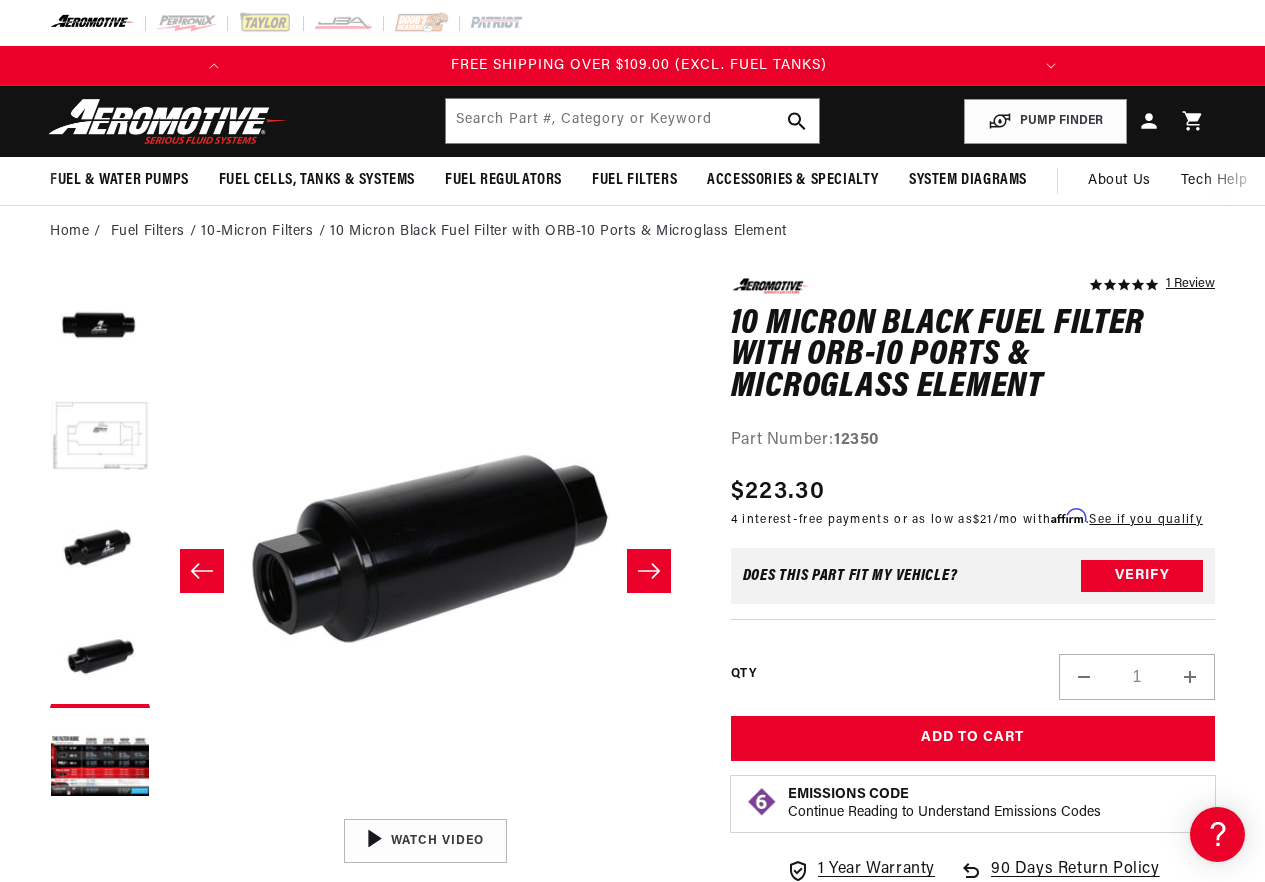click at bounding box center (649, 571) 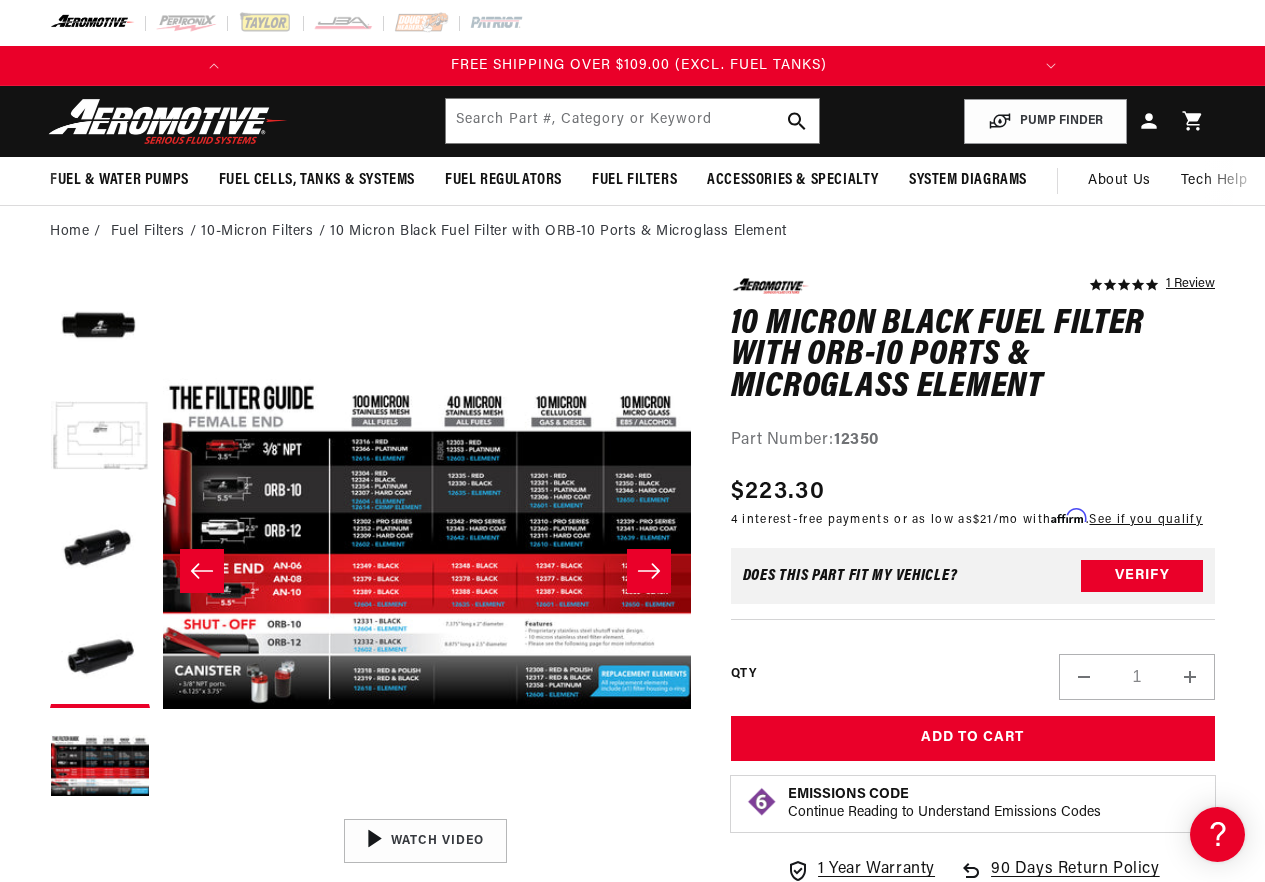 scroll, scrollTop: 0, scrollLeft: 2123, axis: horizontal 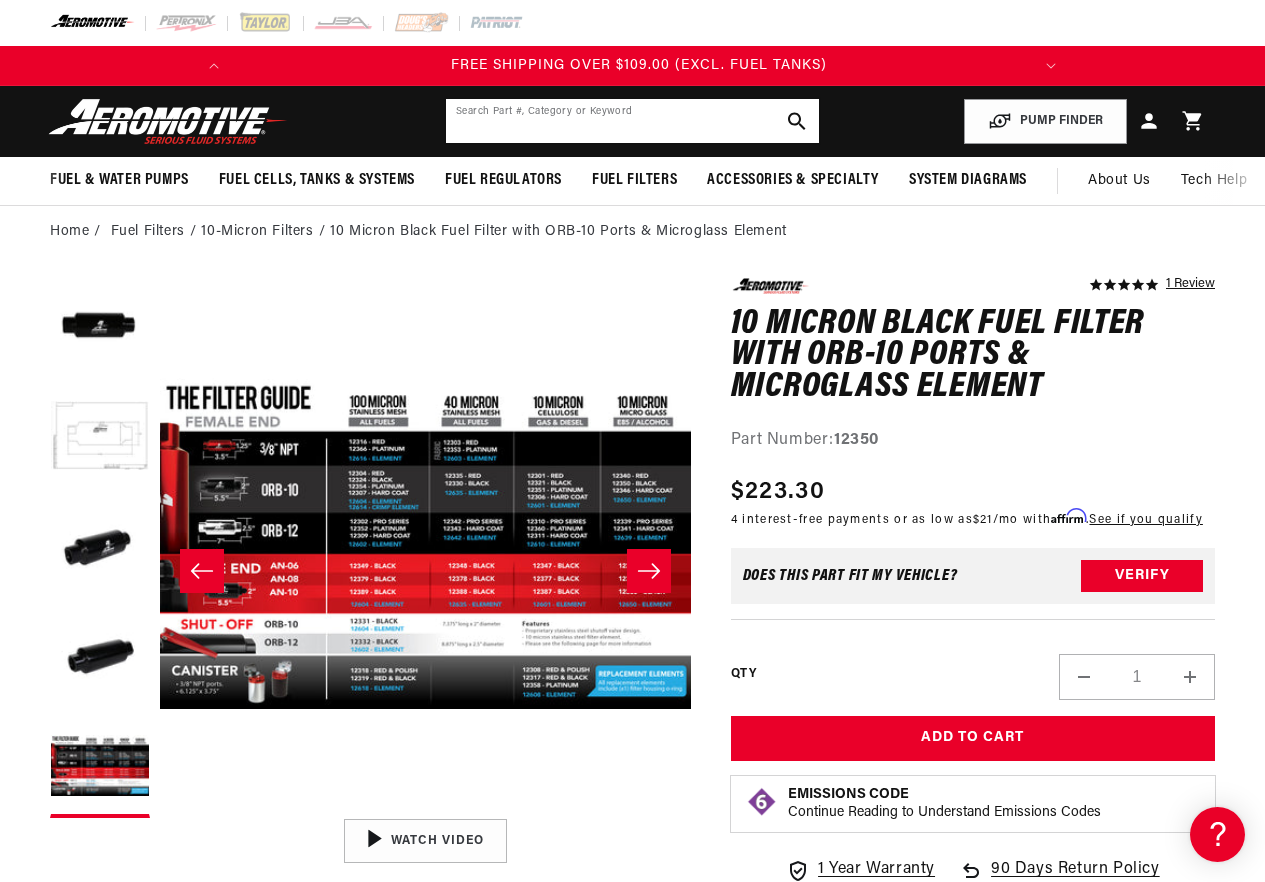 click 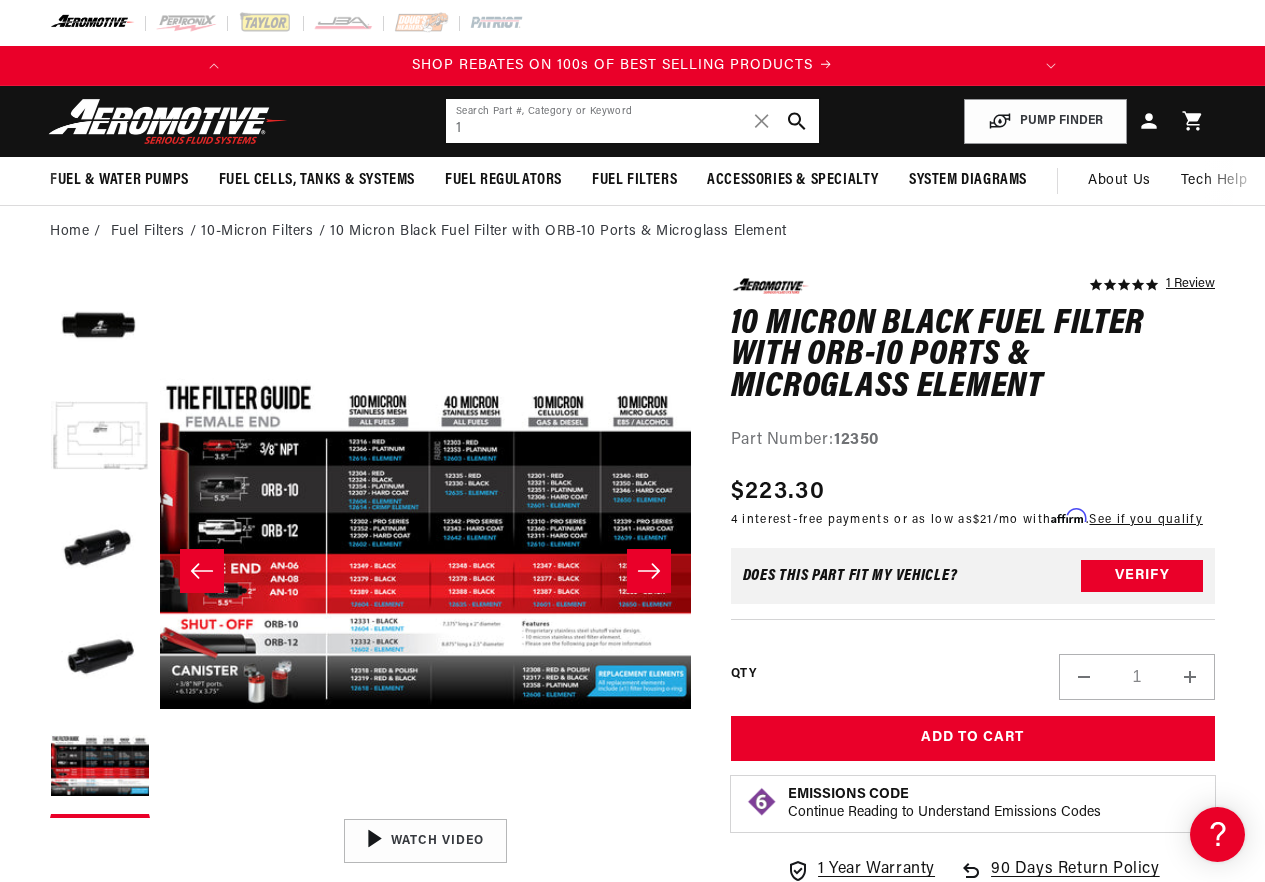 scroll, scrollTop: 0, scrollLeft: 0, axis: both 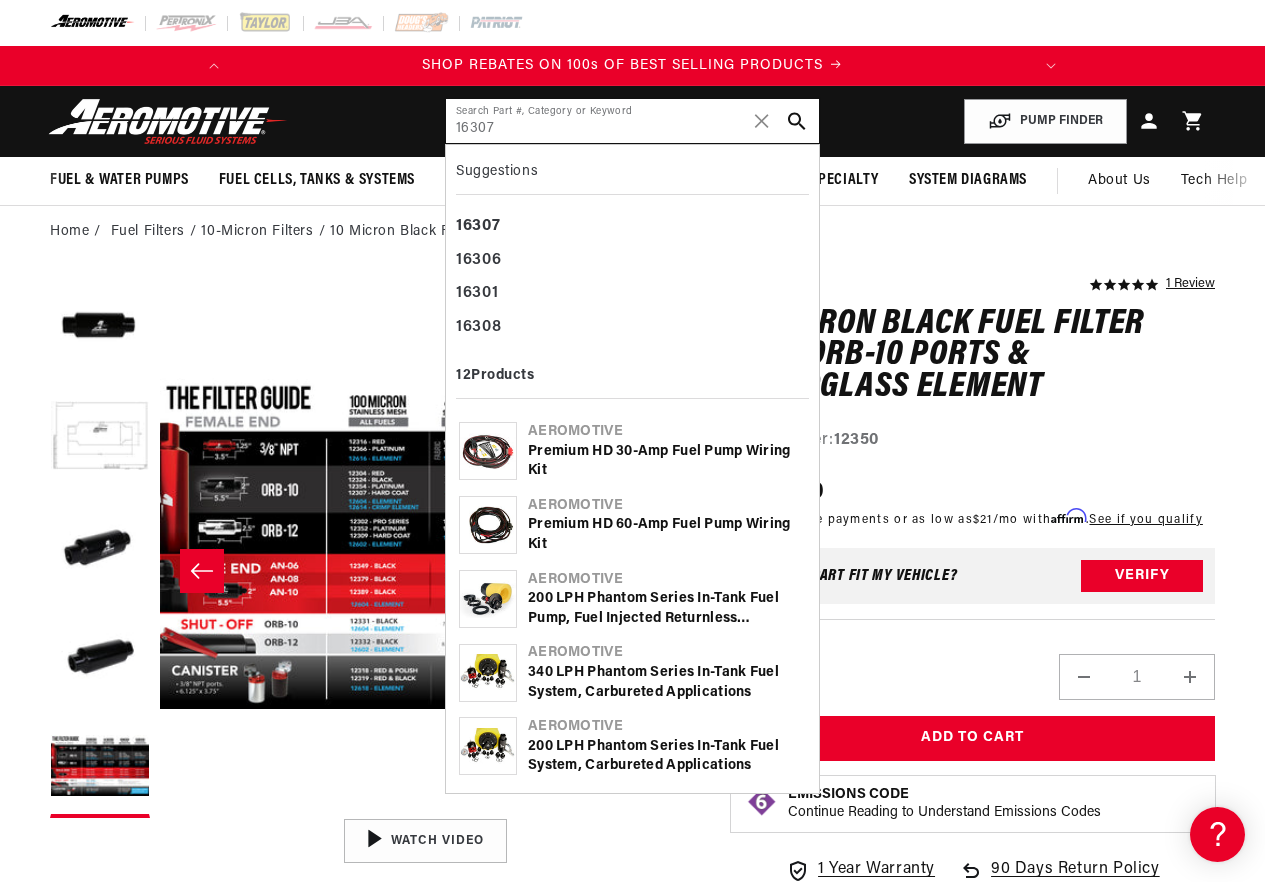 type on "16307" 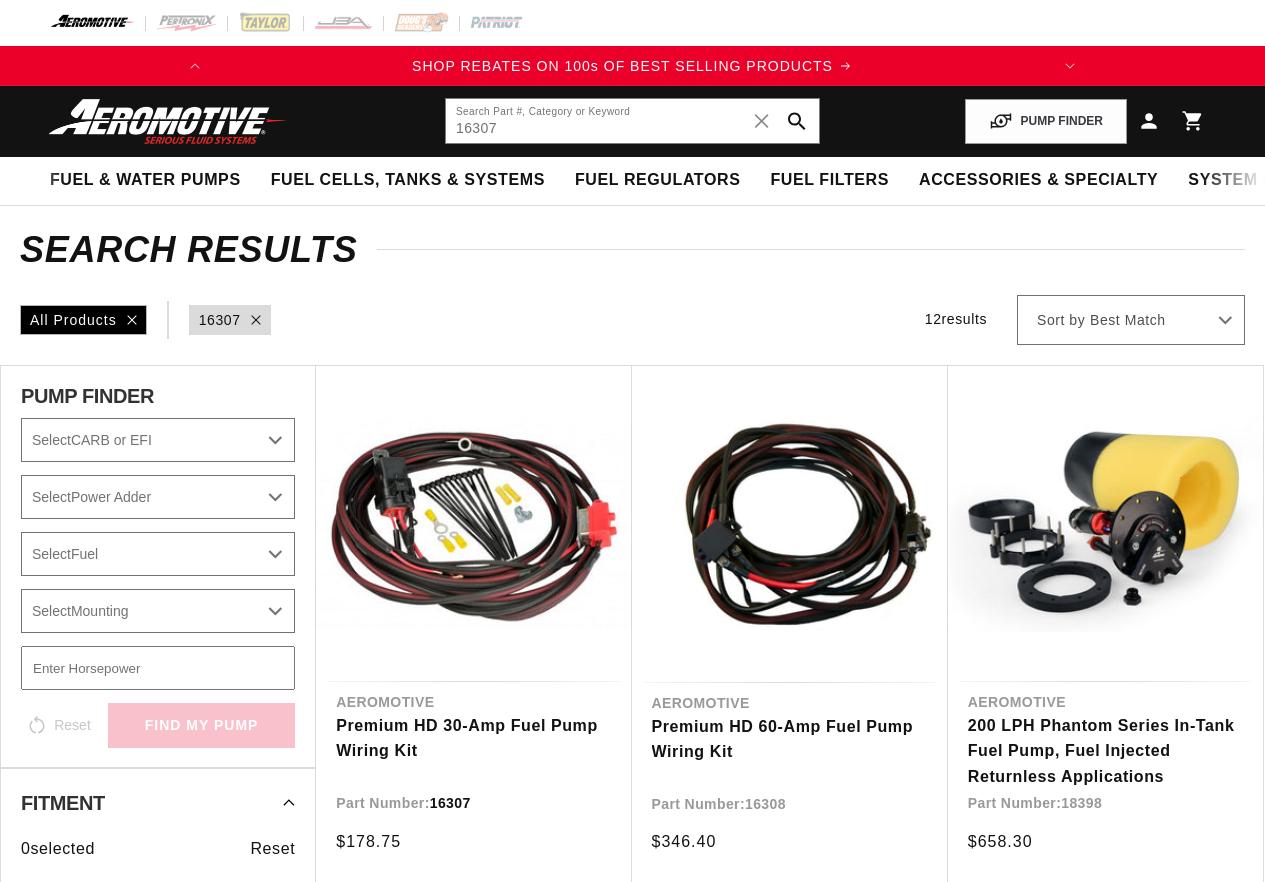 scroll, scrollTop: 0, scrollLeft: 0, axis: both 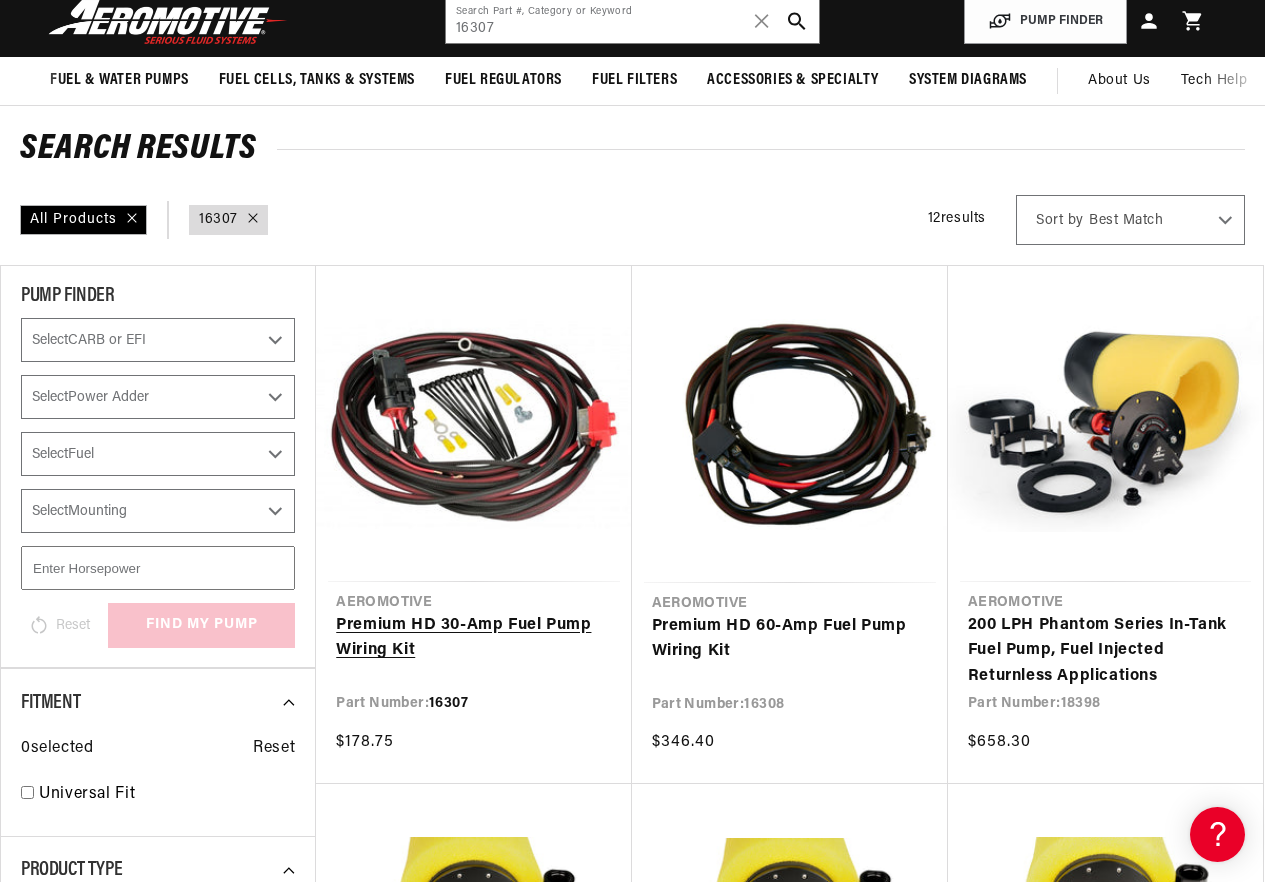 click on "Premium HD 30-Amp Fuel Pump Wiring Kit" at bounding box center (473, 638) 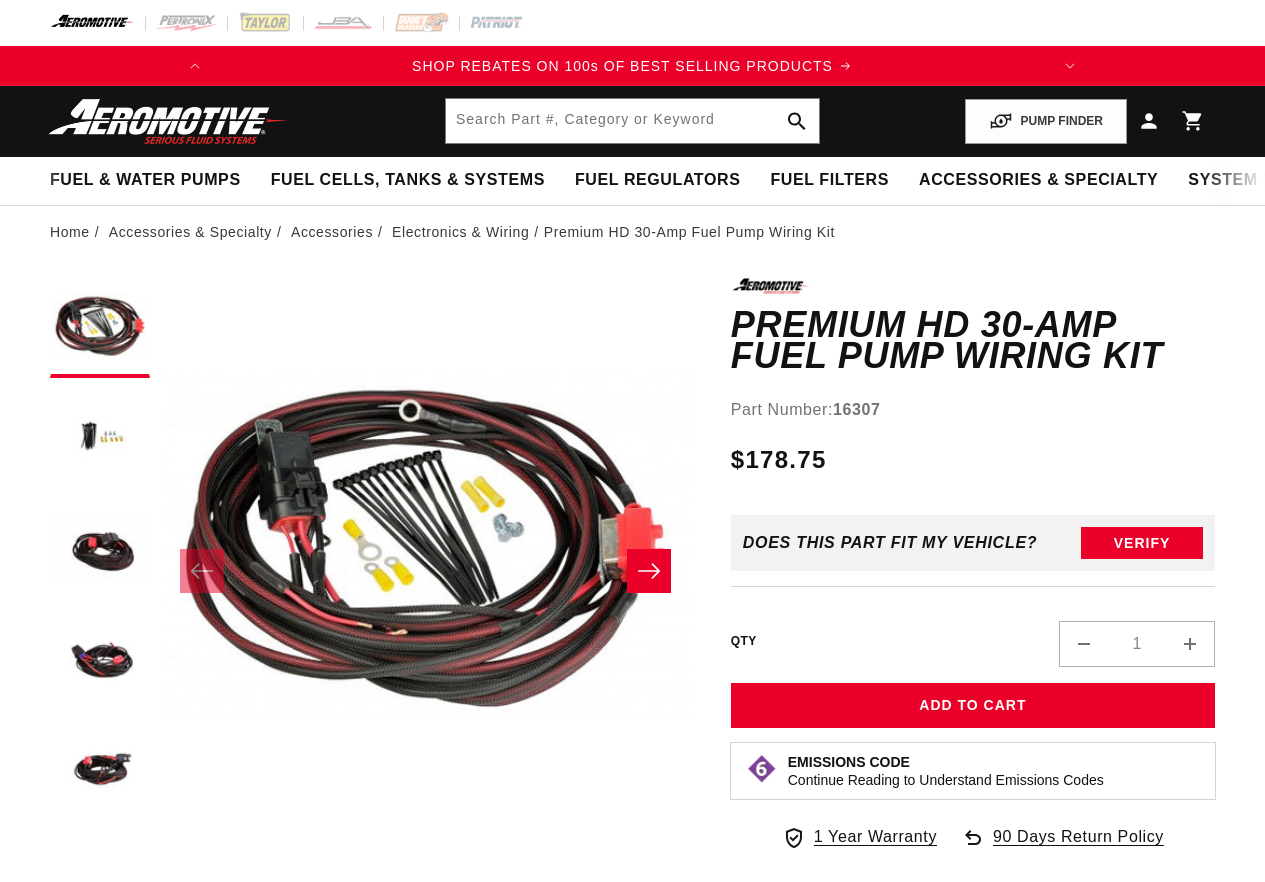 scroll, scrollTop: 0, scrollLeft: 0, axis: both 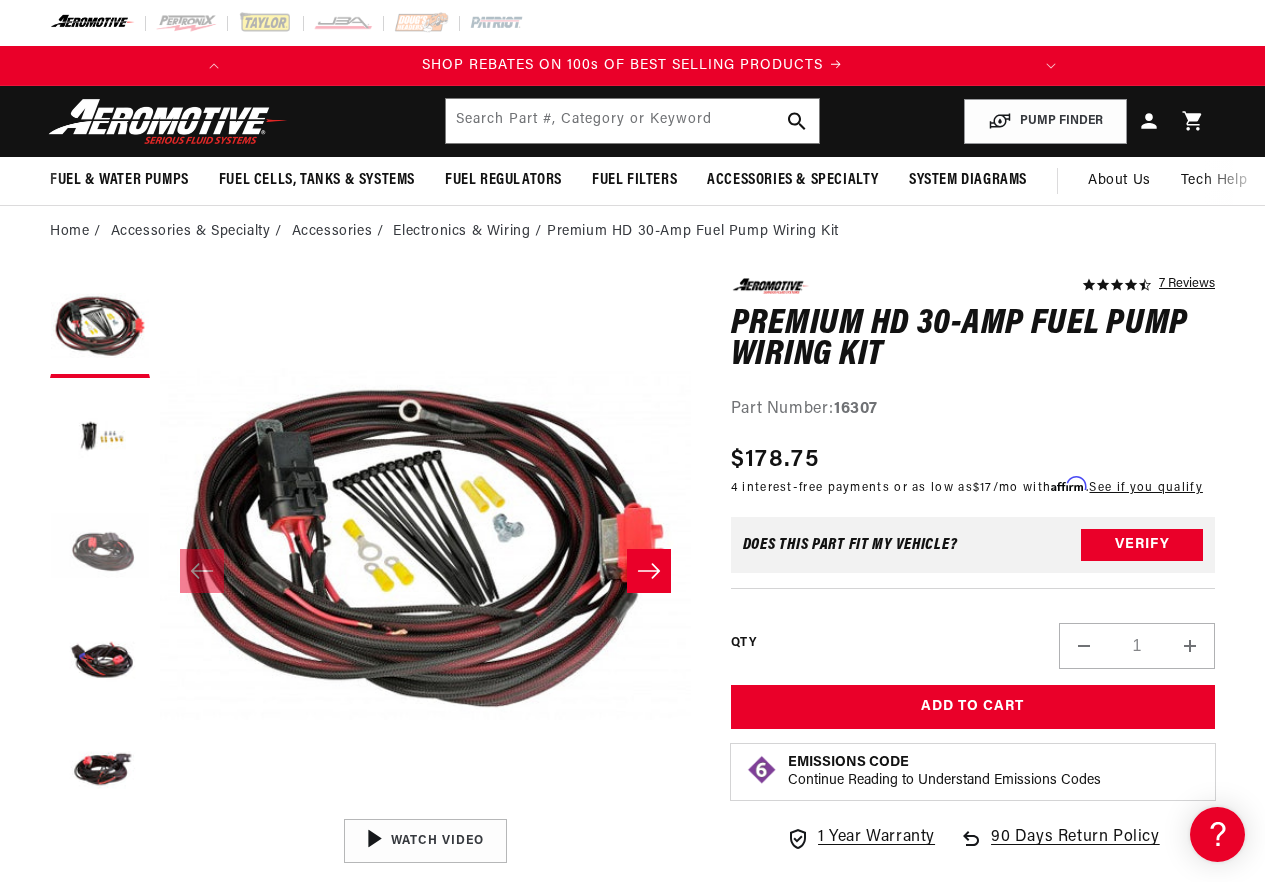 click at bounding box center (100, 548) 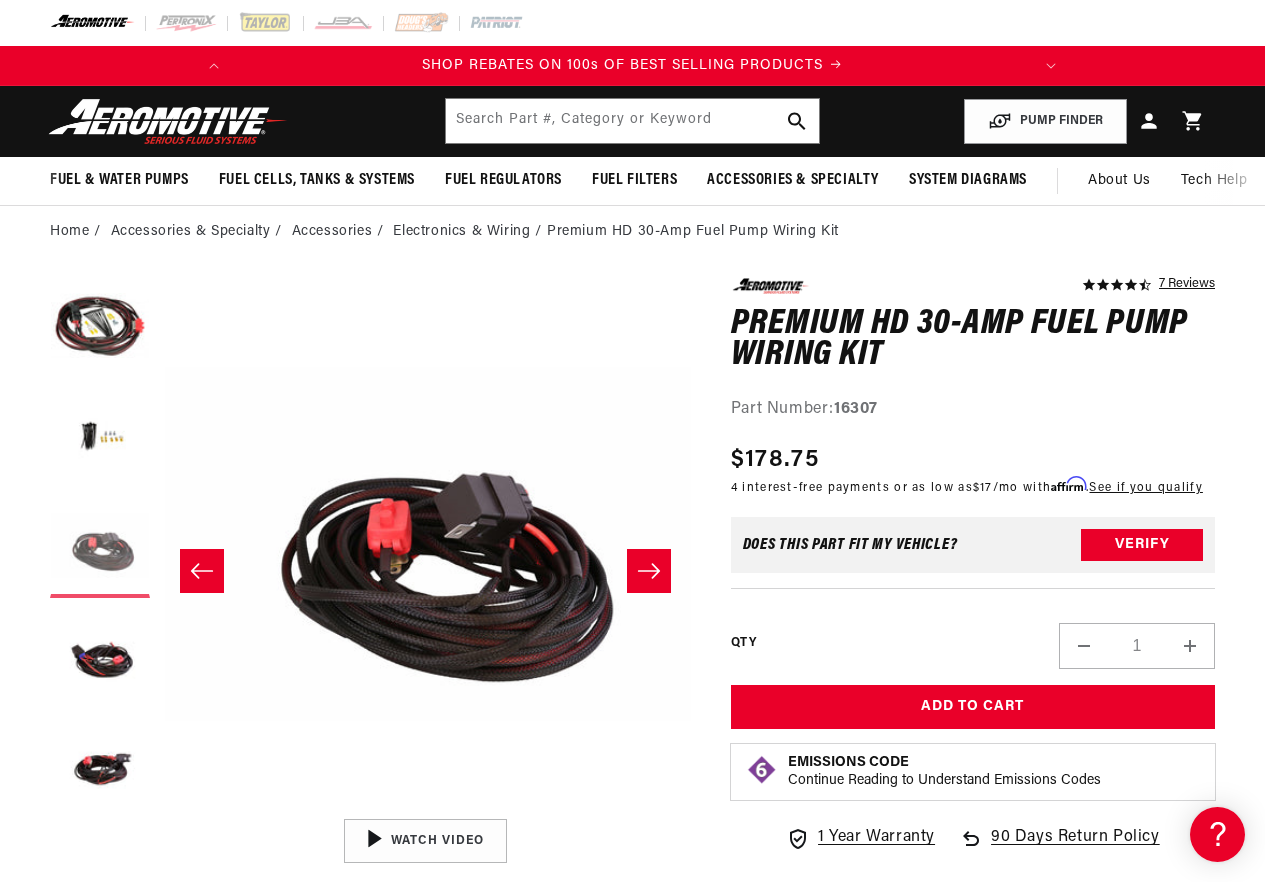 scroll, scrollTop: 0, scrollLeft: 1062, axis: horizontal 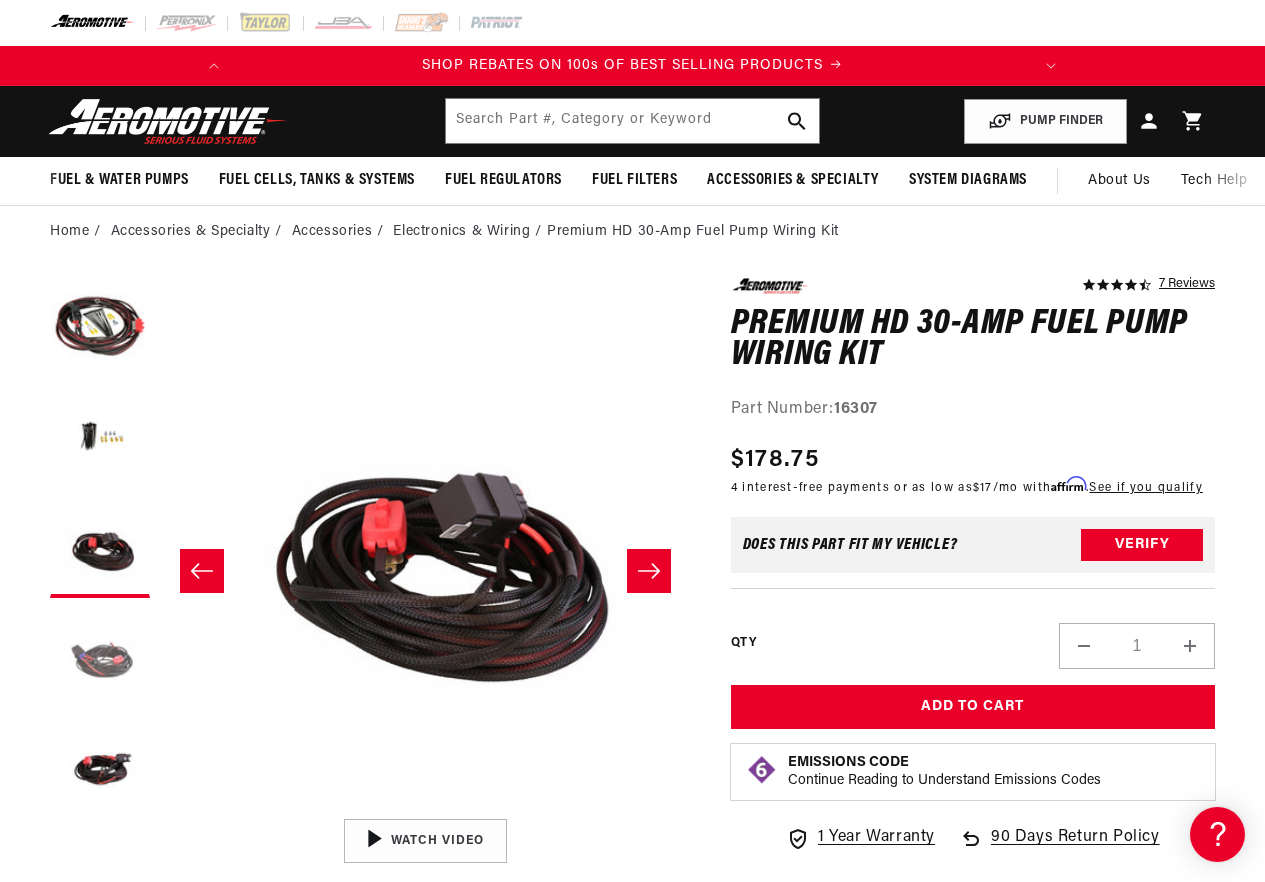 click at bounding box center (100, 658) 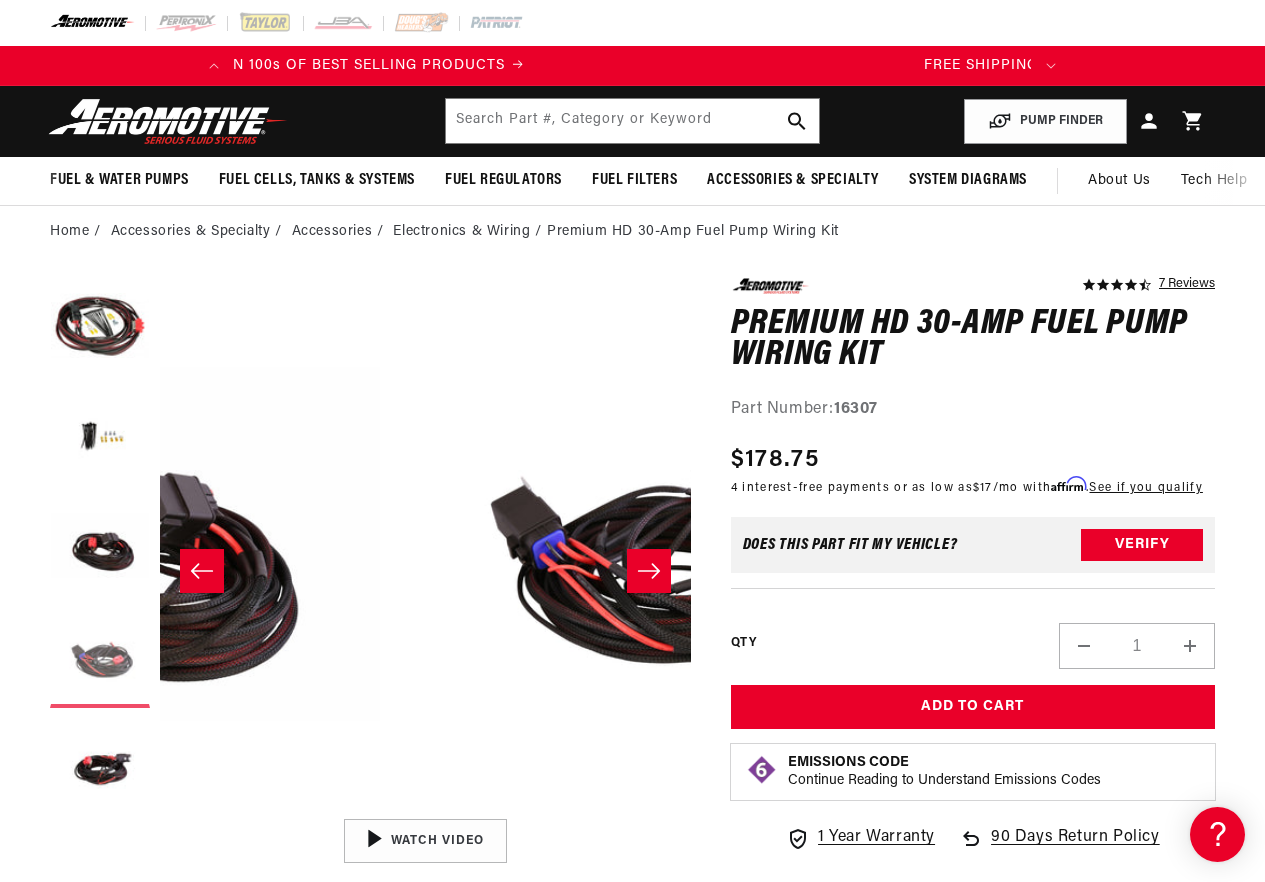 scroll, scrollTop: 0, scrollLeft: 680, axis: horizontal 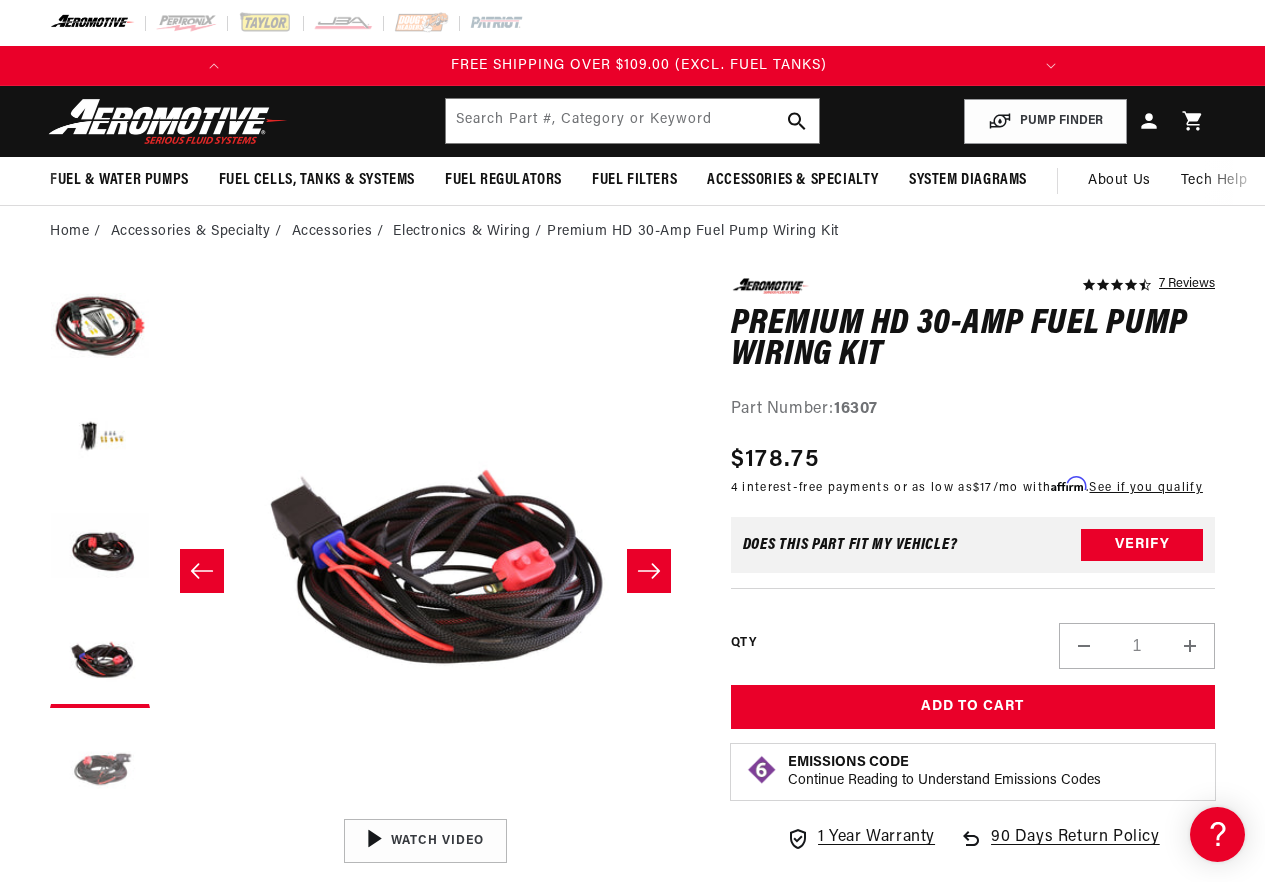 click at bounding box center [100, 768] 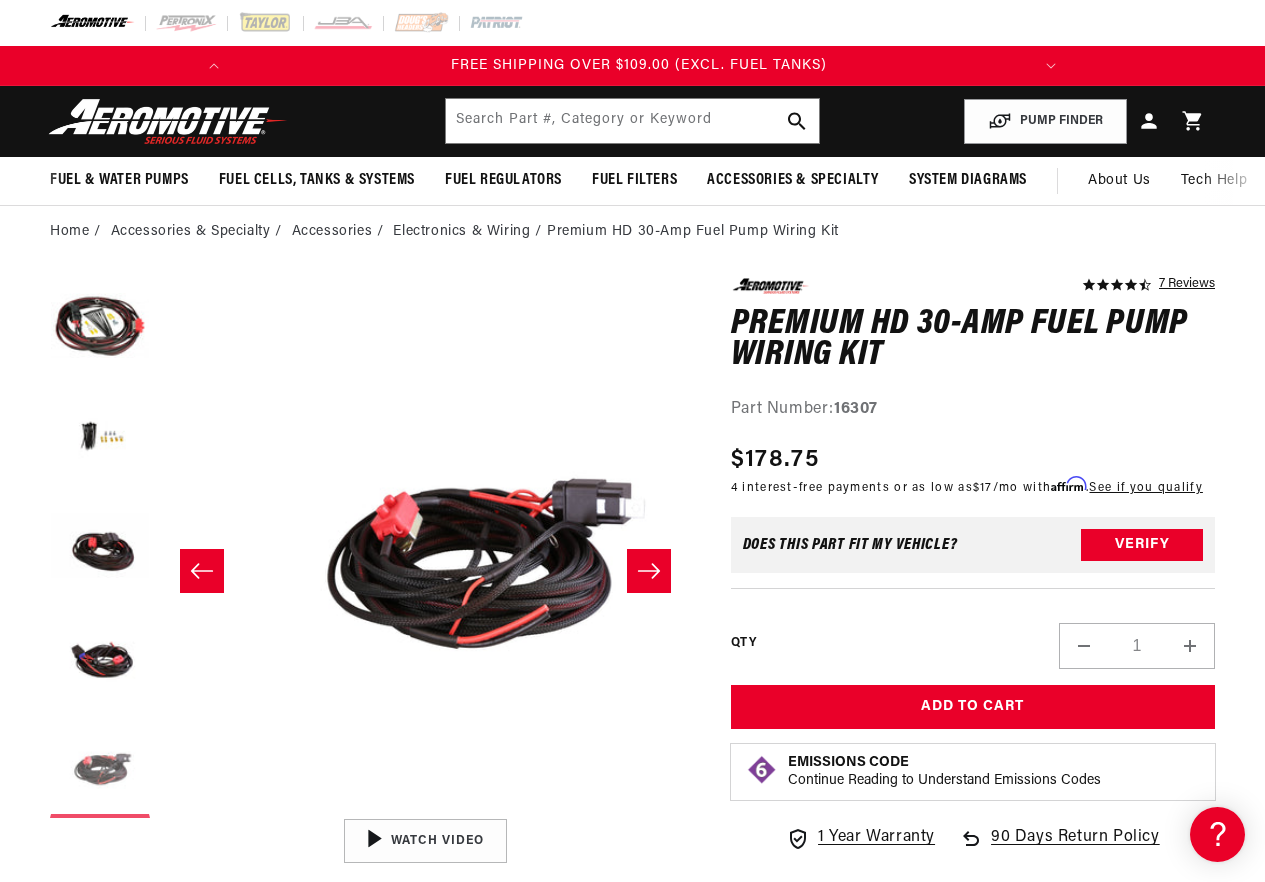 scroll, scrollTop: 0, scrollLeft: 2123, axis: horizontal 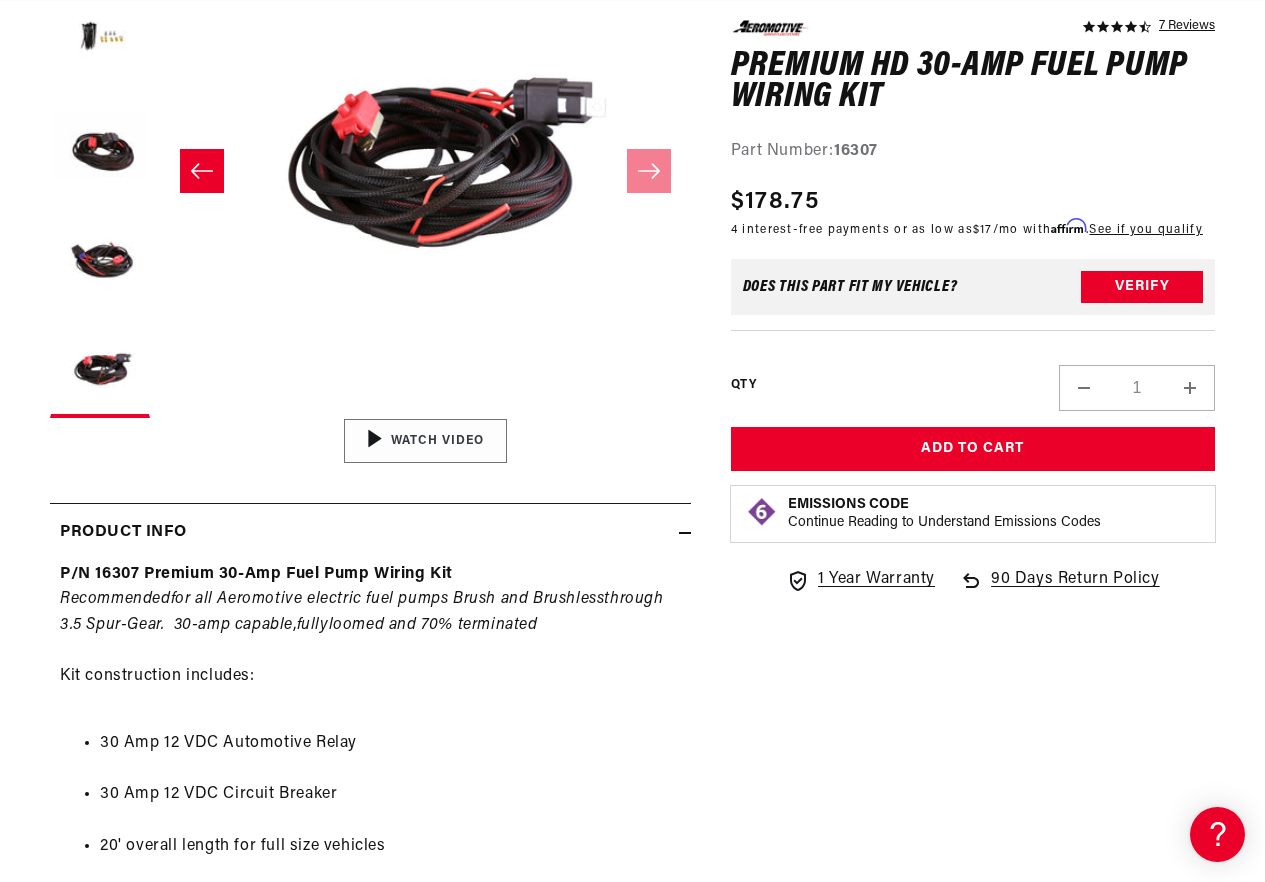 click at bounding box center (425, 441) 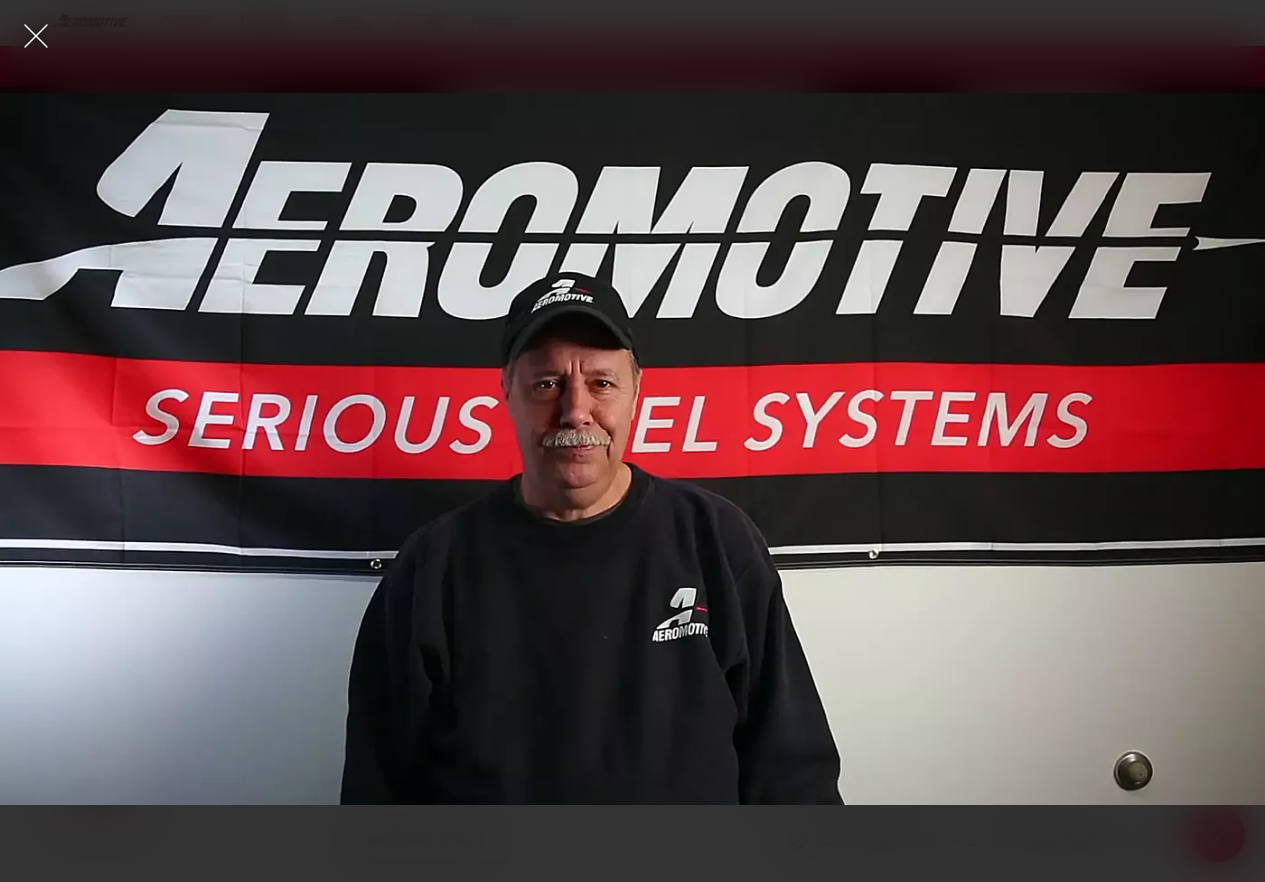 scroll, scrollTop: 1, scrollLeft: 2156, axis: both 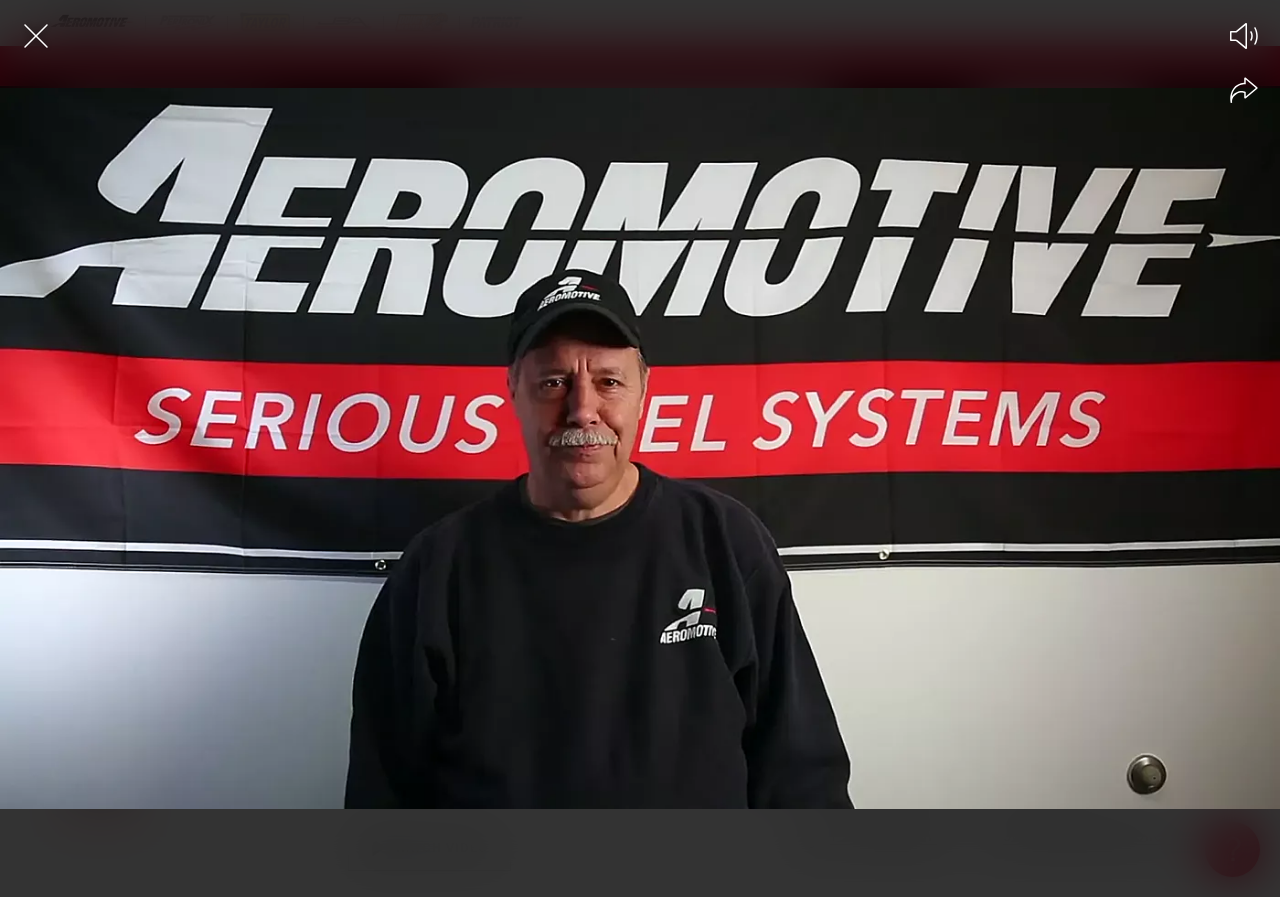 click at bounding box center (640, 483) 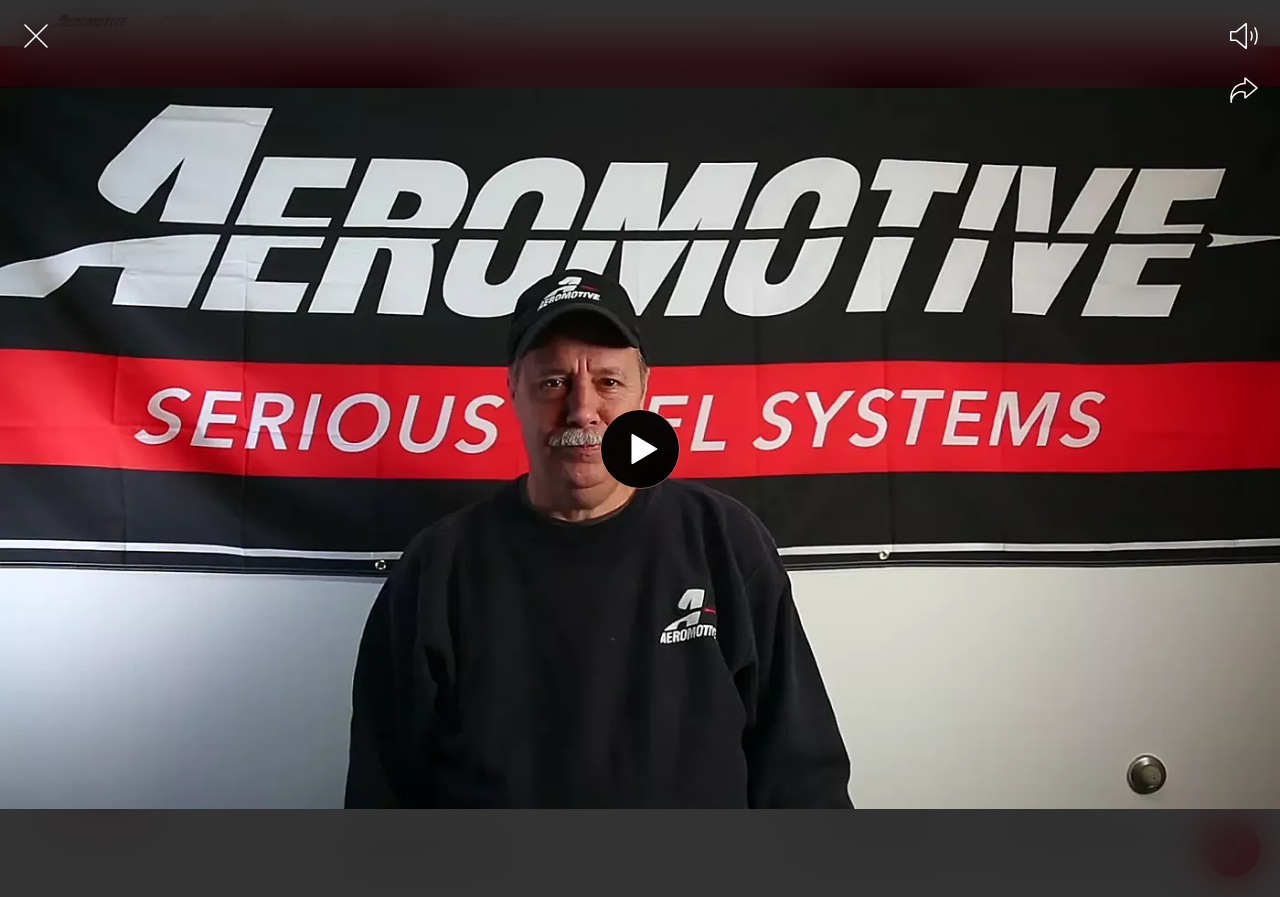 click at bounding box center (640, 483) 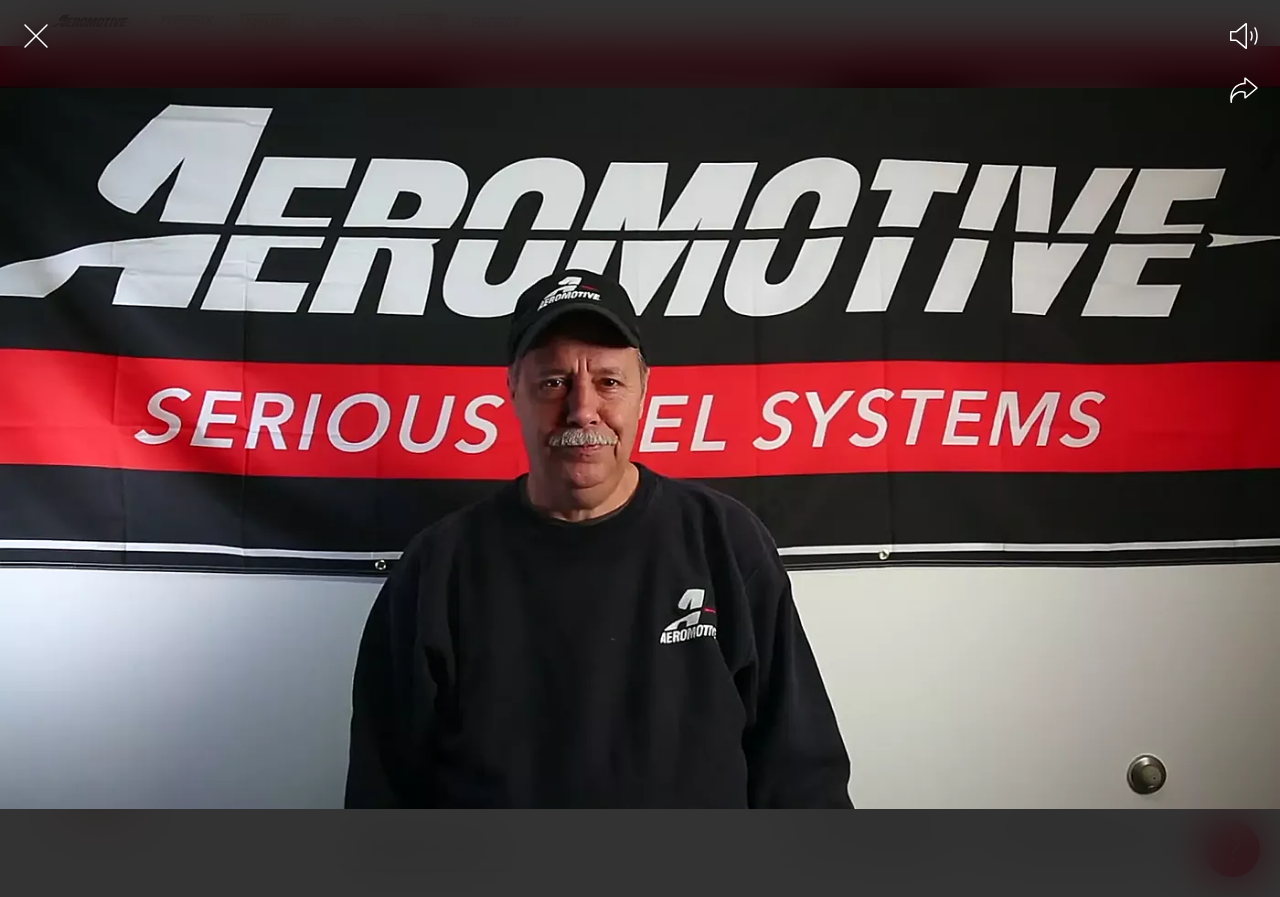 scroll, scrollTop: 0, scrollLeft: 791, axis: horizontal 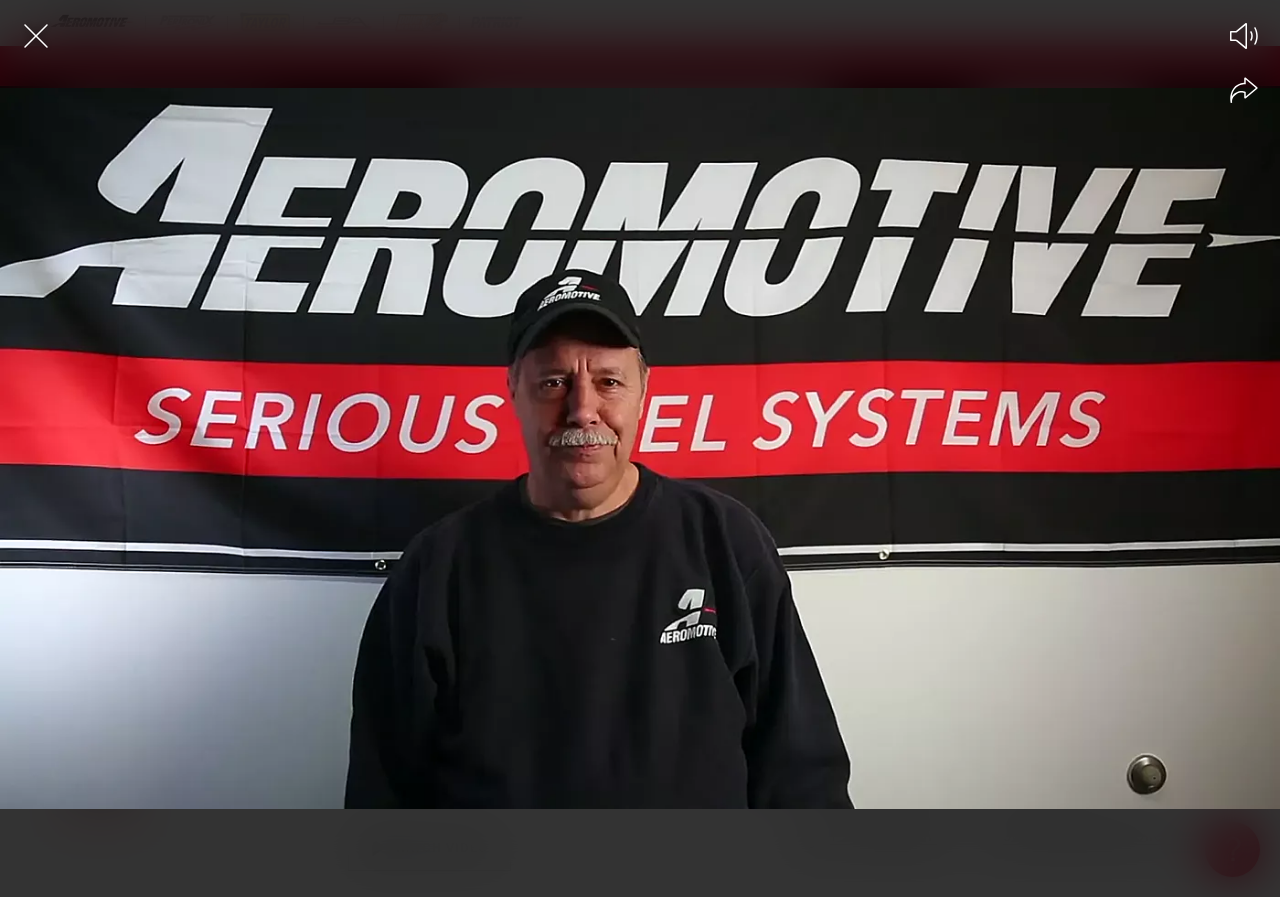click at bounding box center (640, 483) 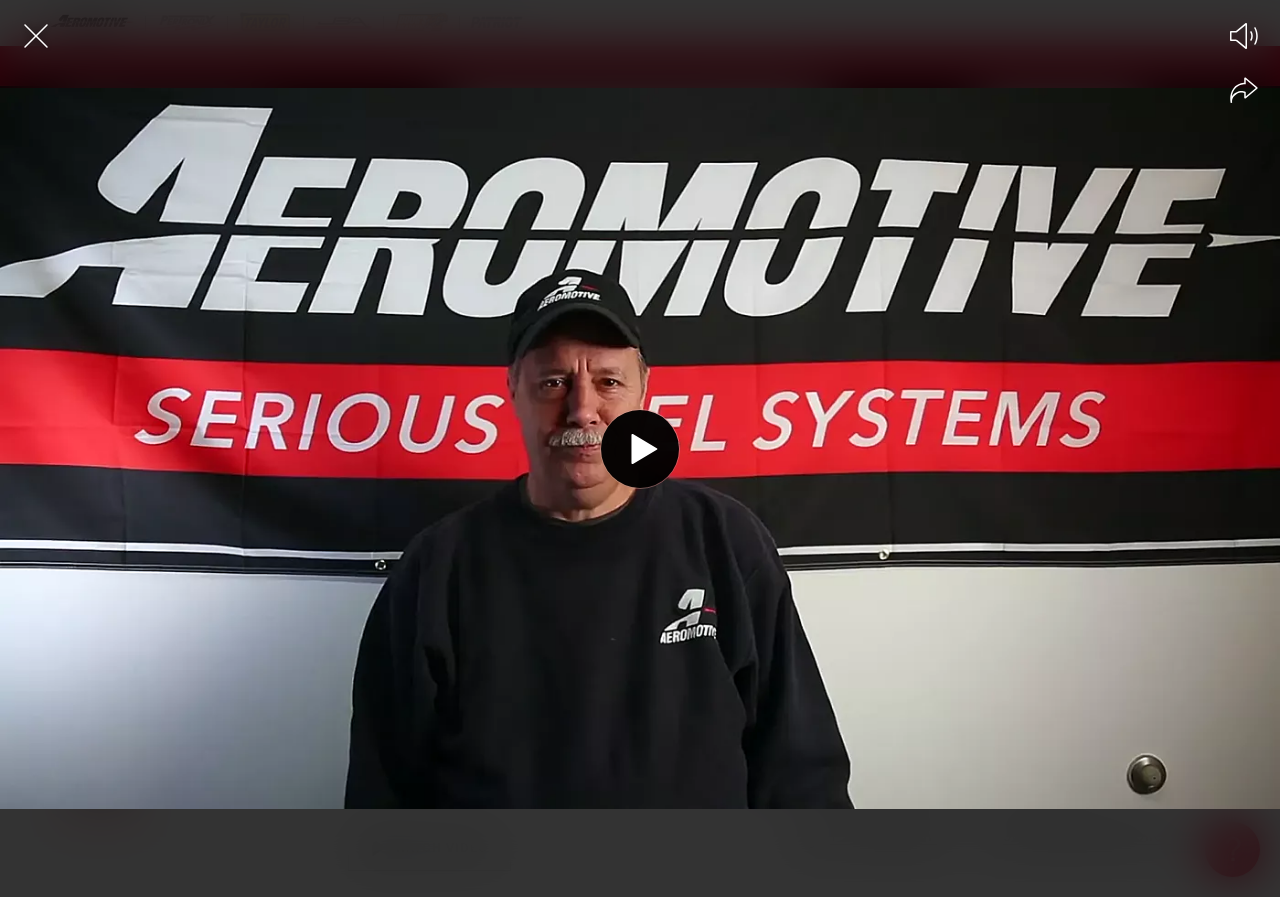 scroll, scrollTop: 0, scrollLeft: 0, axis: both 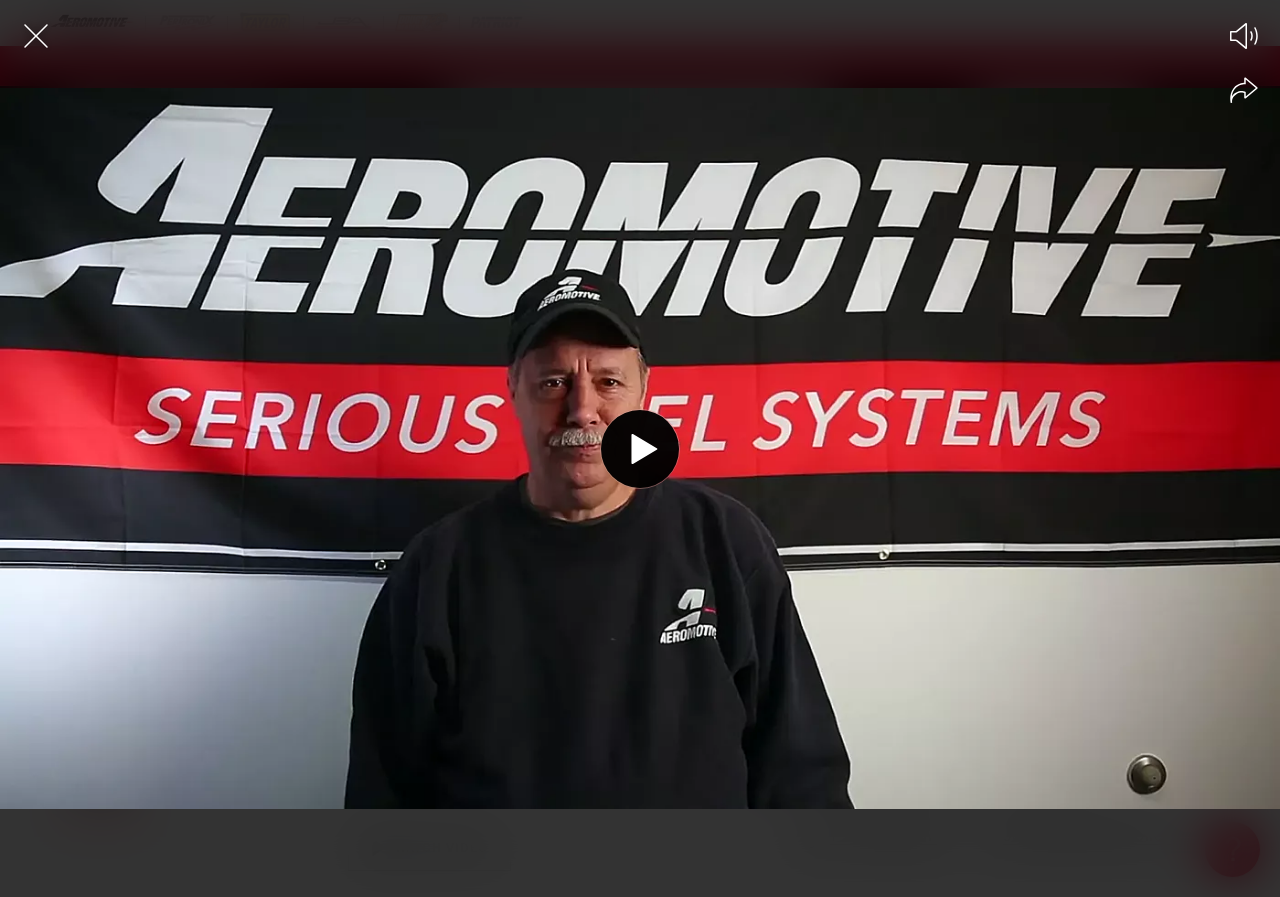 click 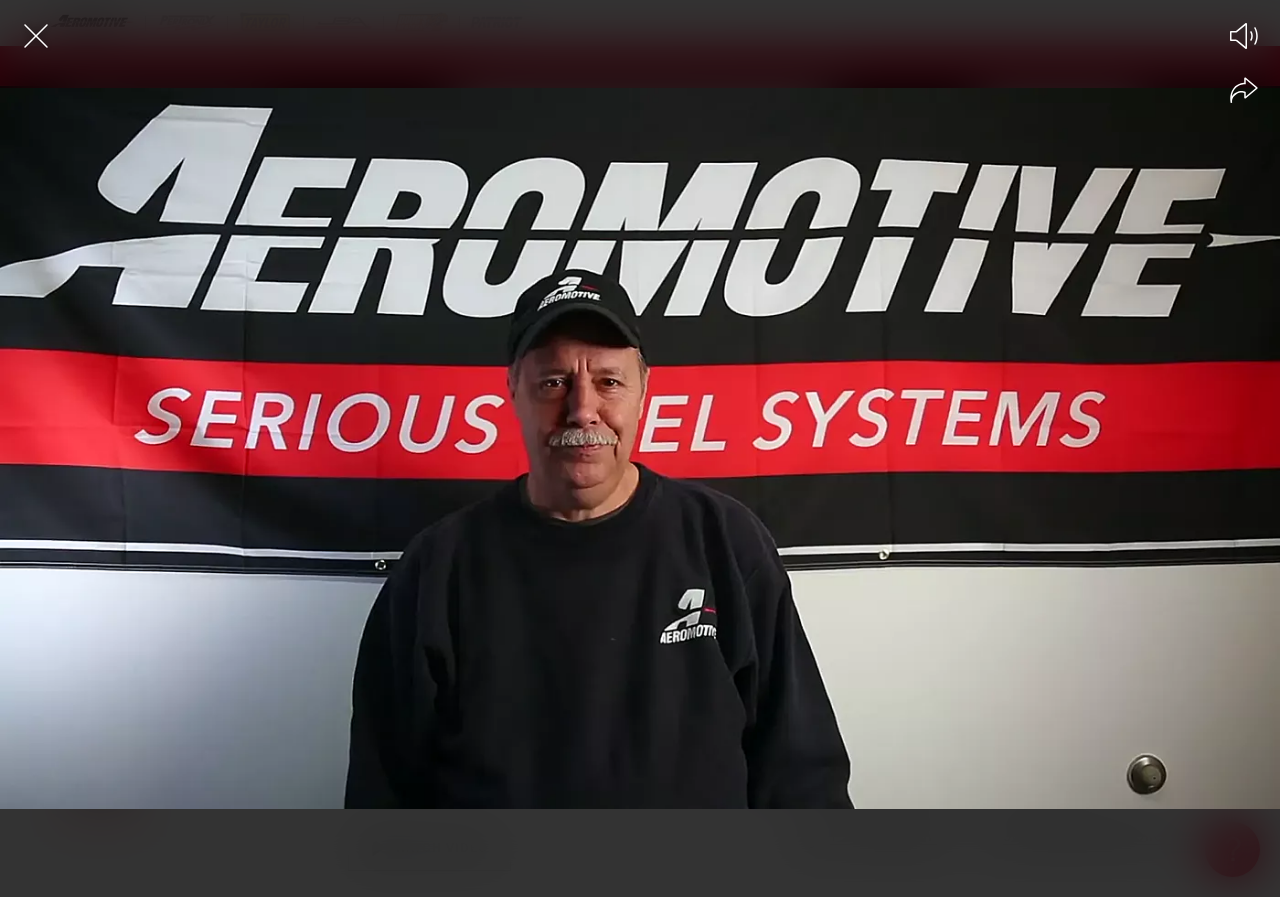 scroll, scrollTop: 0, scrollLeft: 791, axis: horizontal 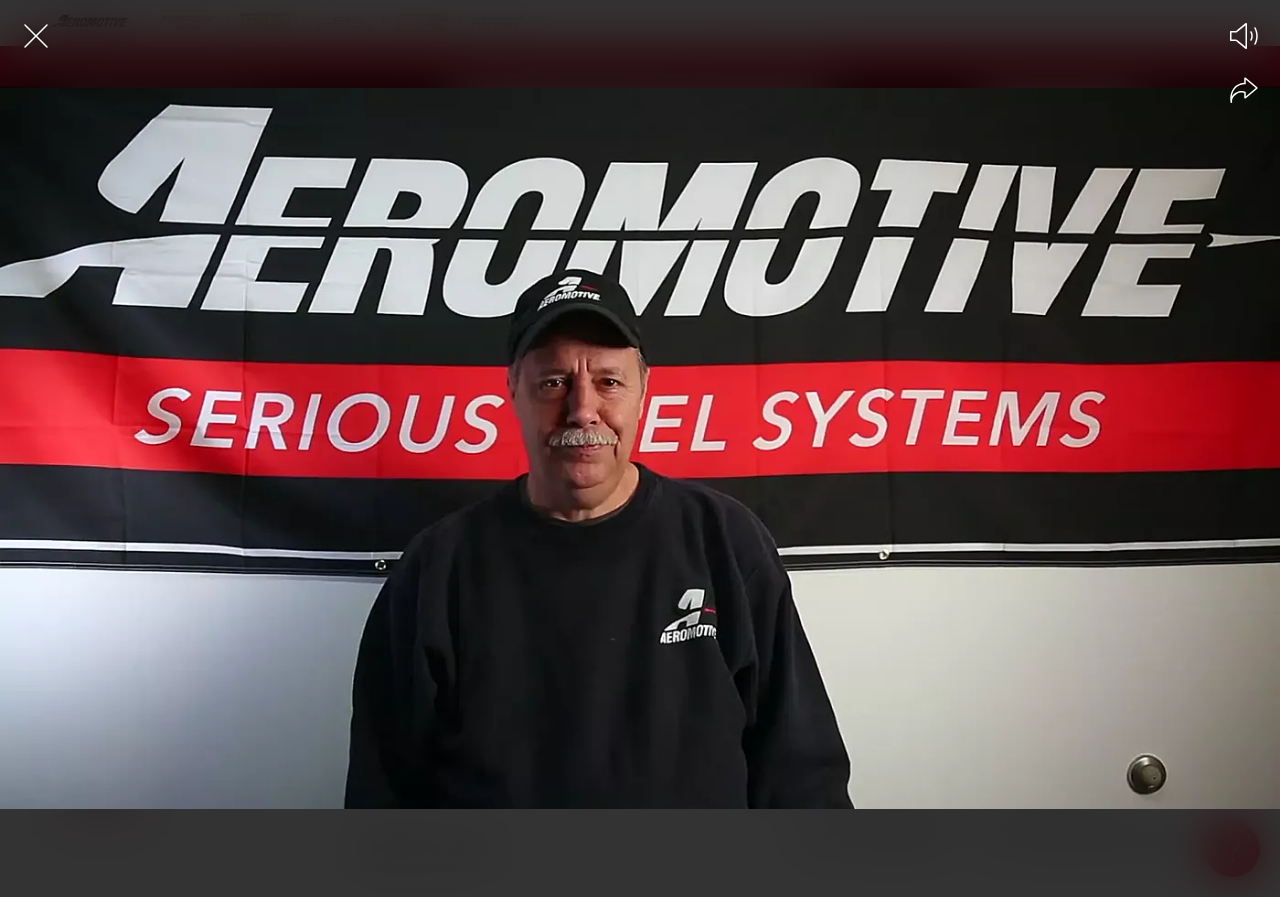 click 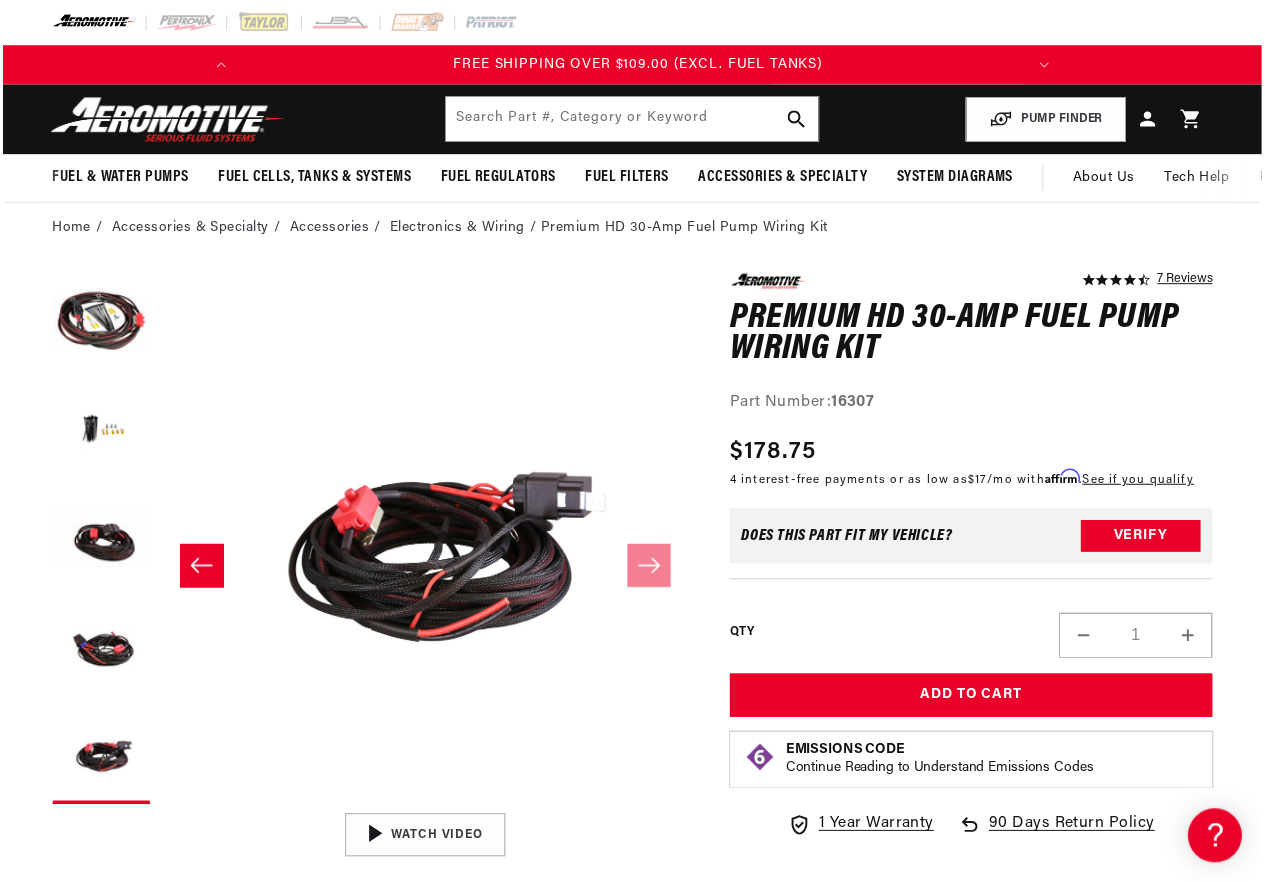 scroll, scrollTop: 400, scrollLeft: 0, axis: vertical 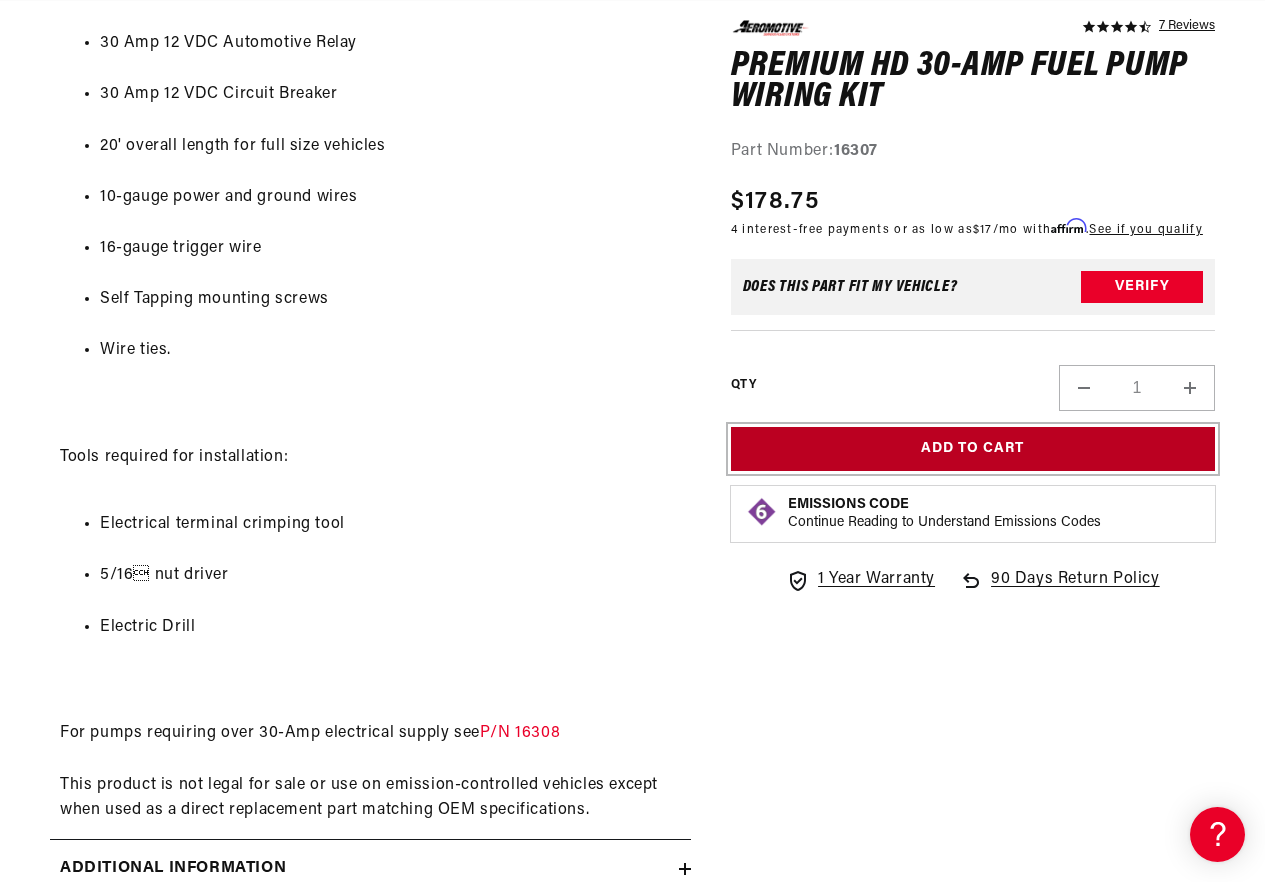 click on "Add to Cart" at bounding box center (973, 449) 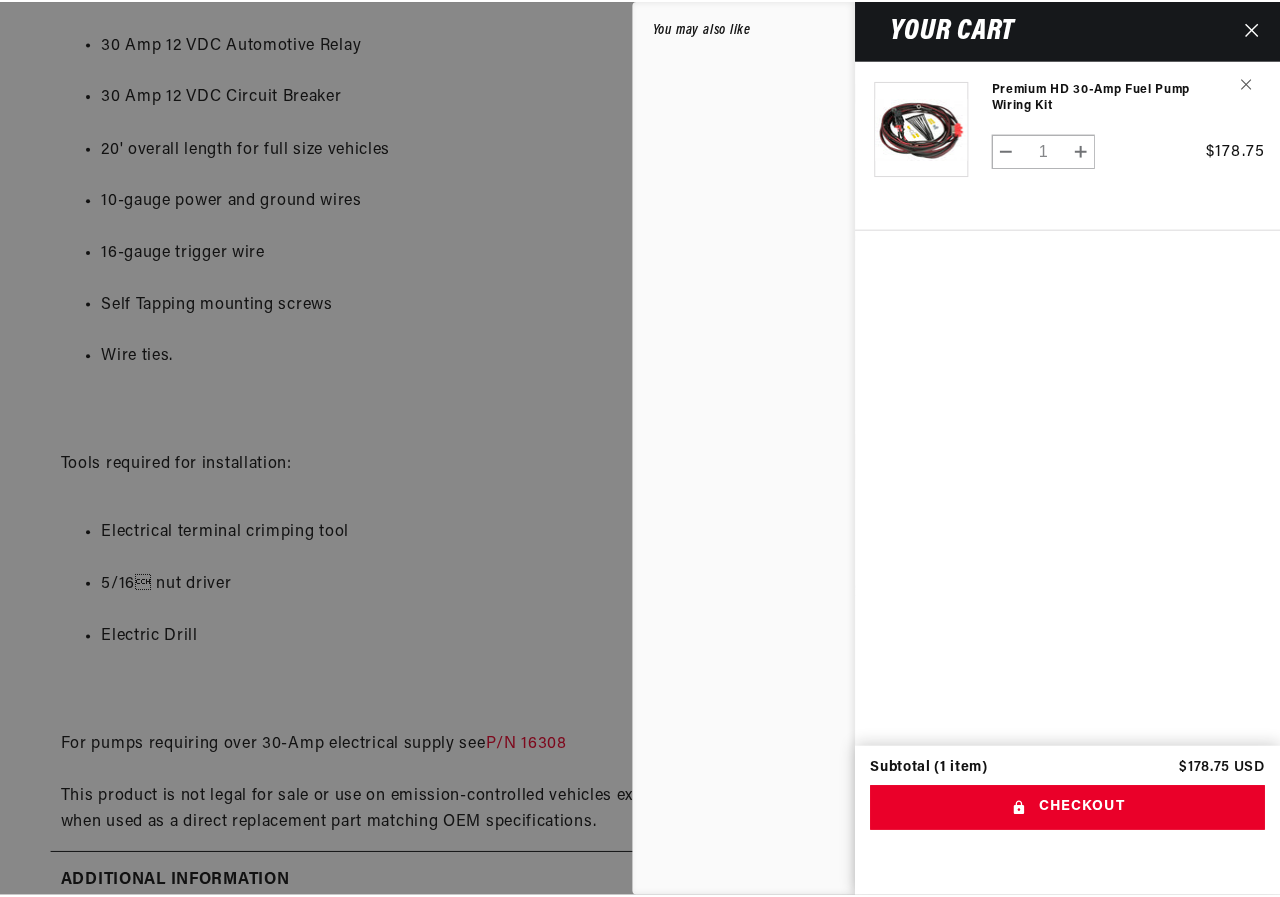 scroll, scrollTop: 1, scrollLeft: 2156, axis: both 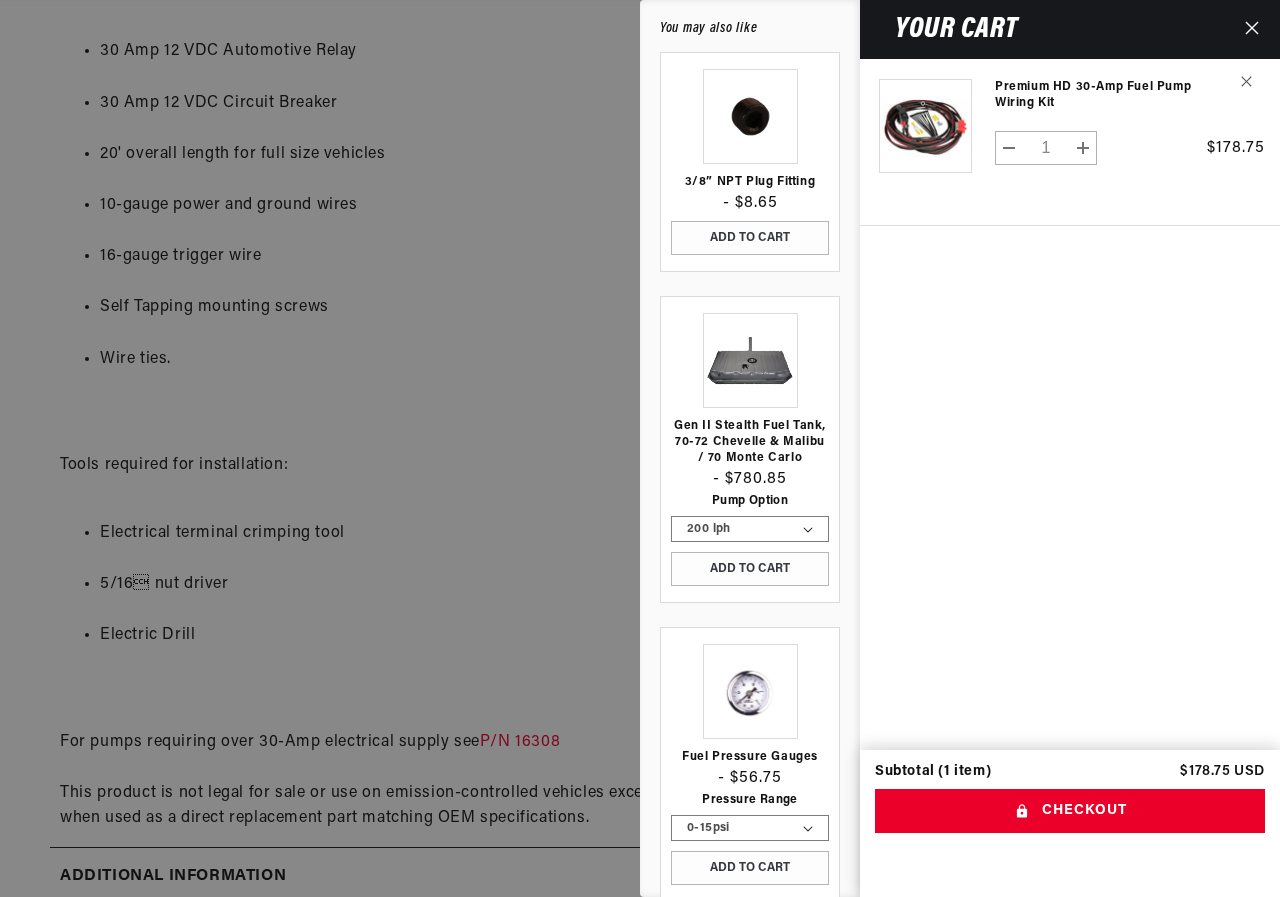 click 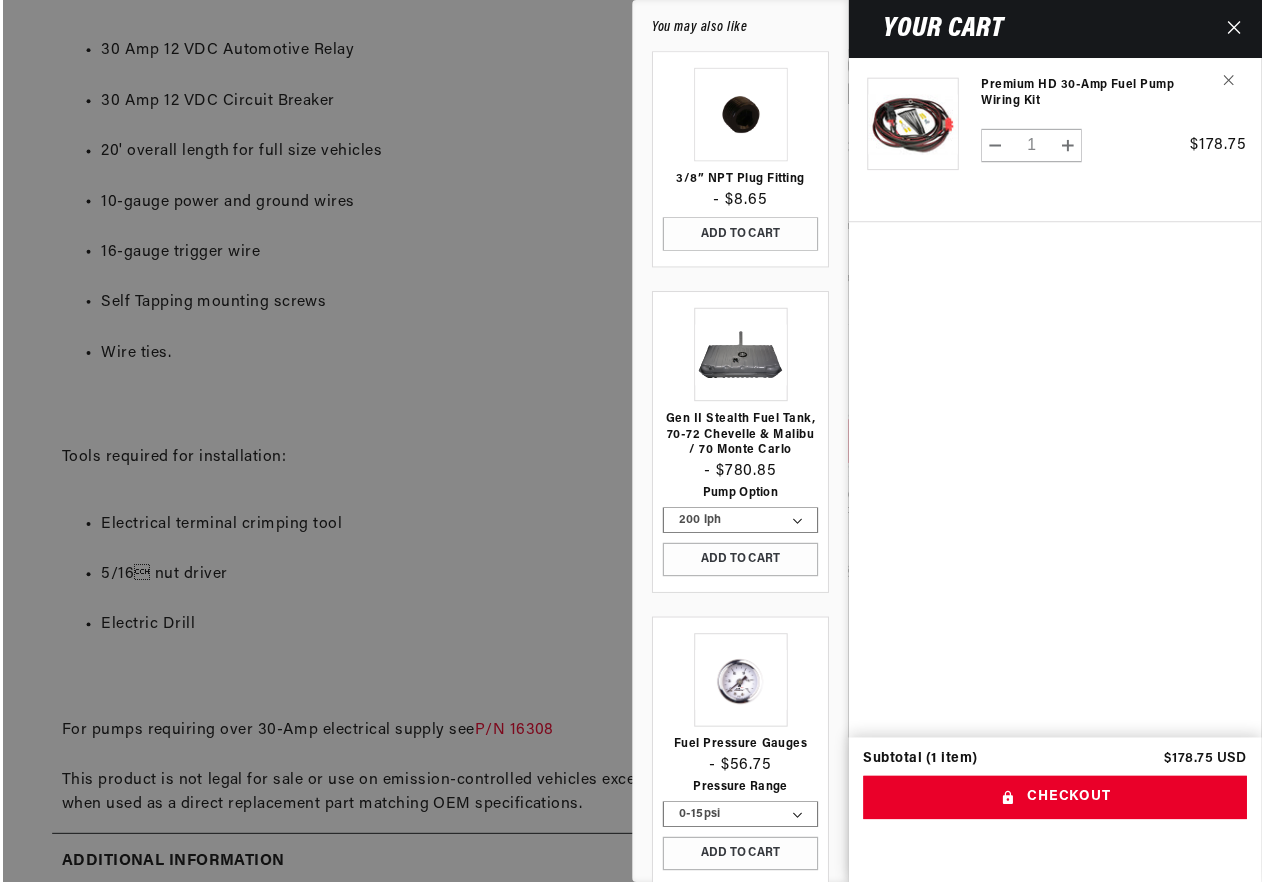 scroll, scrollTop: 1, scrollLeft: 2123, axis: both 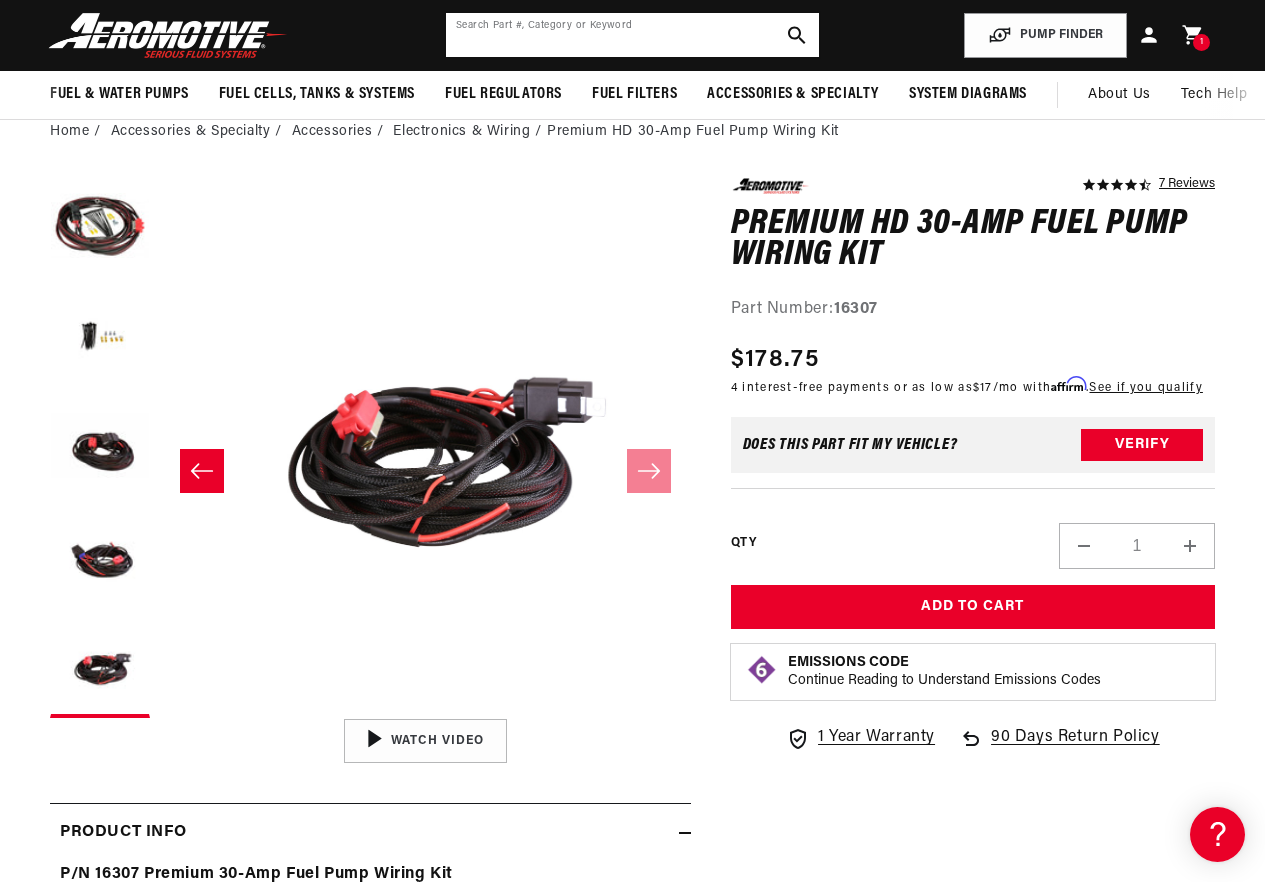 click 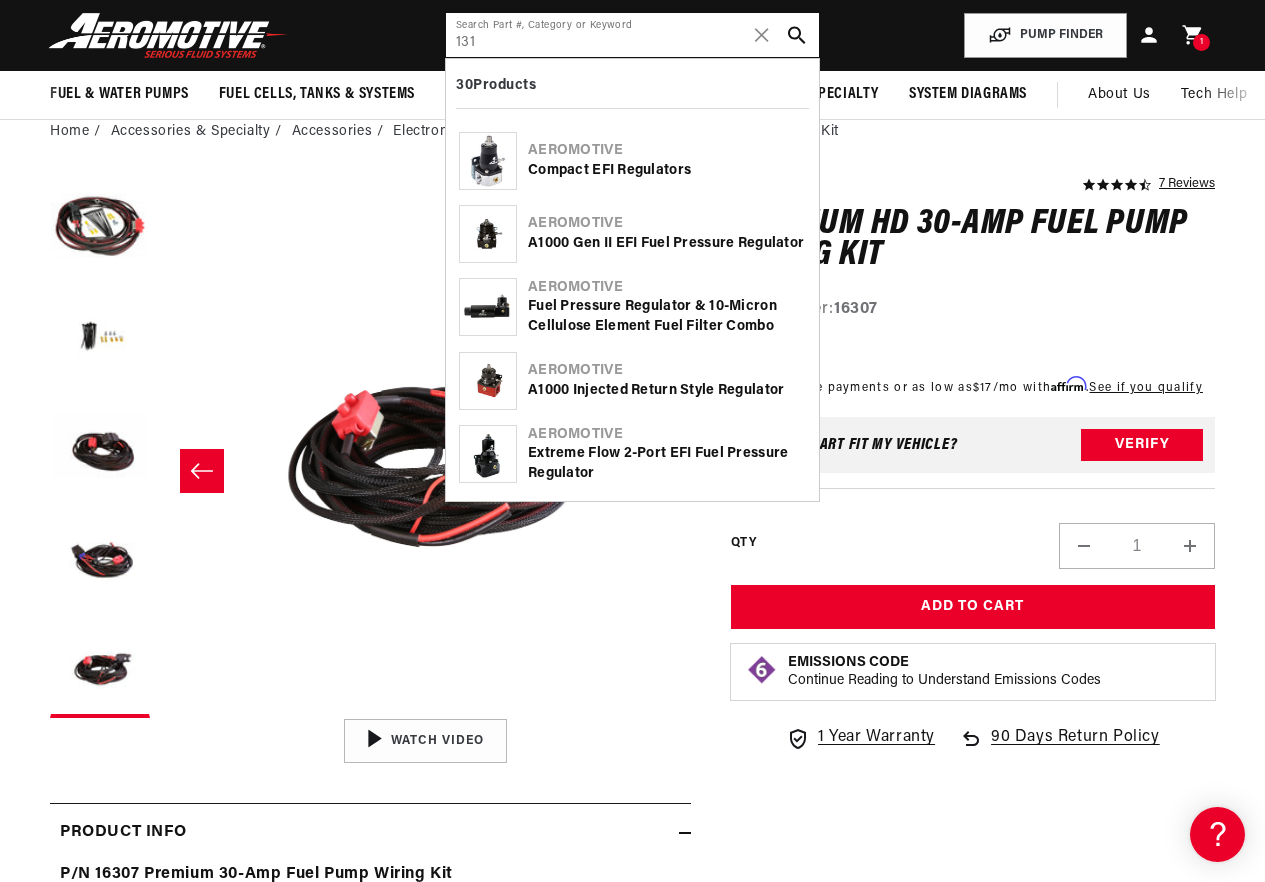 scroll, scrollTop: 0, scrollLeft: 791, axis: horizontal 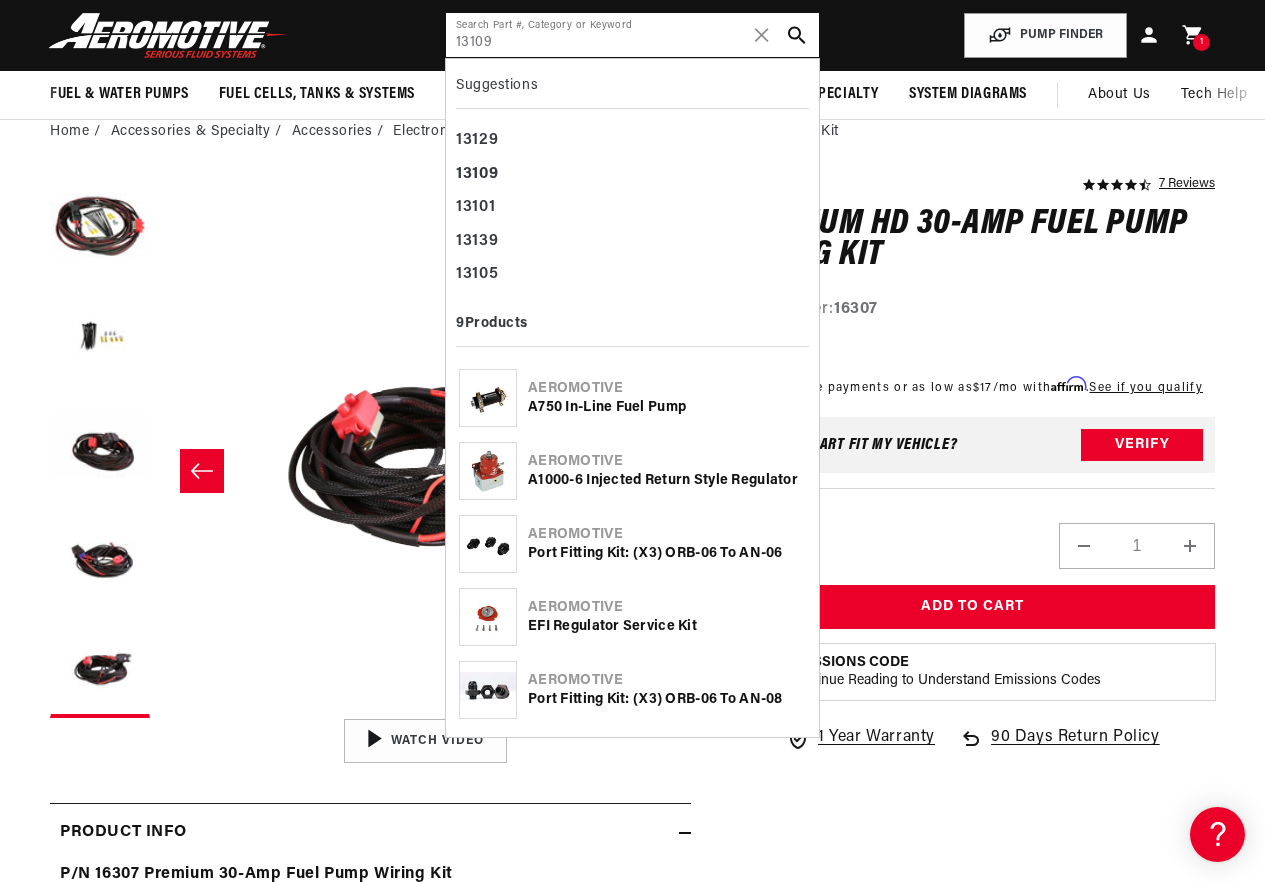 type on "13109" 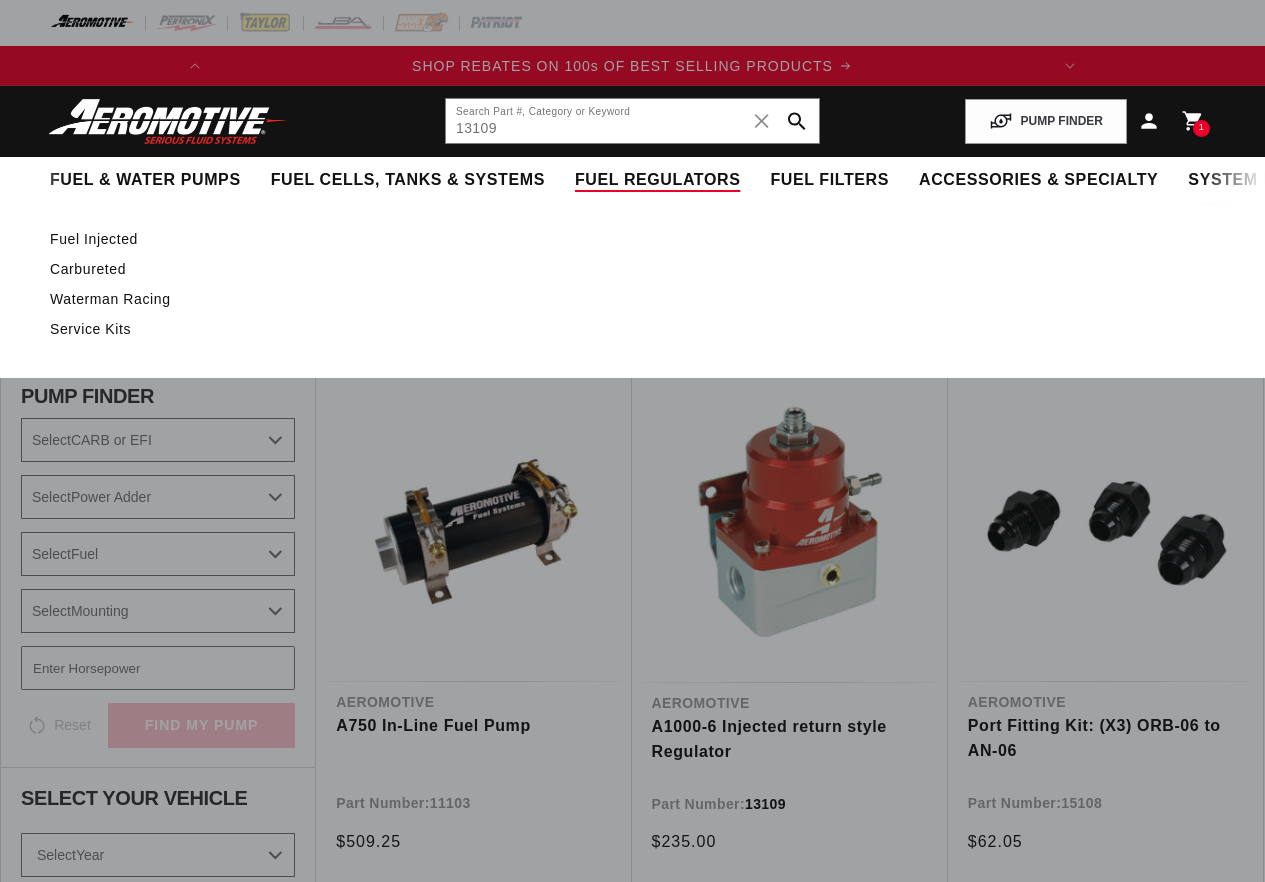 scroll, scrollTop: 0, scrollLeft: 0, axis: both 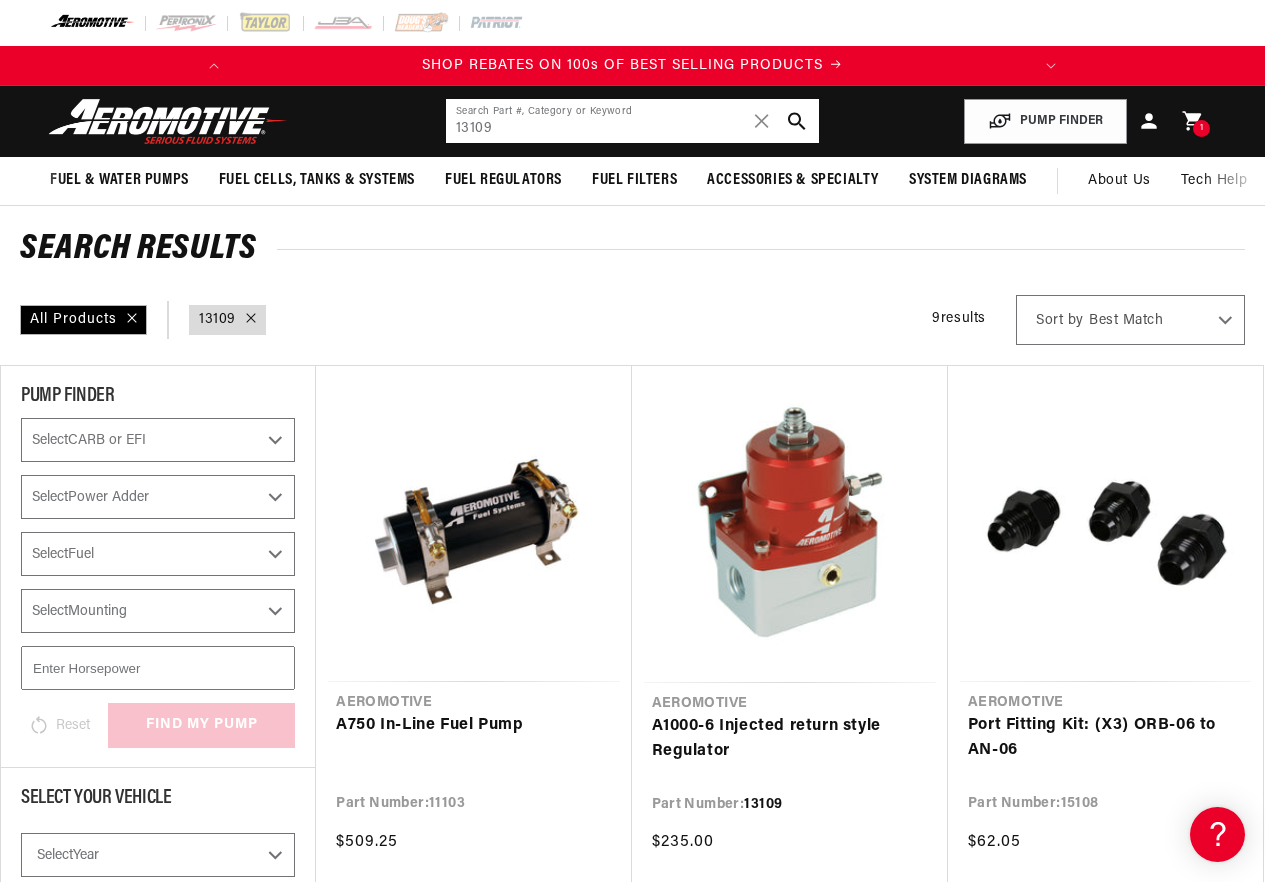 drag, startPoint x: 504, startPoint y: 111, endPoint x: 328, endPoint y: 87, distance: 177.62883 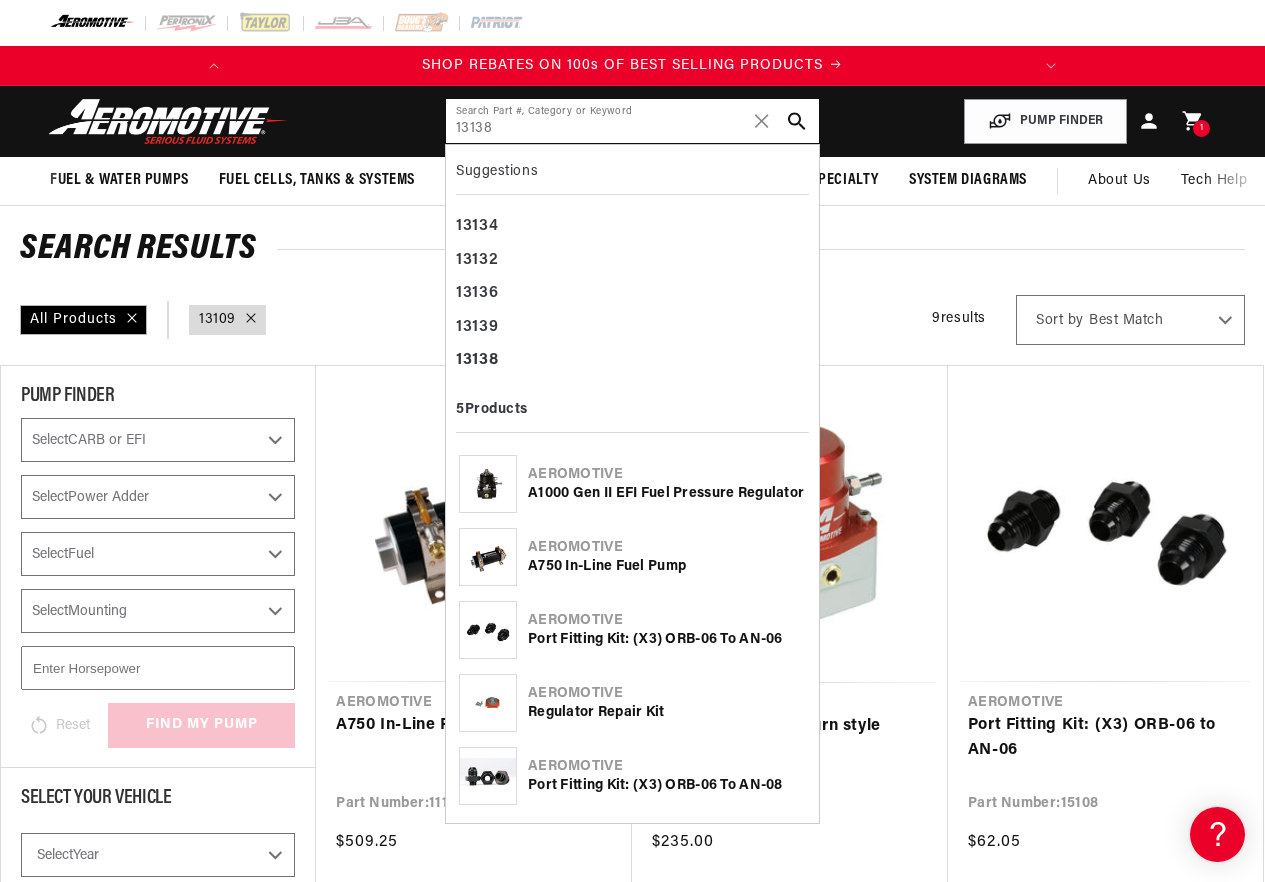 type on "13138" 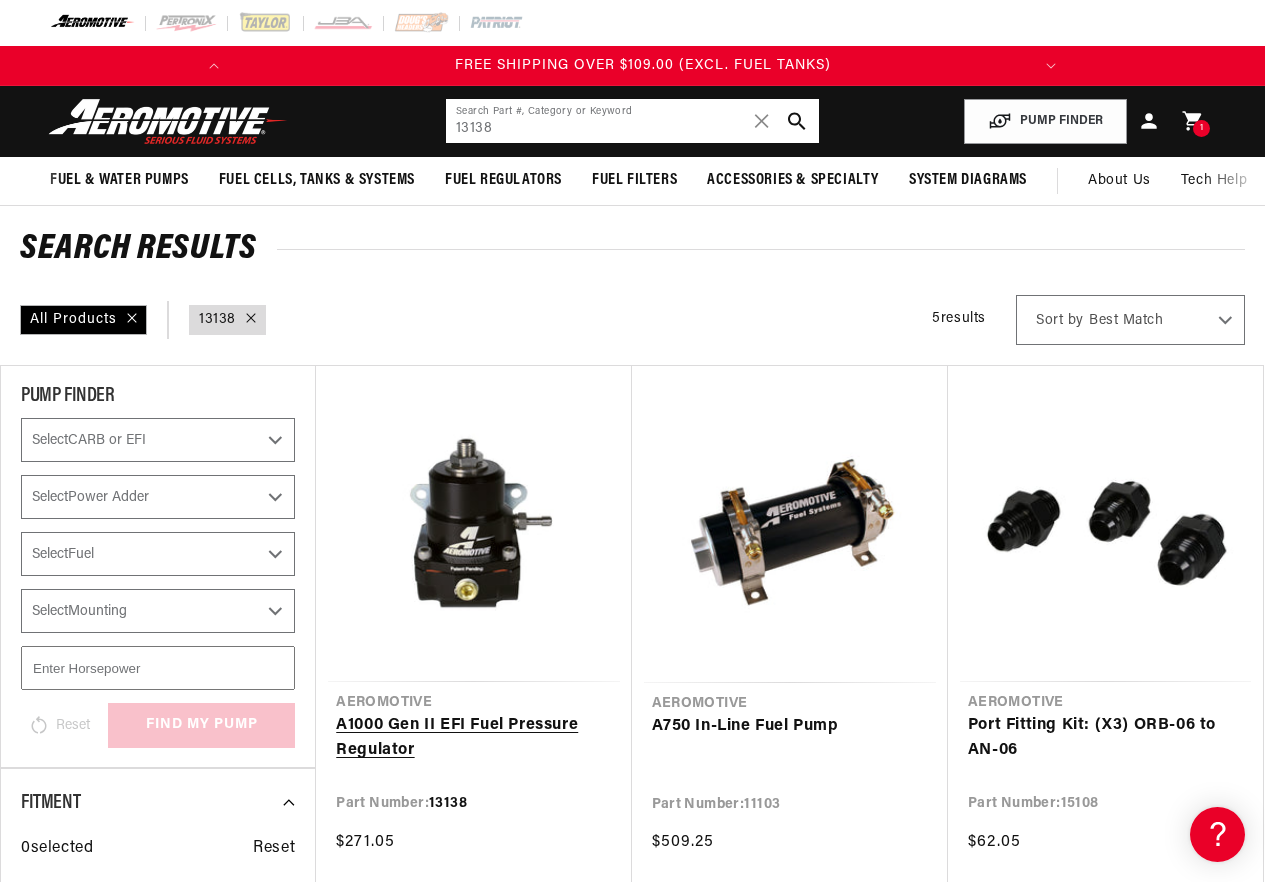 scroll, scrollTop: 0, scrollLeft: 791, axis: horizontal 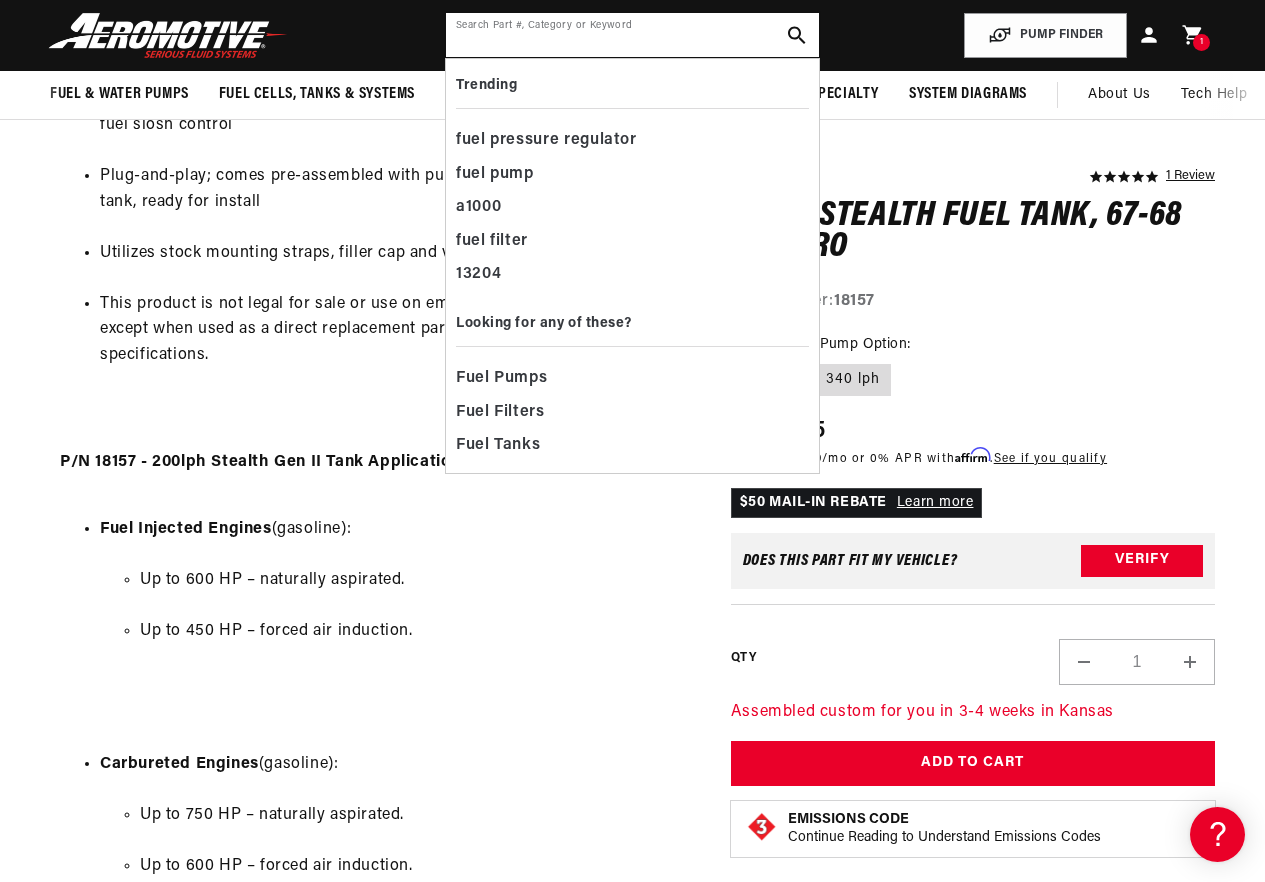 click 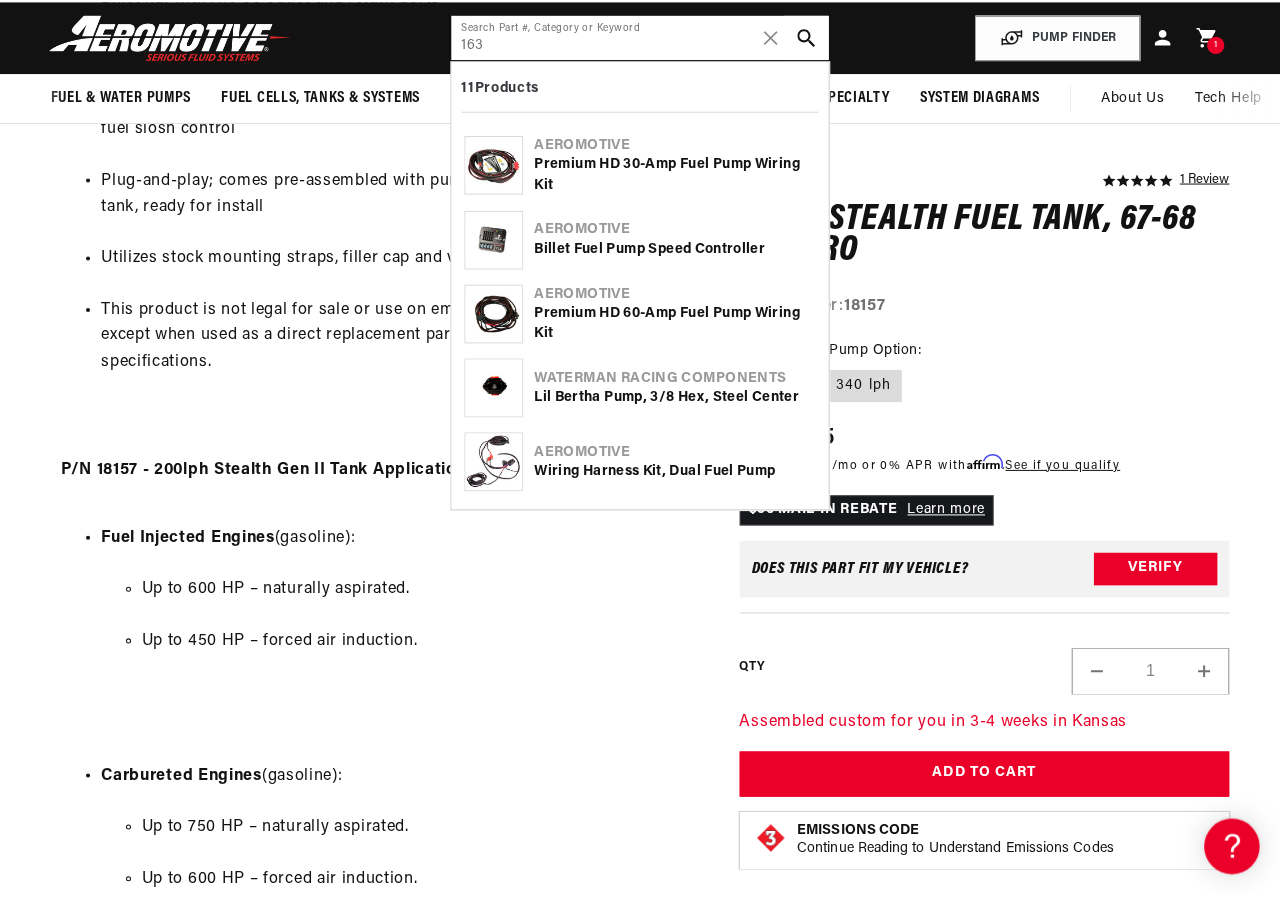 scroll, scrollTop: 0, scrollLeft: 0, axis: both 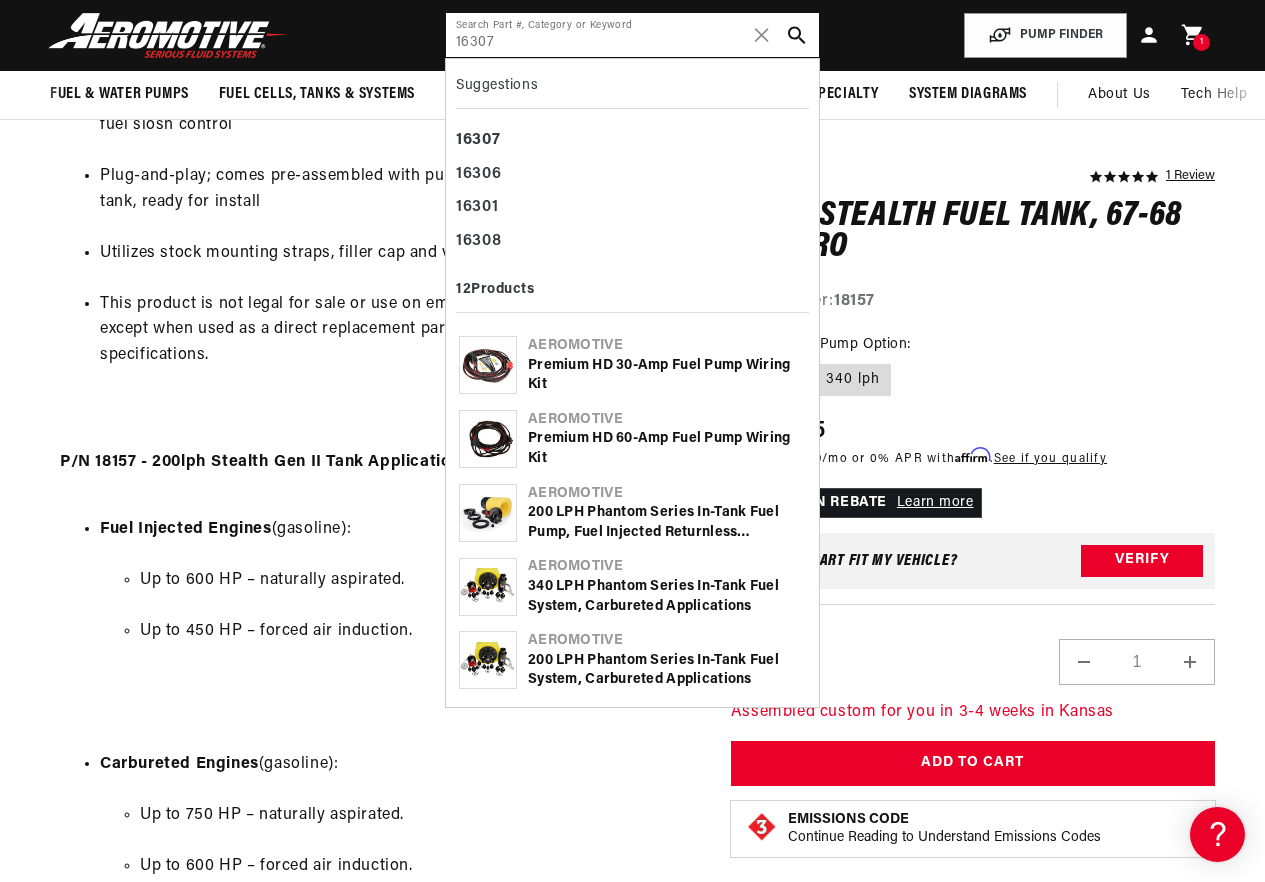 type on "16307" 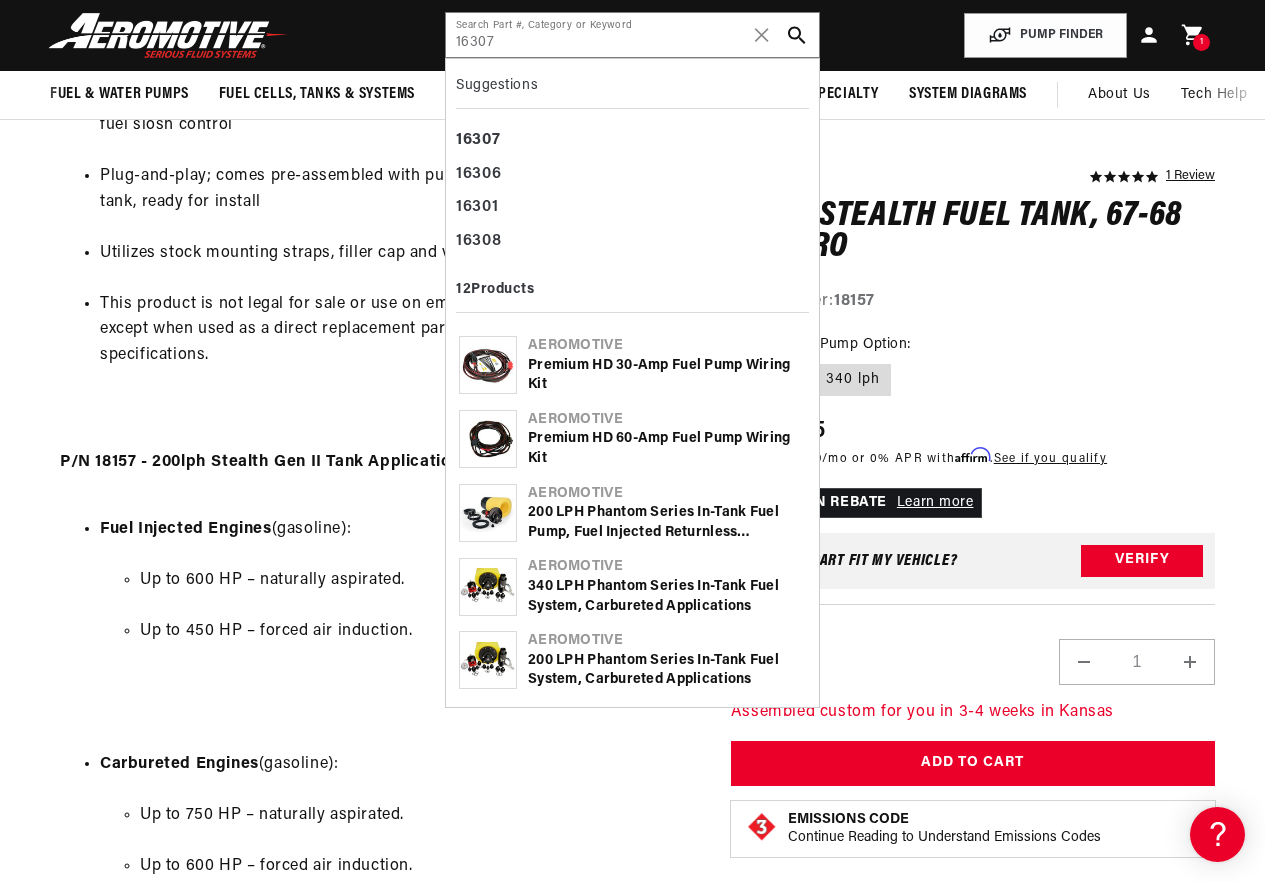 click 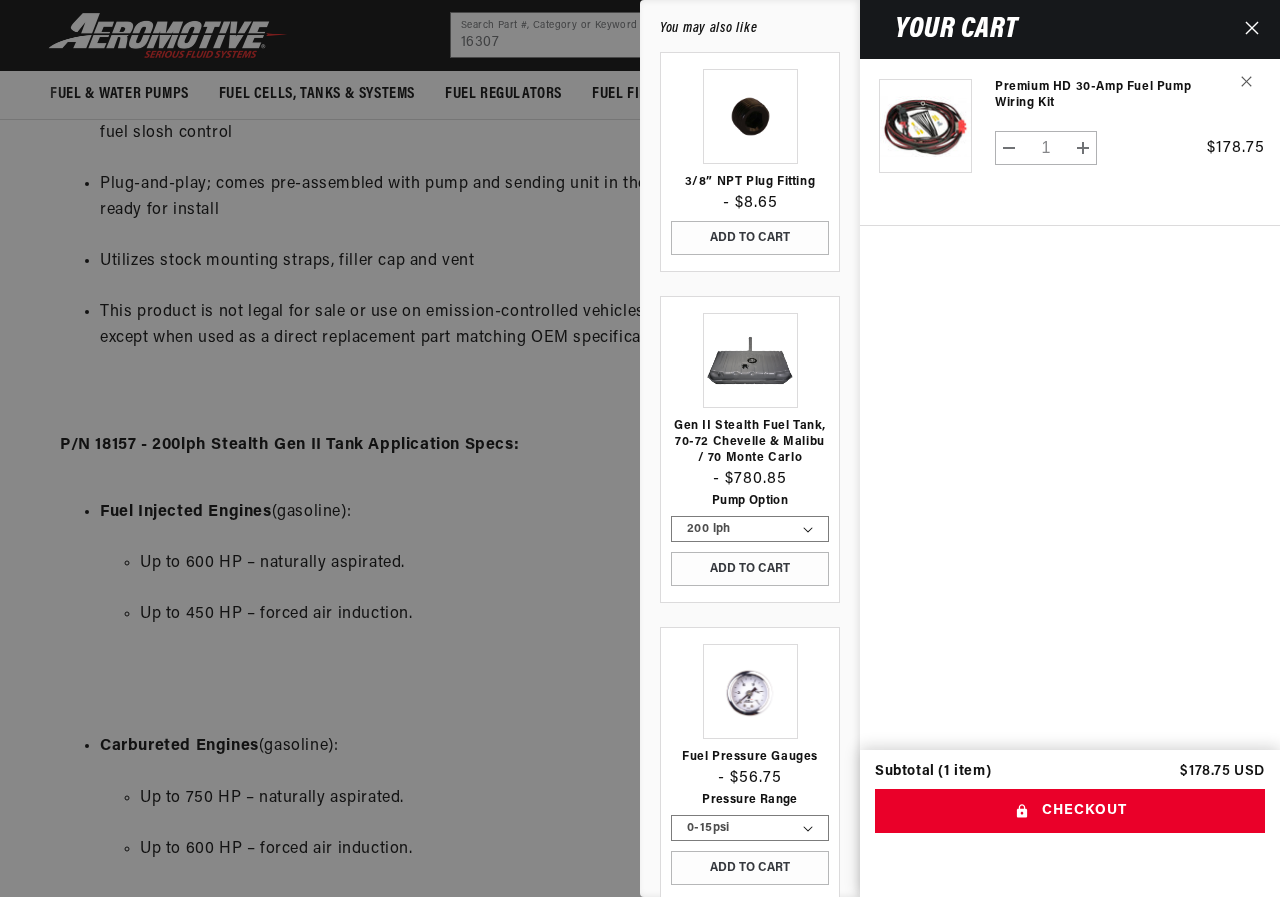 scroll, scrollTop: 0, scrollLeft: 791, axis: horizontal 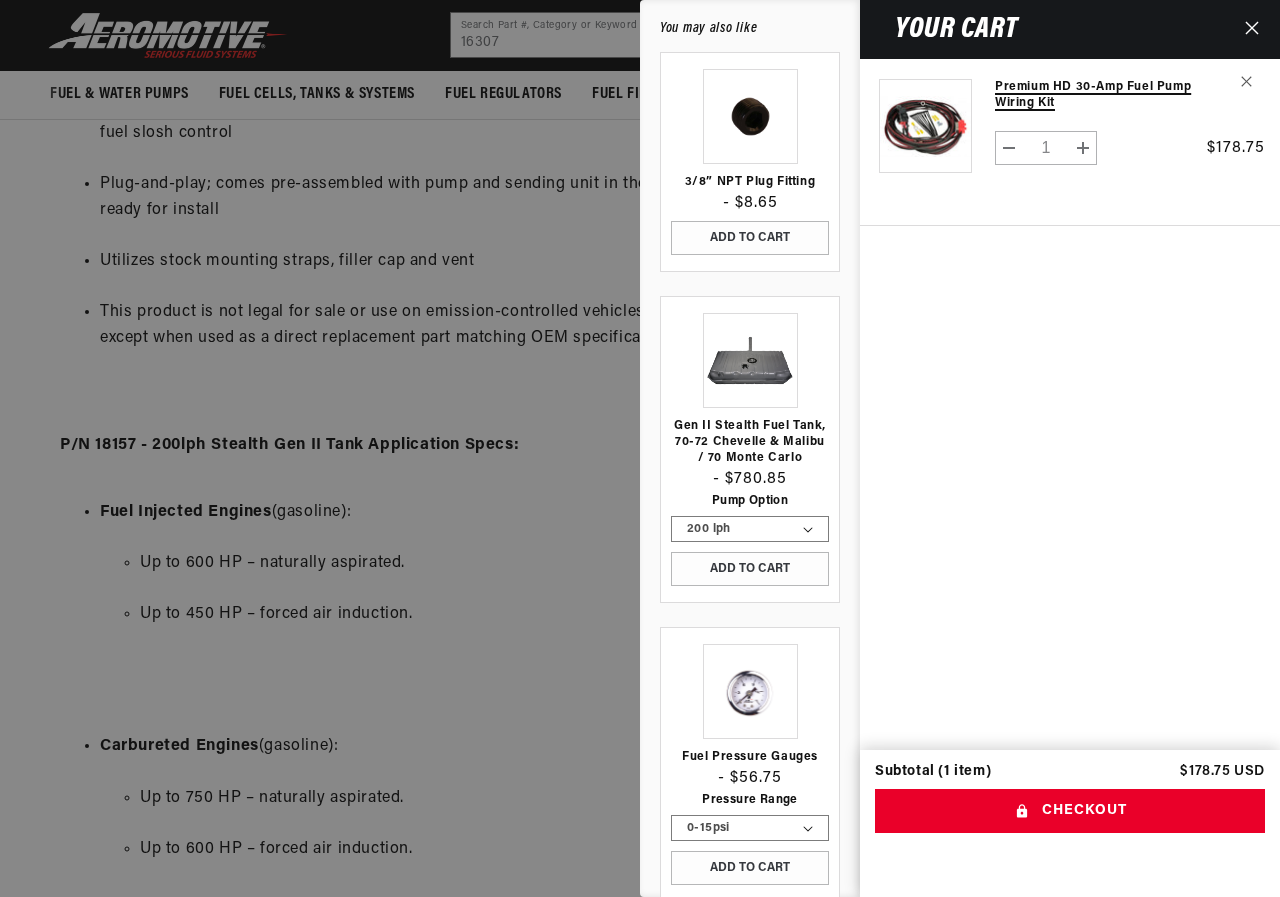 click on "Premium HD 30-Amp Fuel Pump Wiring Kit" at bounding box center [1094, 95] 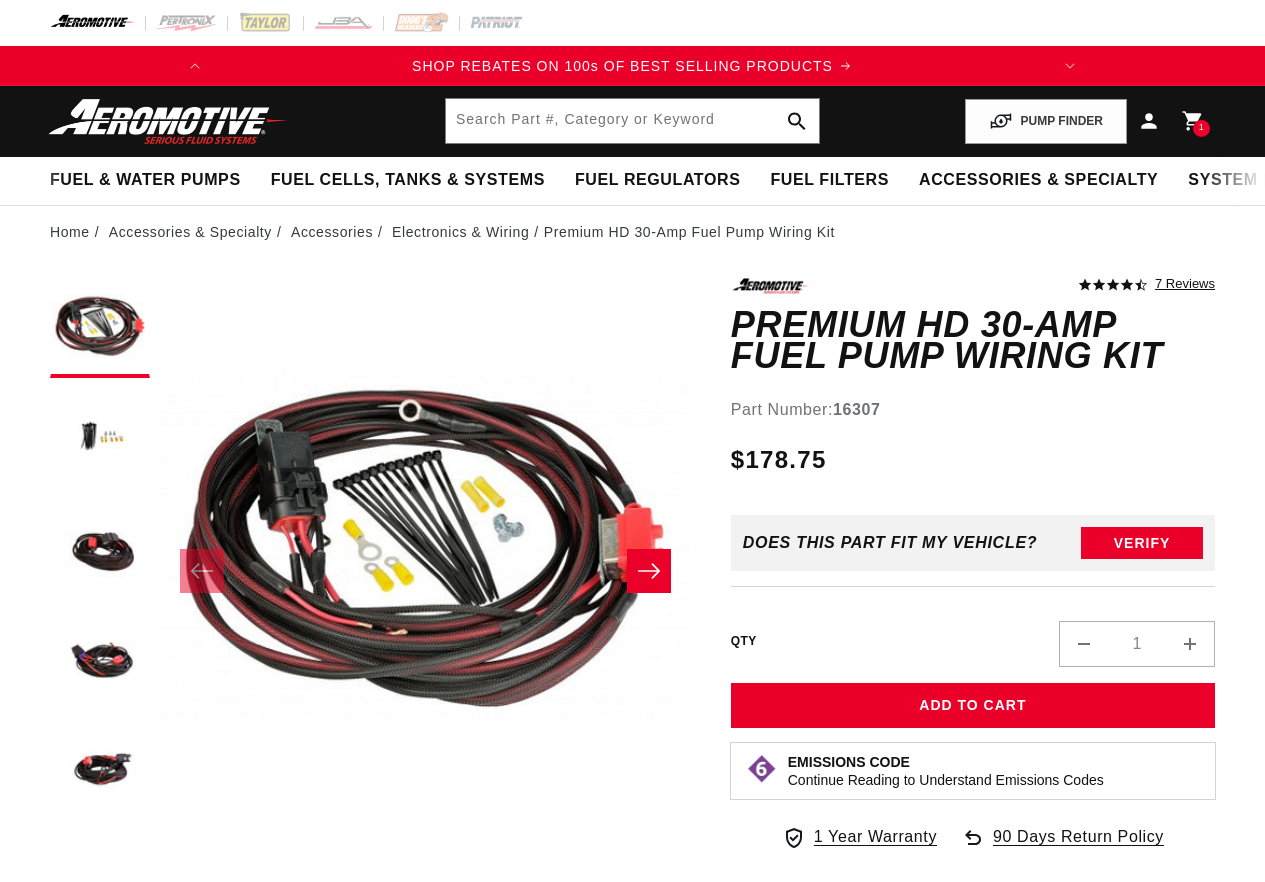 scroll, scrollTop: 0, scrollLeft: 0, axis: both 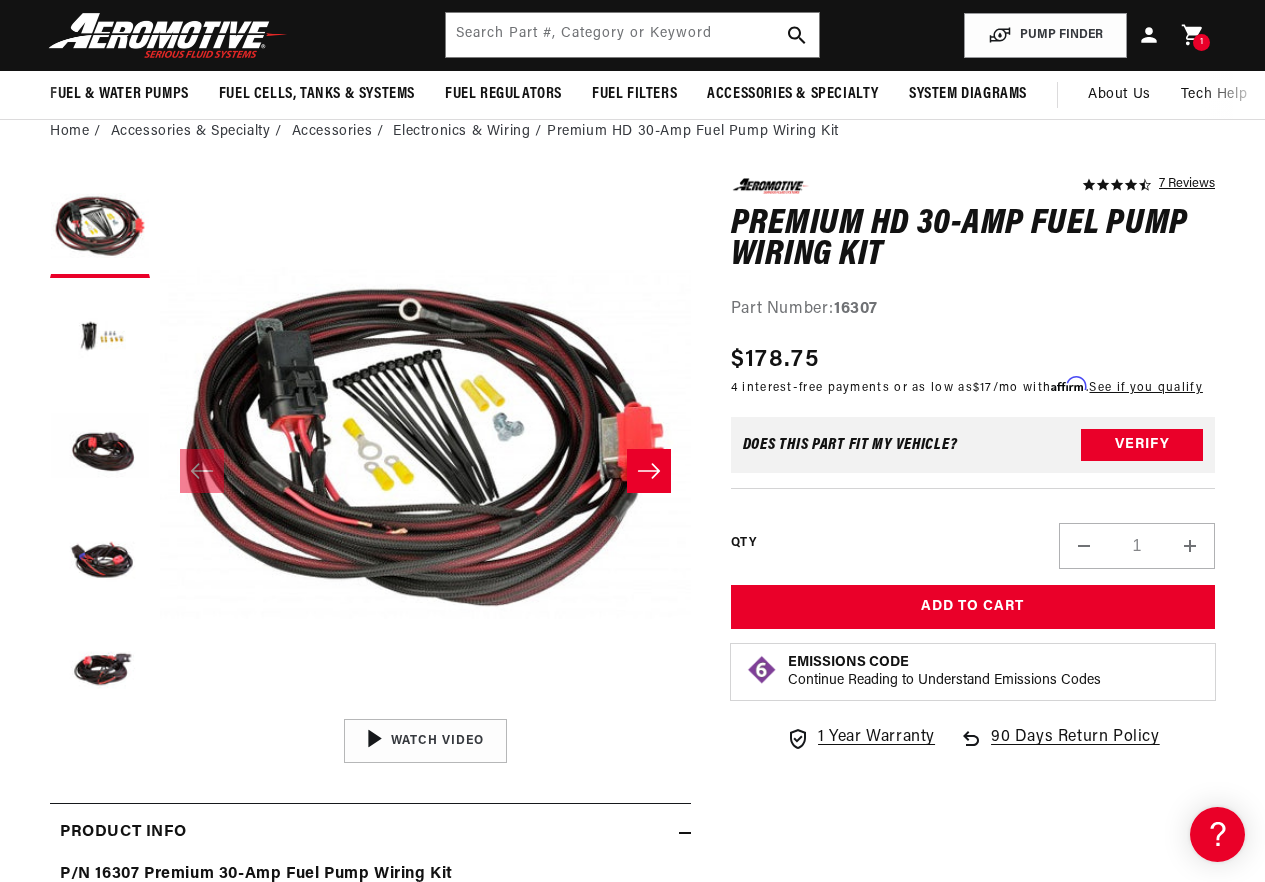 click 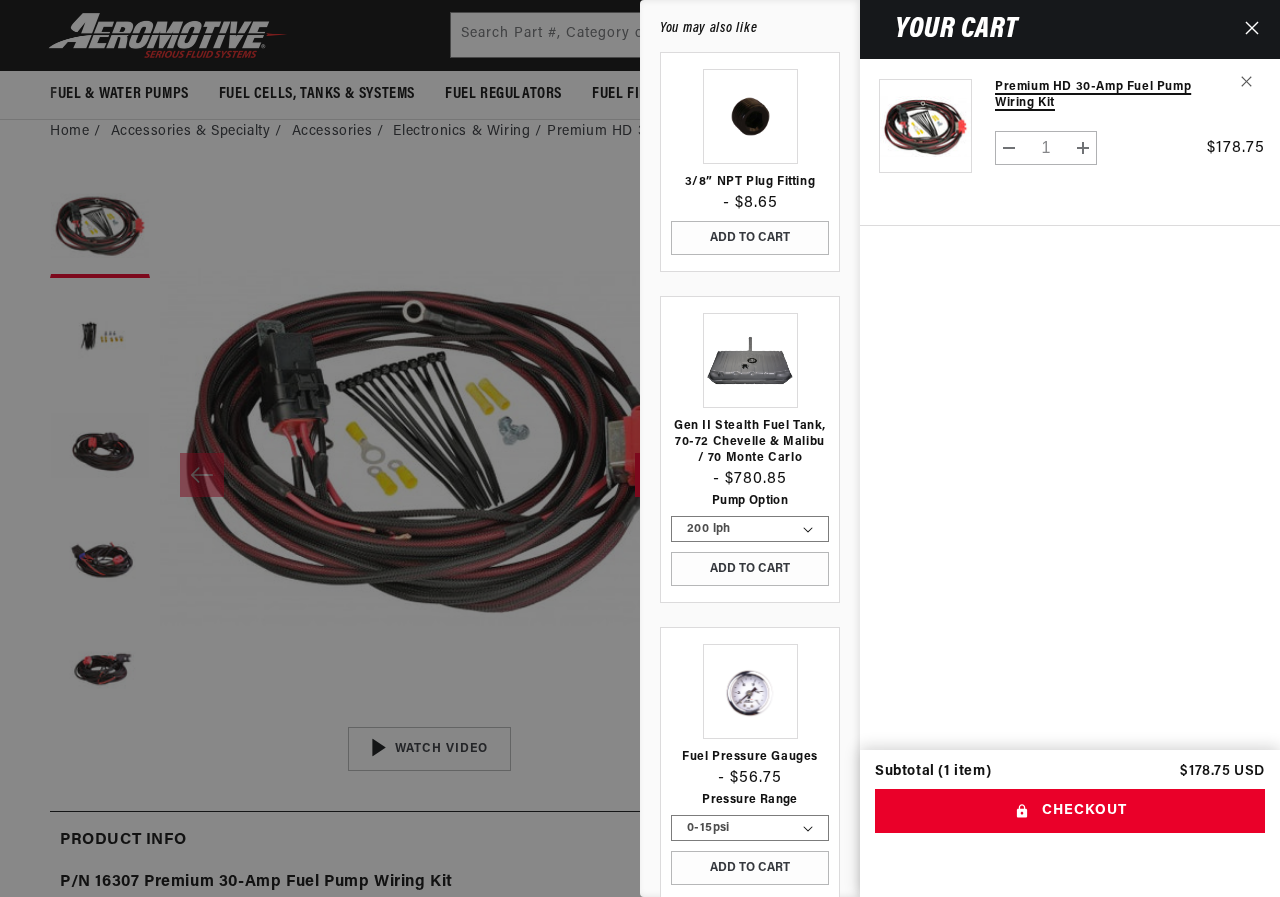 scroll, scrollTop: 0, scrollLeft: 0, axis: both 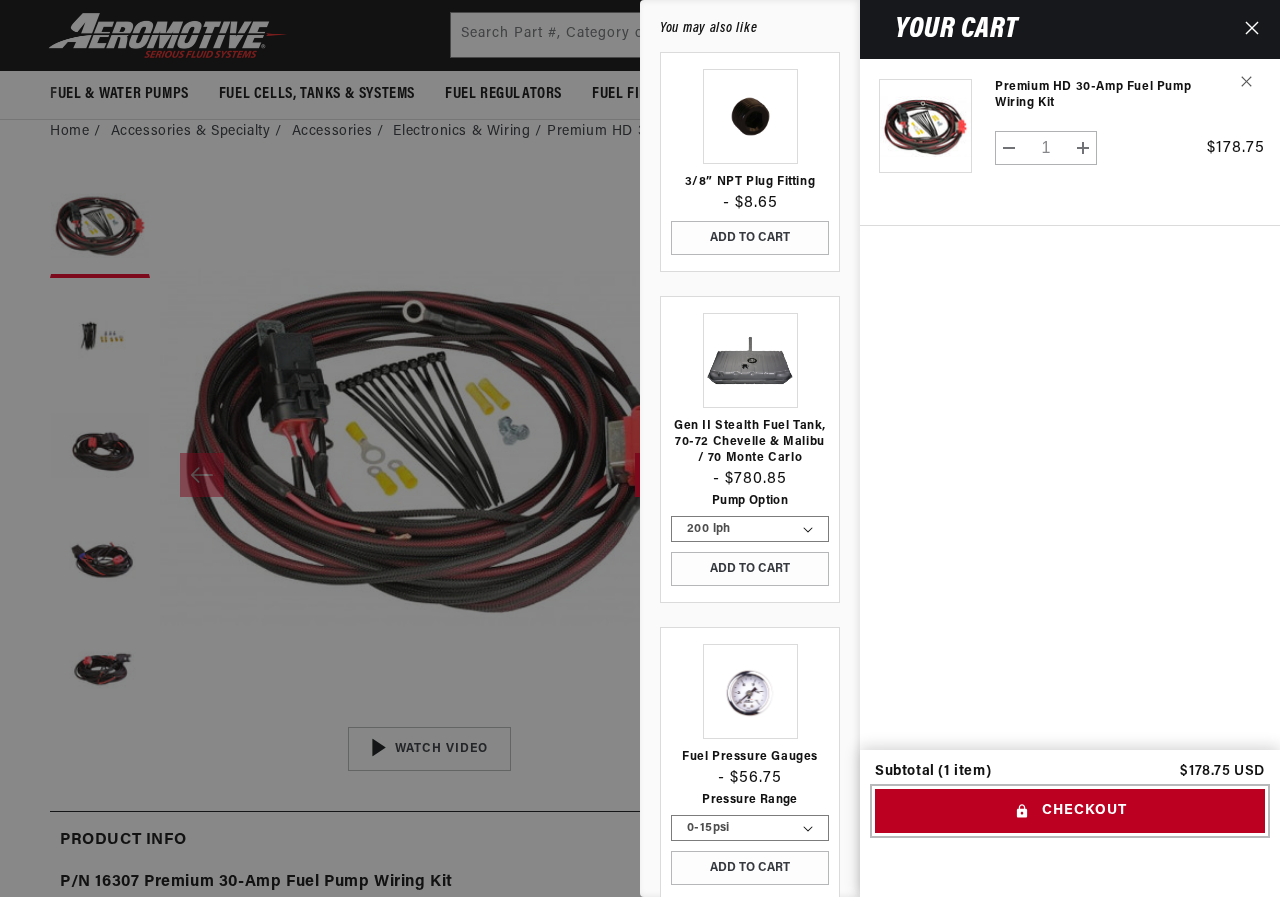 click on "Checkout" at bounding box center [1070, 811] 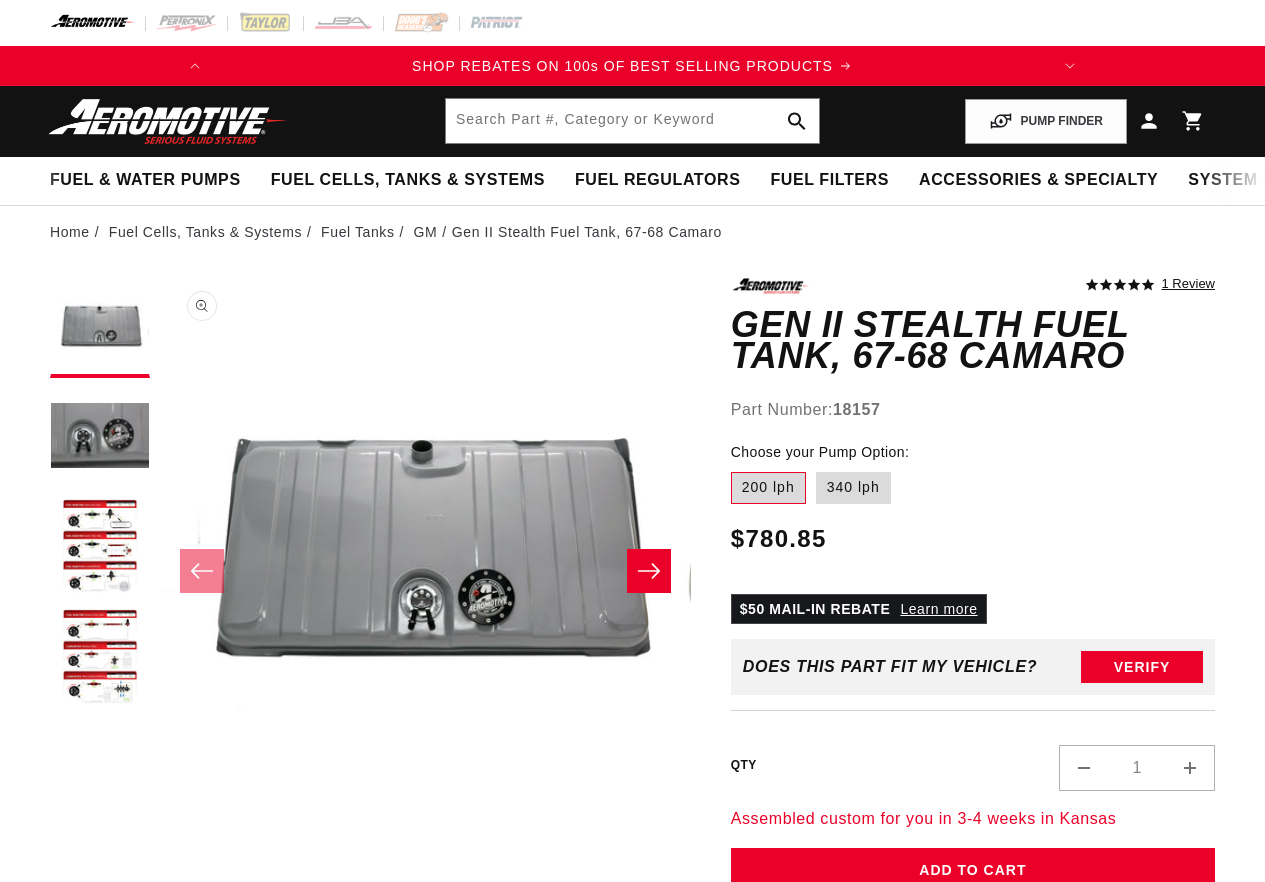 scroll, scrollTop: 0, scrollLeft: 0, axis: both 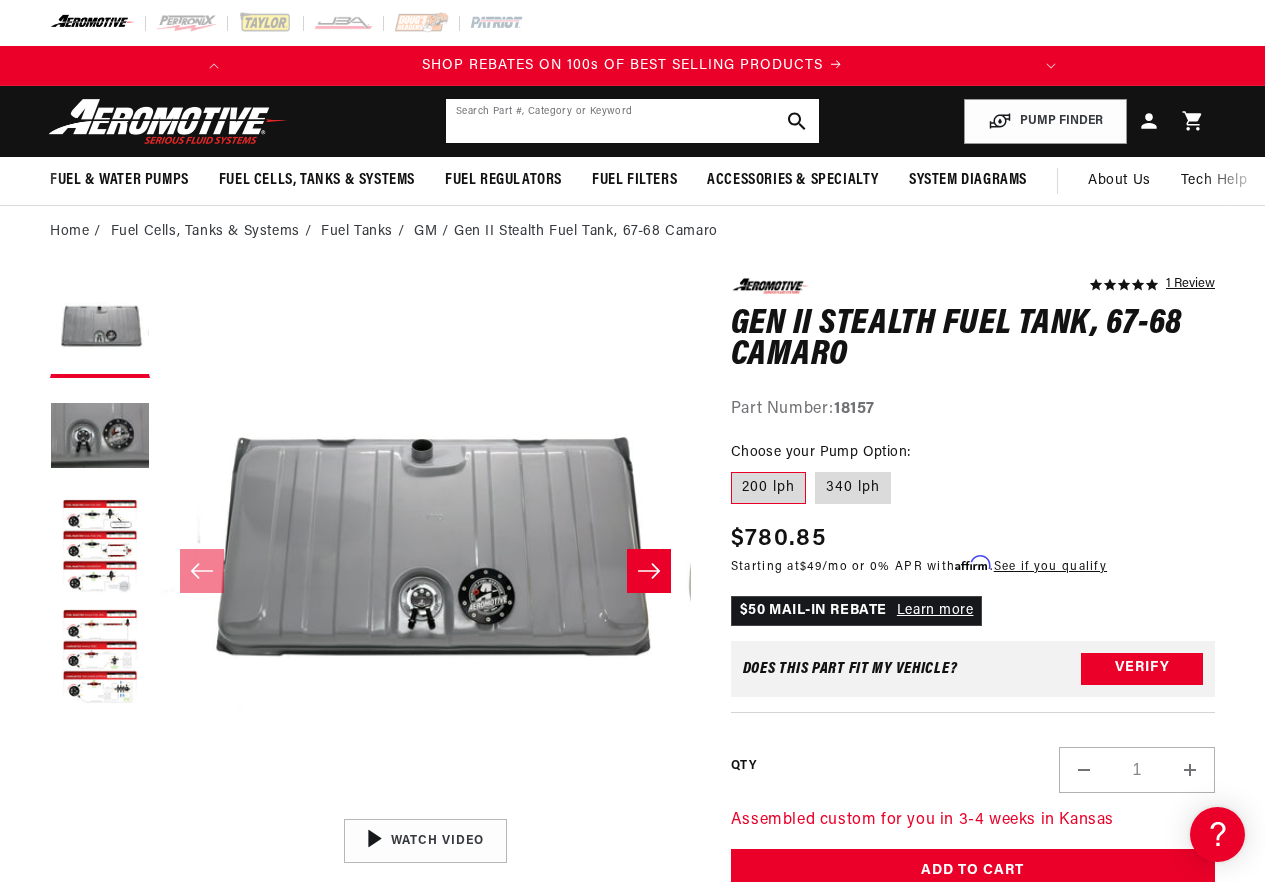 click 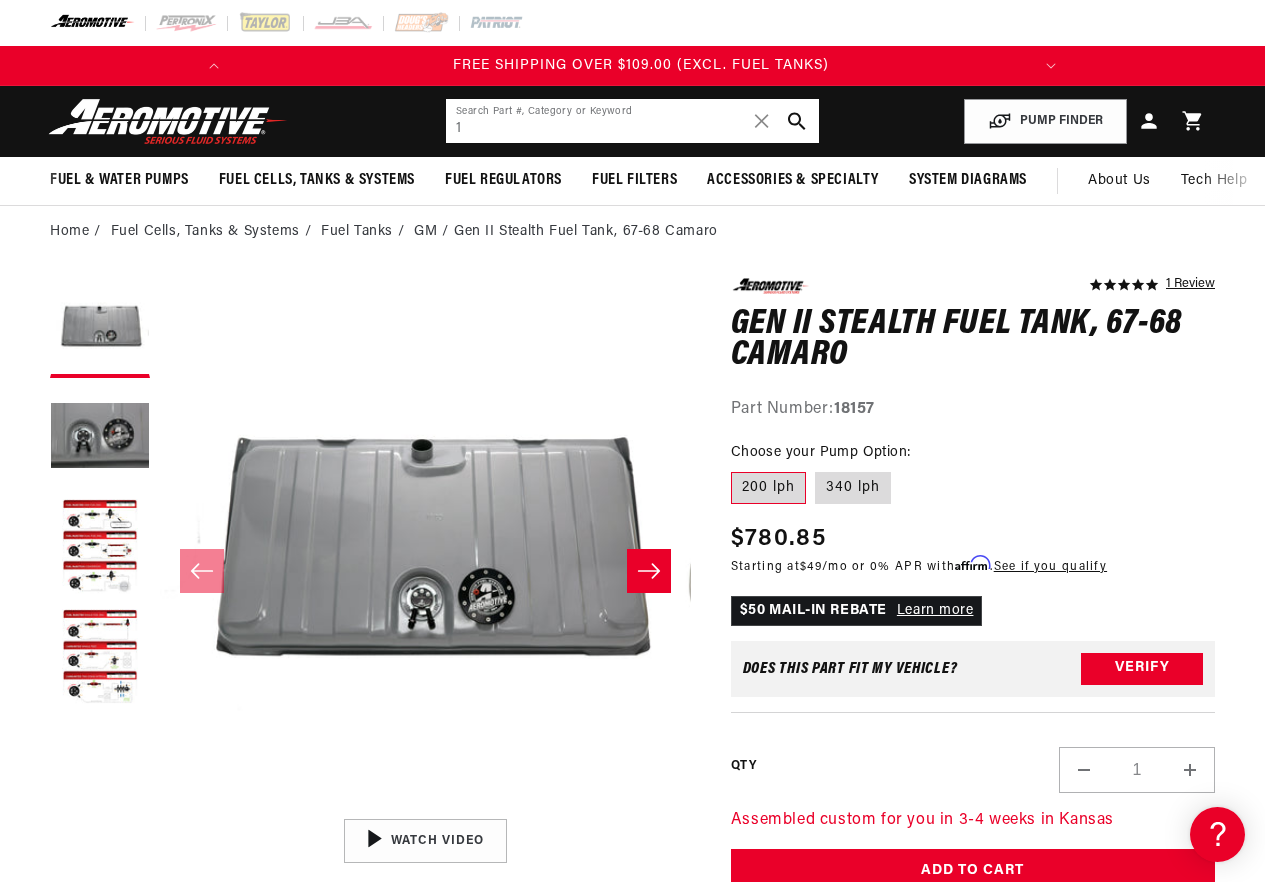 scroll, scrollTop: 0, scrollLeft: 791, axis: horizontal 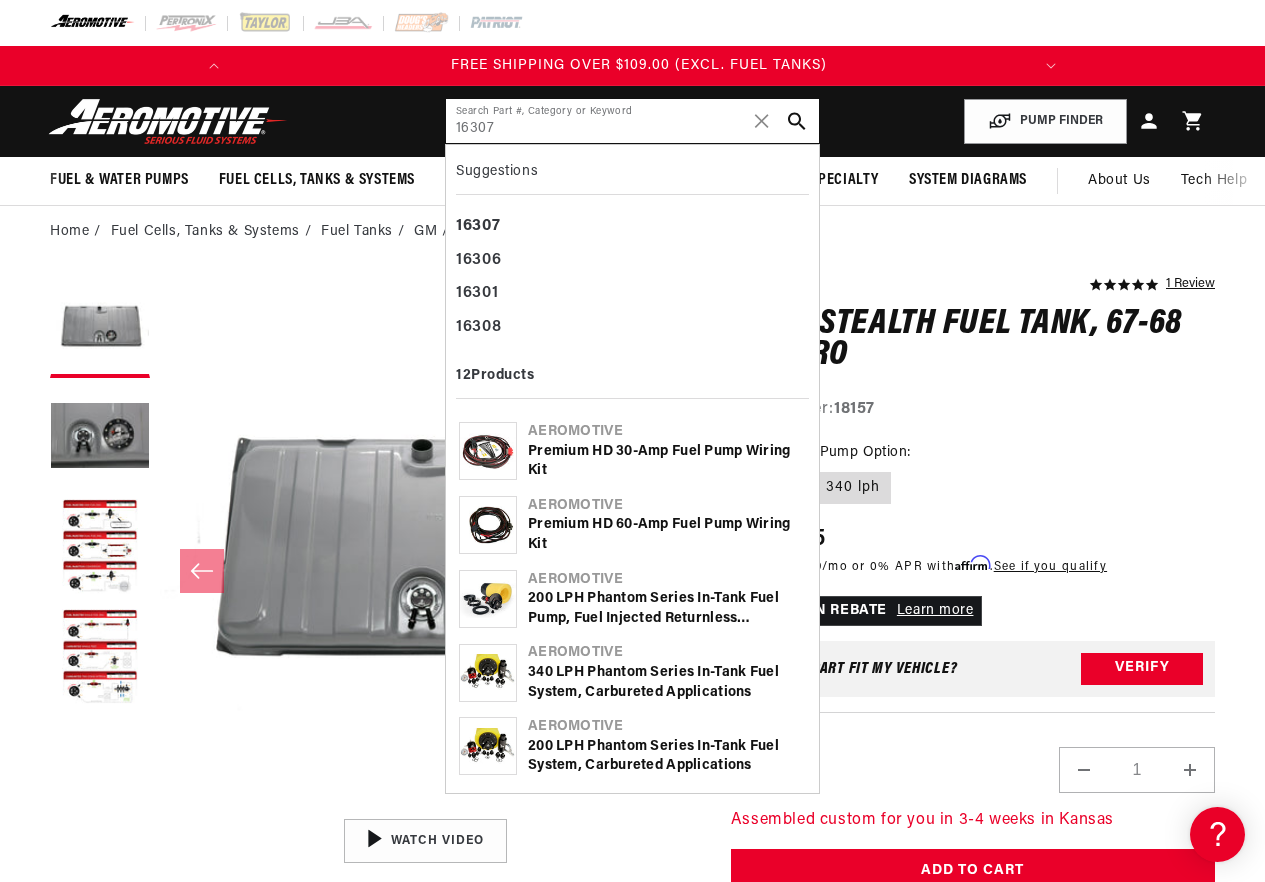 type on "16307" 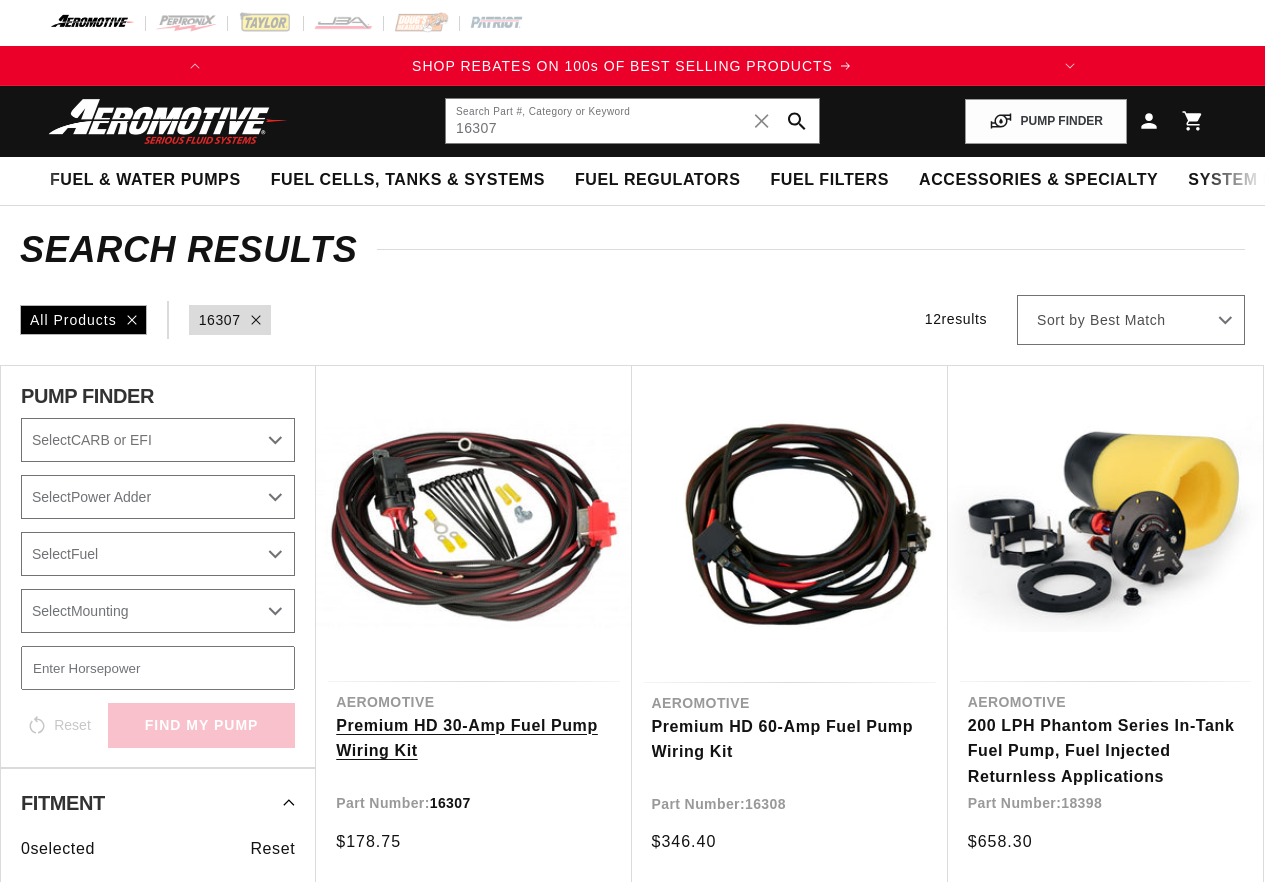 scroll, scrollTop: 0, scrollLeft: 0, axis: both 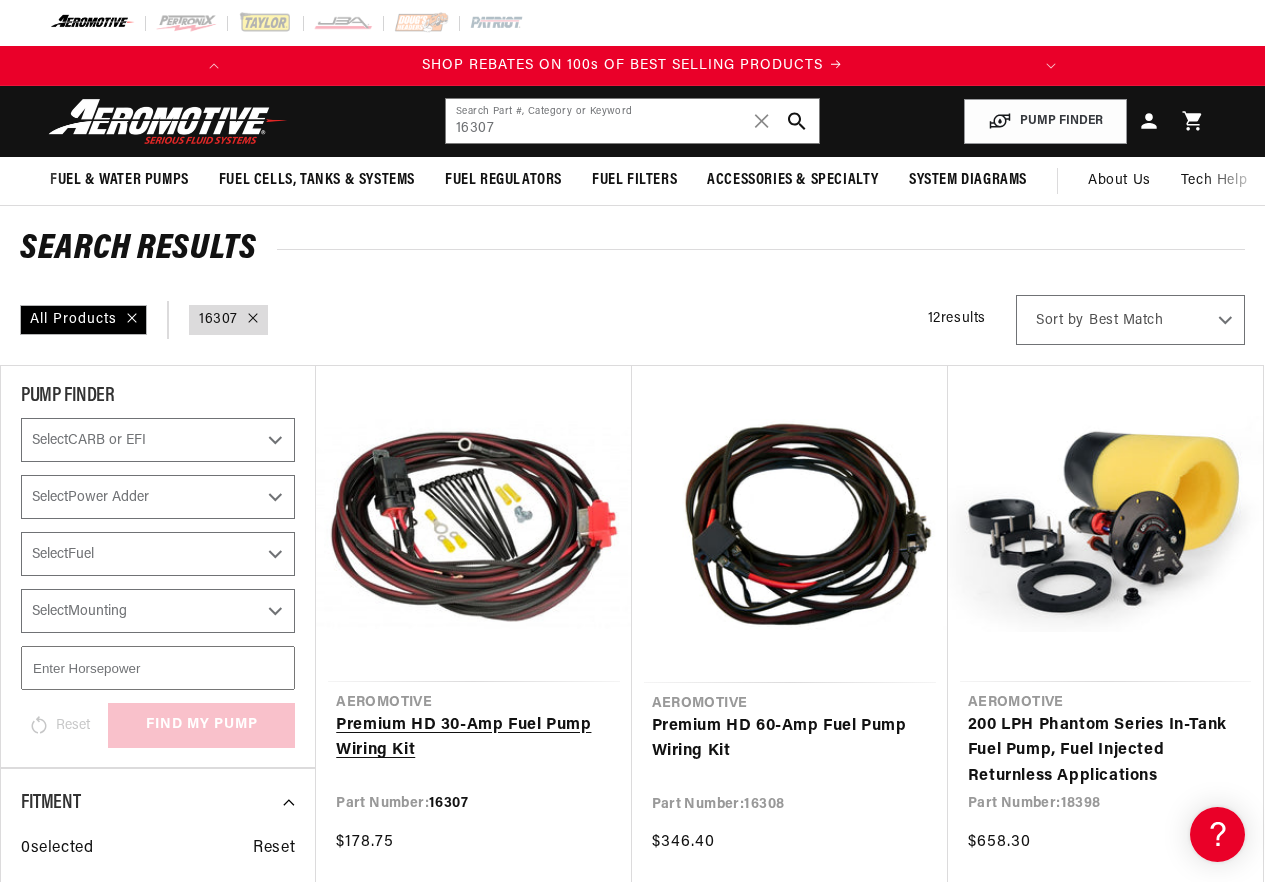 click on "Premium HD 30-Amp Fuel Pump Wiring Kit" at bounding box center (473, 738) 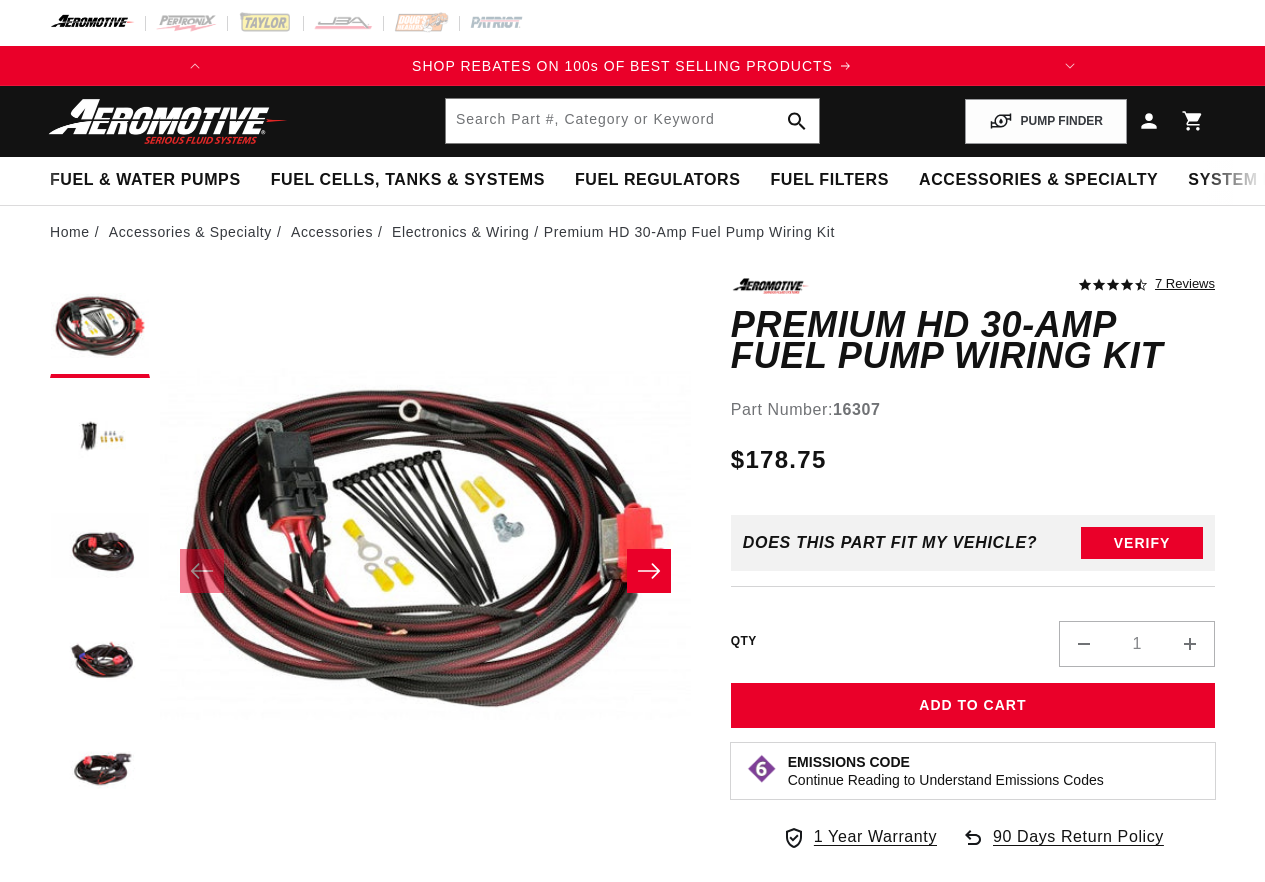 scroll, scrollTop: 0, scrollLeft: 0, axis: both 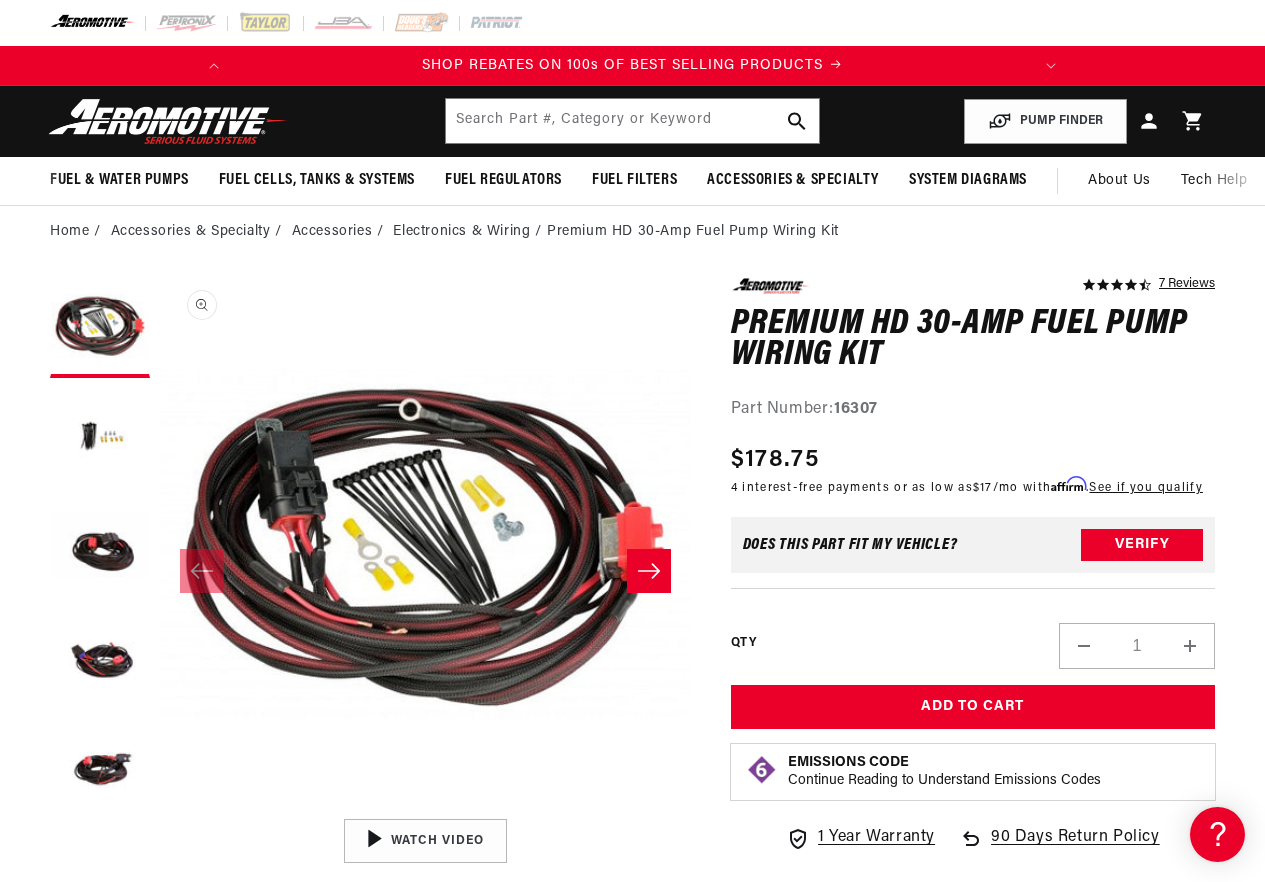 click on "Open media 1 in modal" at bounding box center [160, 808] 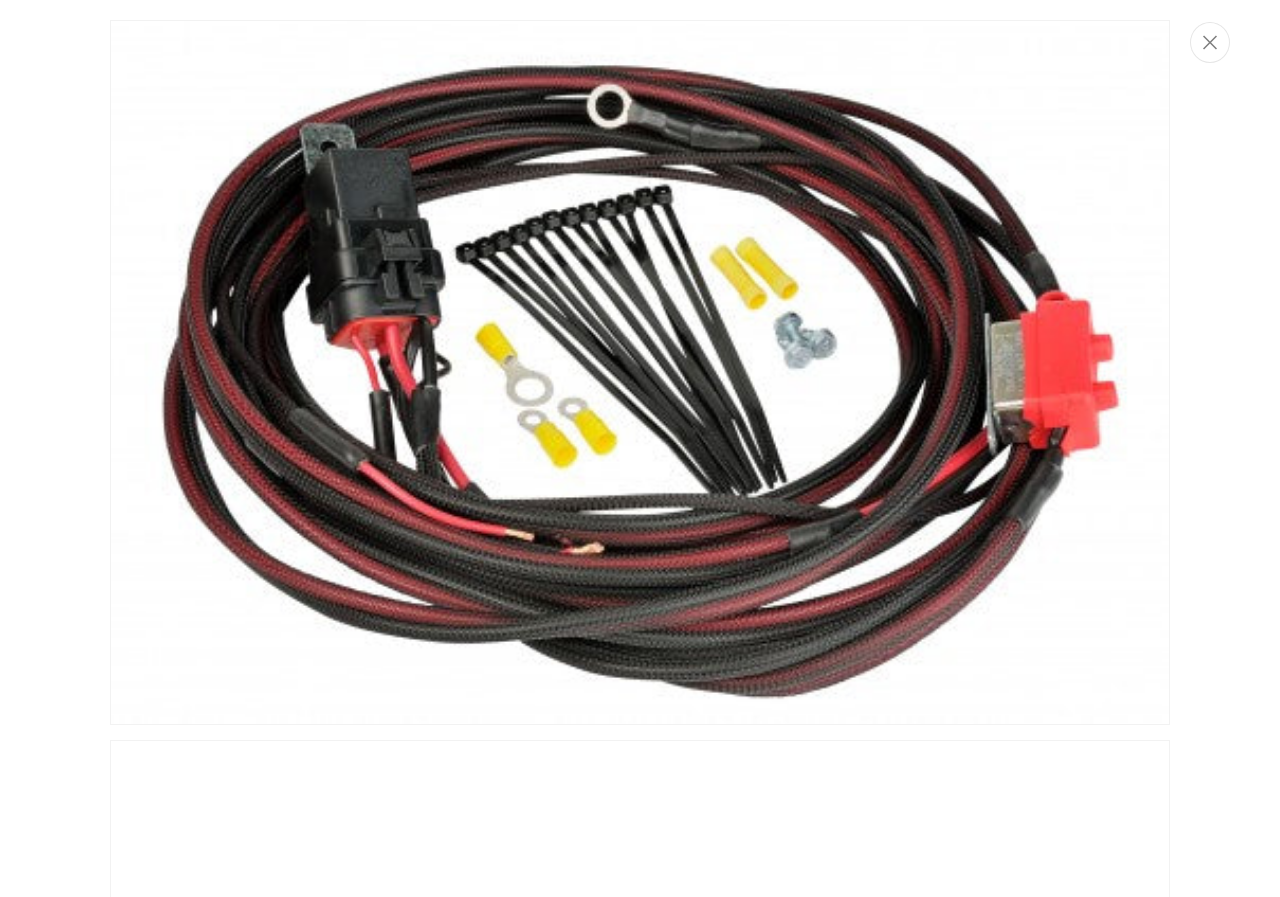 scroll, scrollTop: 0, scrollLeft: 0, axis: both 